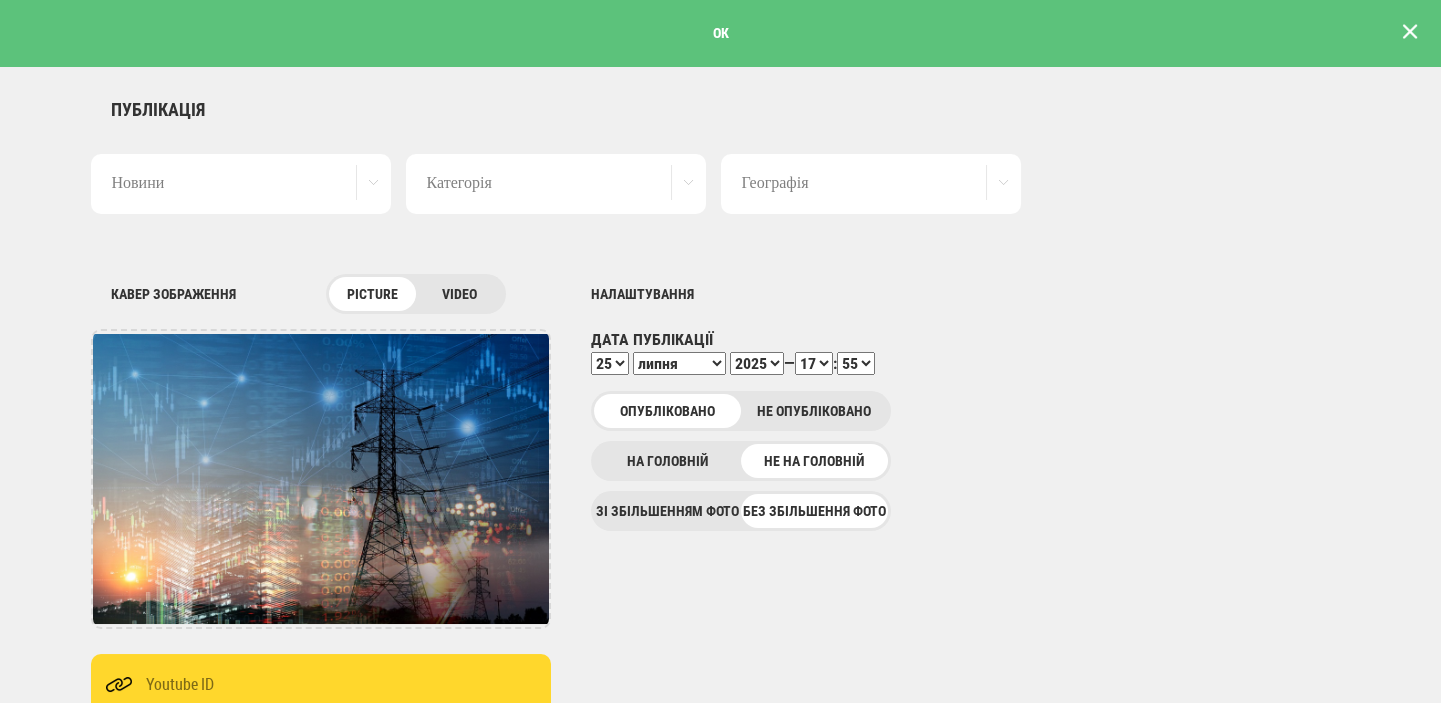 scroll, scrollTop: 0, scrollLeft: 0, axis: both 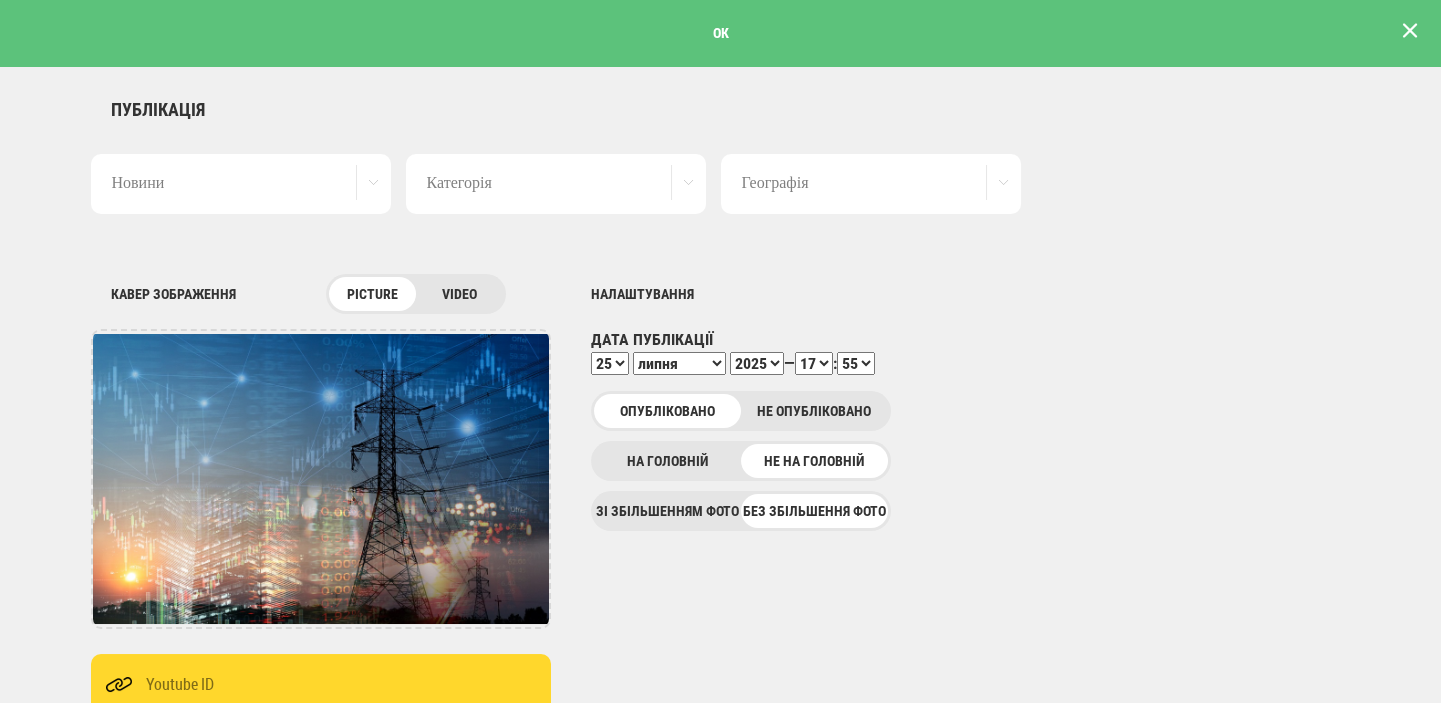 click at bounding box center (1410, 31) 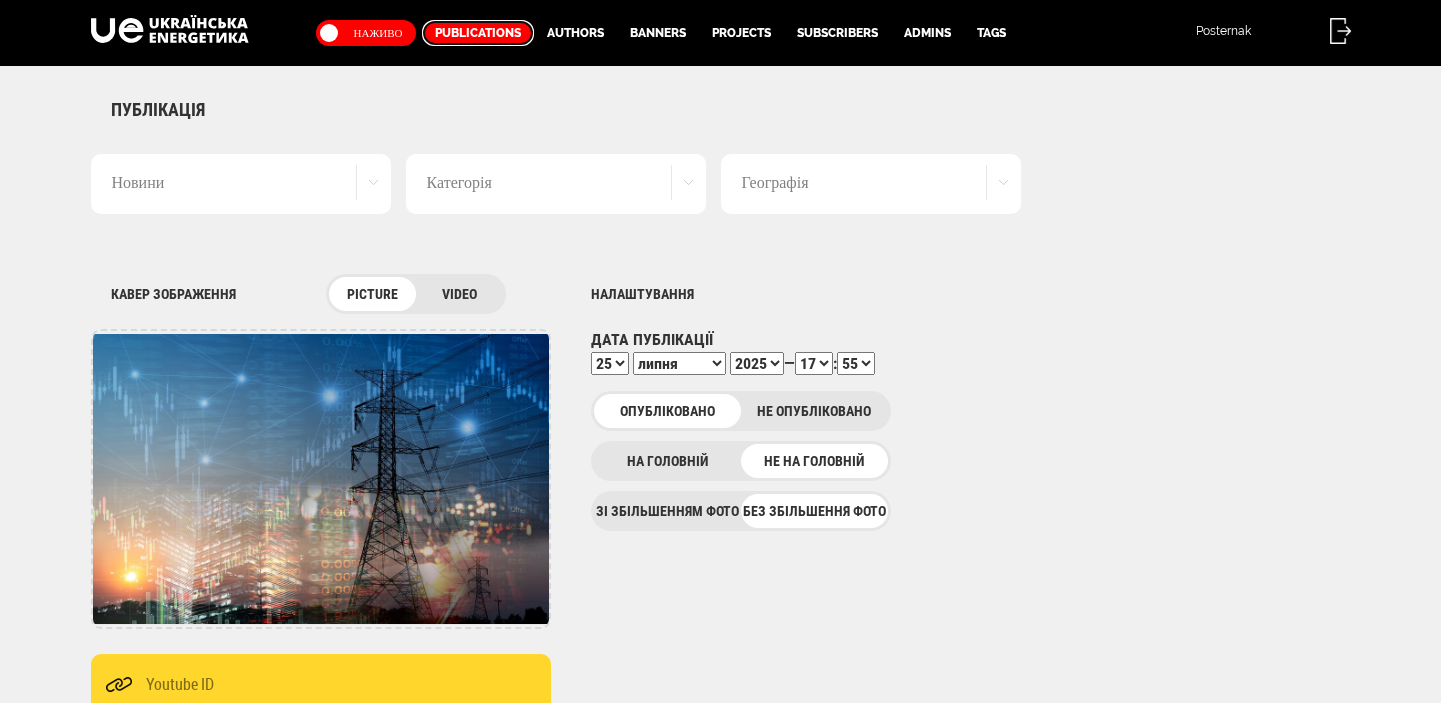click on "Publications" at bounding box center [478, 33] 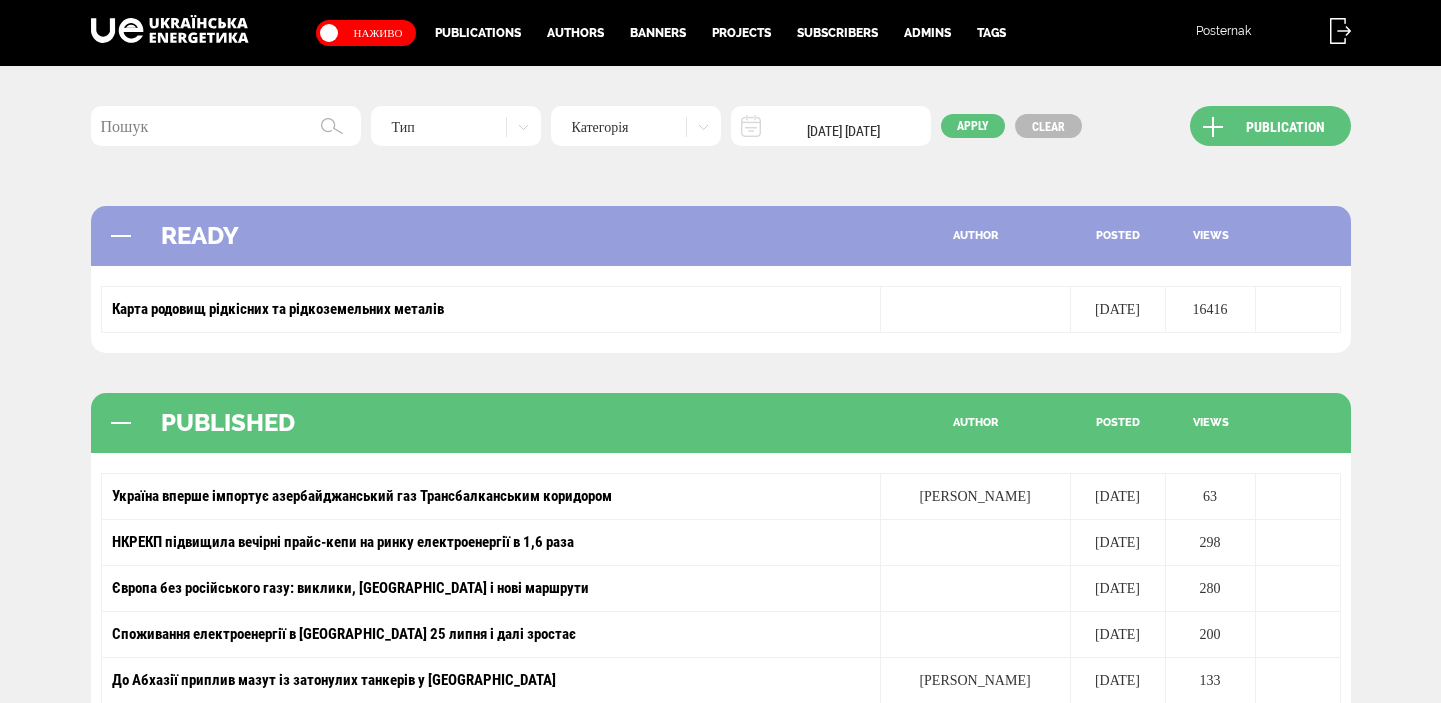 scroll, scrollTop: 0, scrollLeft: 0, axis: both 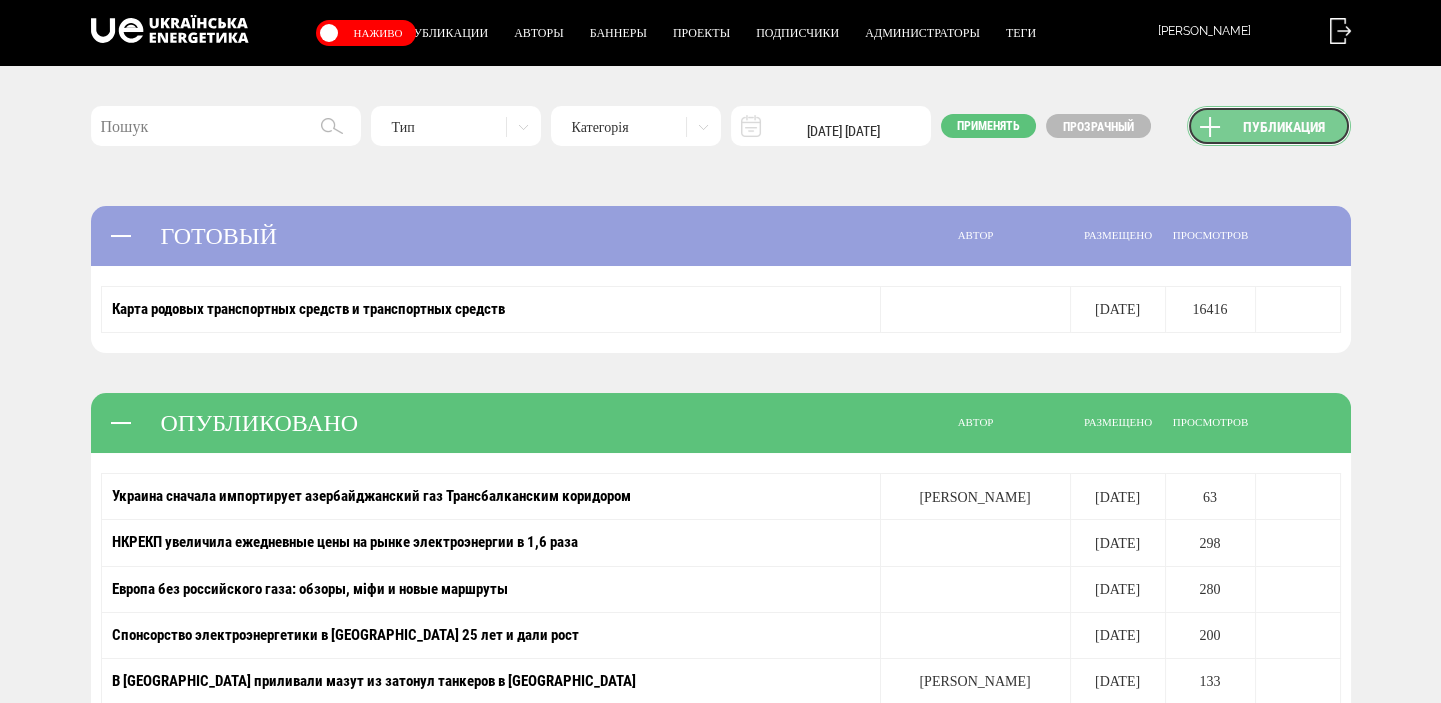 click on "Публикация" at bounding box center (1269, 126) 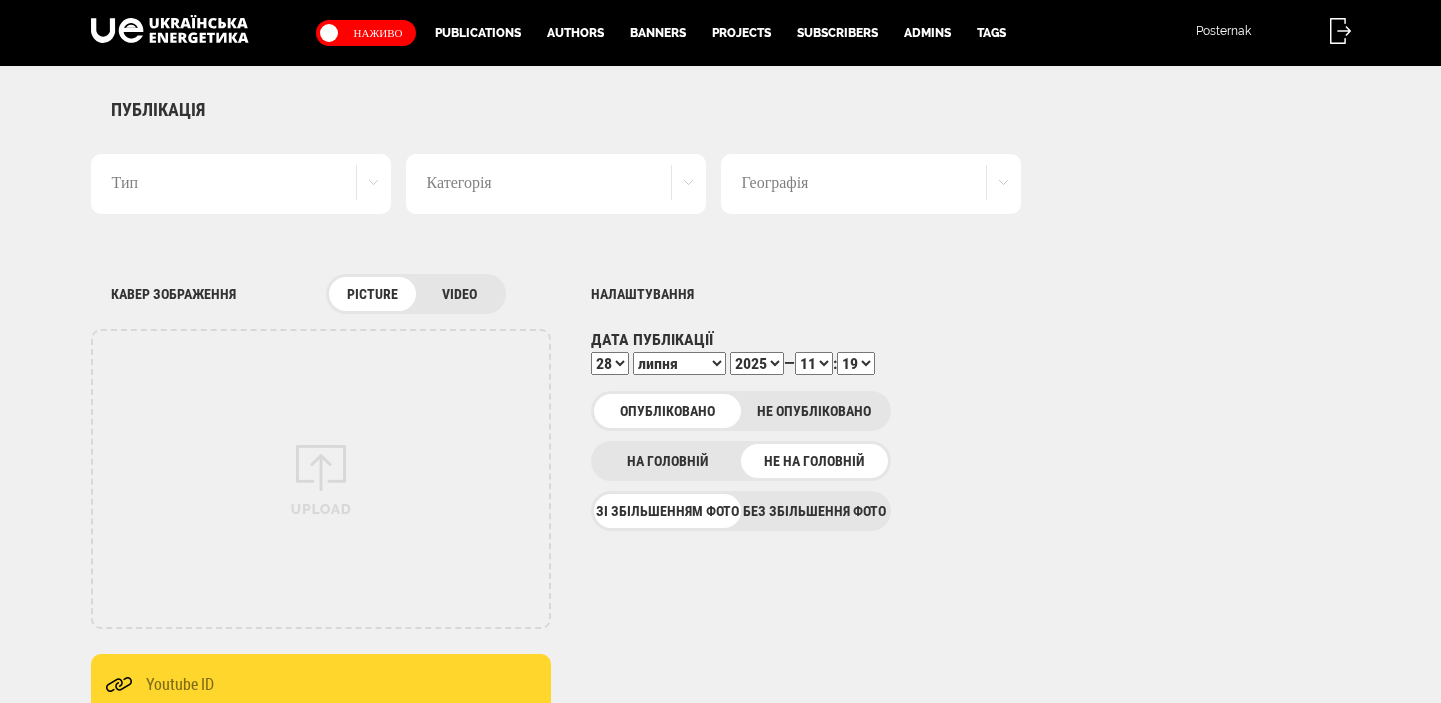 scroll, scrollTop: 0, scrollLeft: 0, axis: both 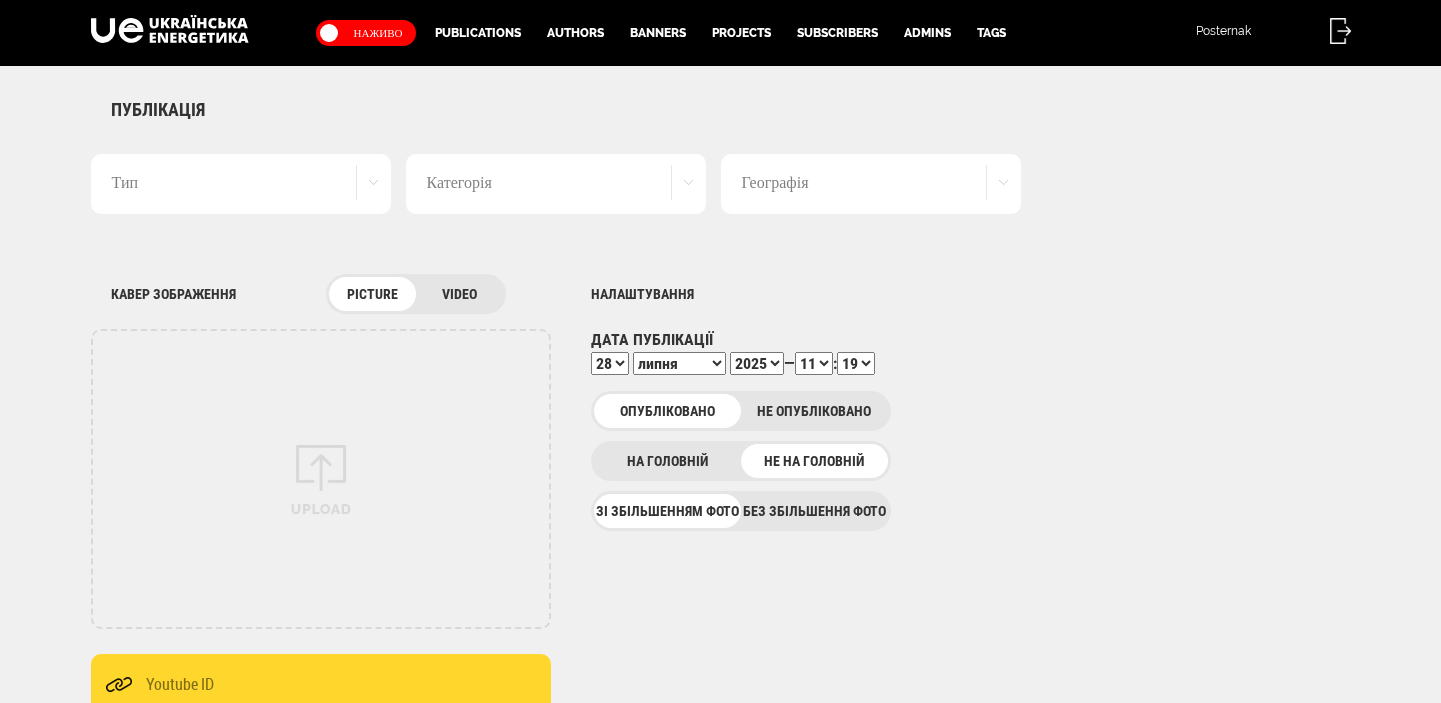 click on "Без збільшення фото" at bounding box center [814, 511] 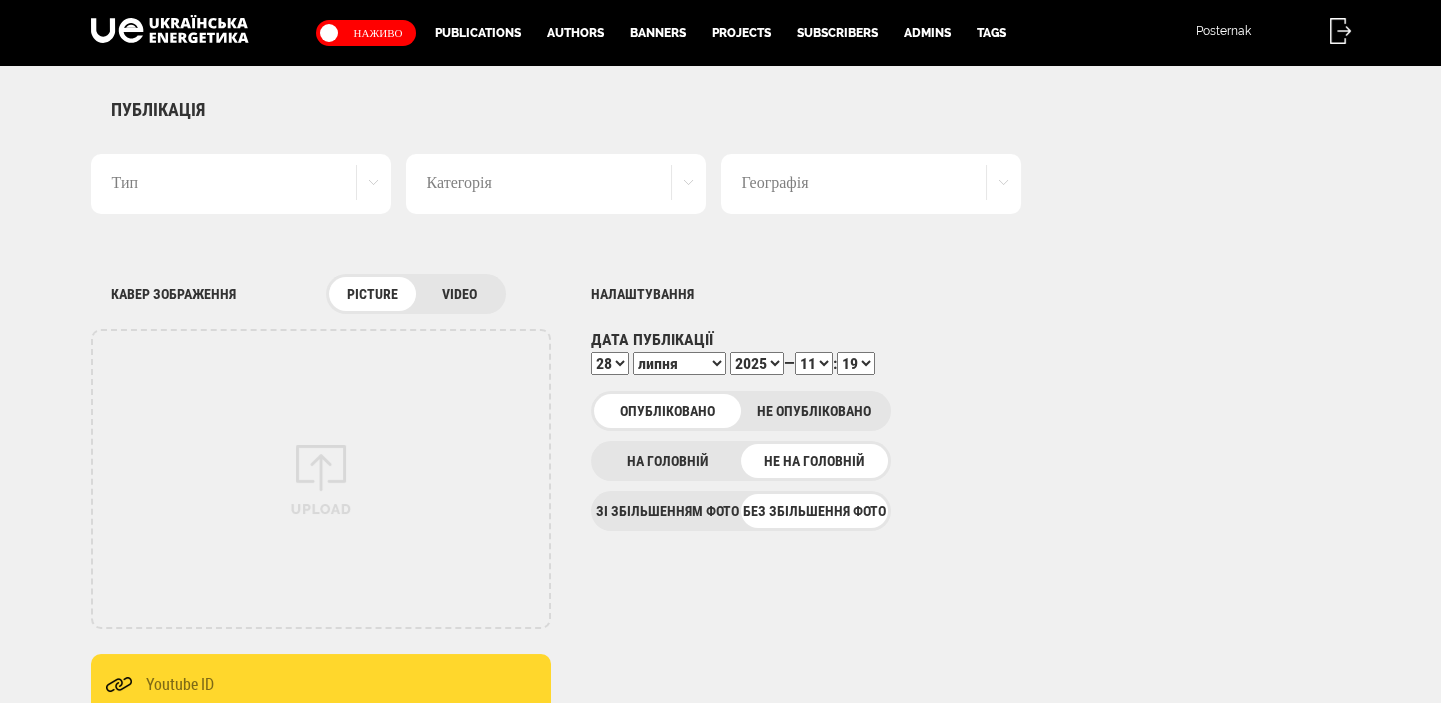 scroll, scrollTop: 0, scrollLeft: 0, axis: both 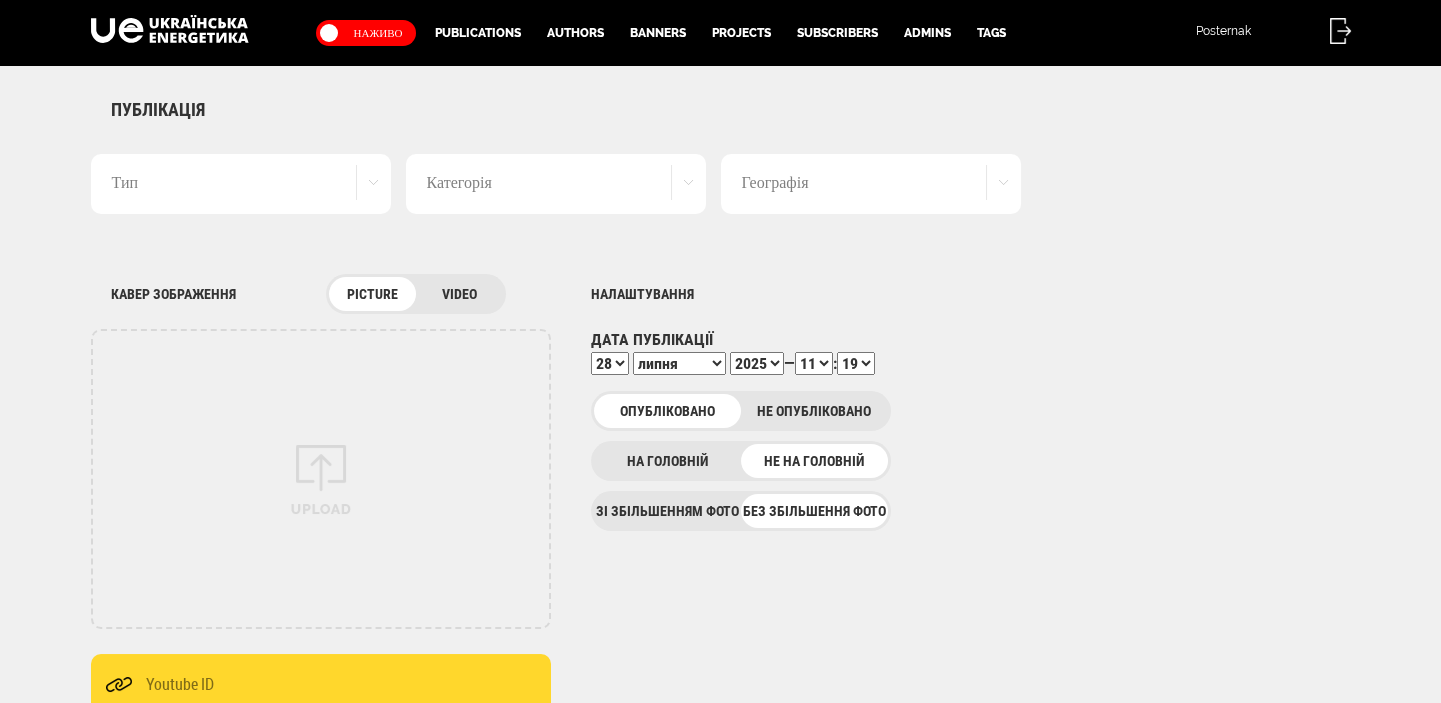 click on "Тип" at bounding box center [241, 184] 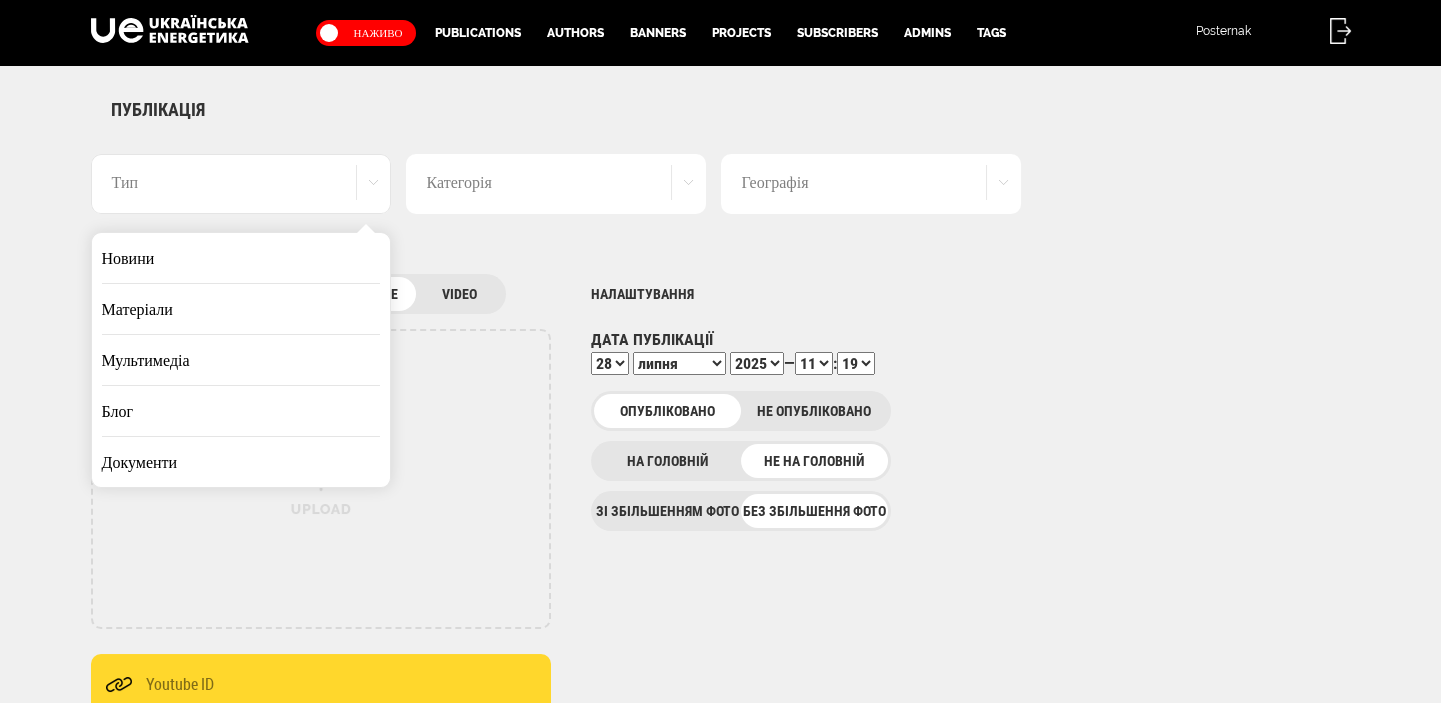 click on "Новини" at bounding box center (241, 258) 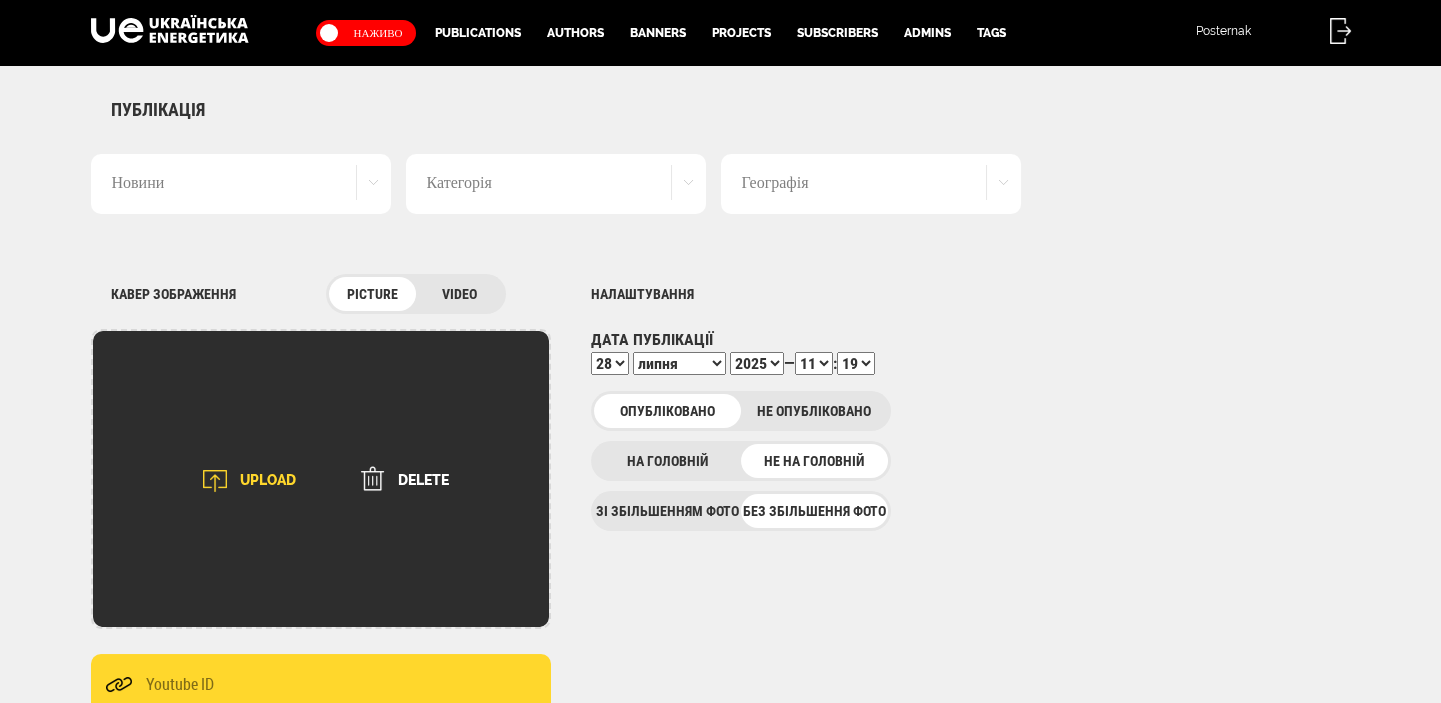 click on "UPLOAD" at bounding box center [243, 481] 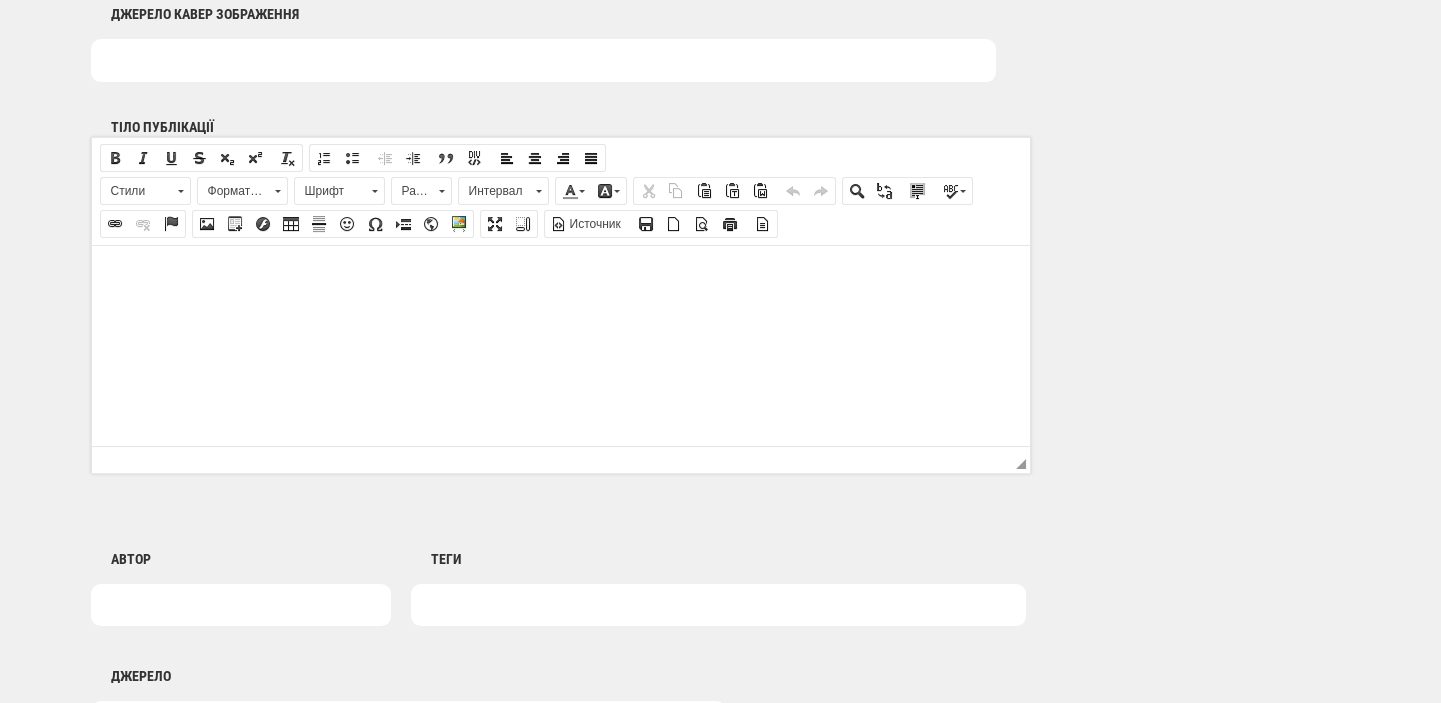 scroll, scrollTop: 1272, scrollLeft: 0, axis: vertical 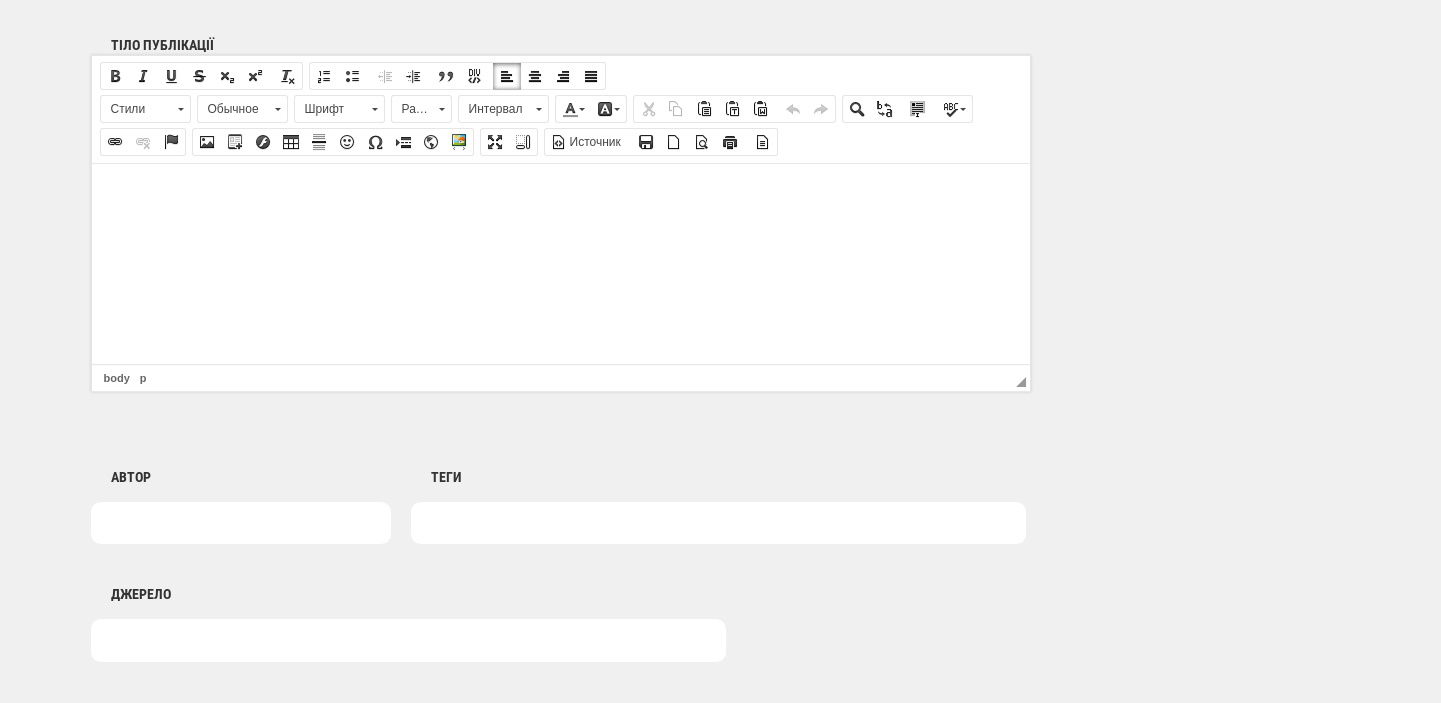 click at bounding box center [560, 193] 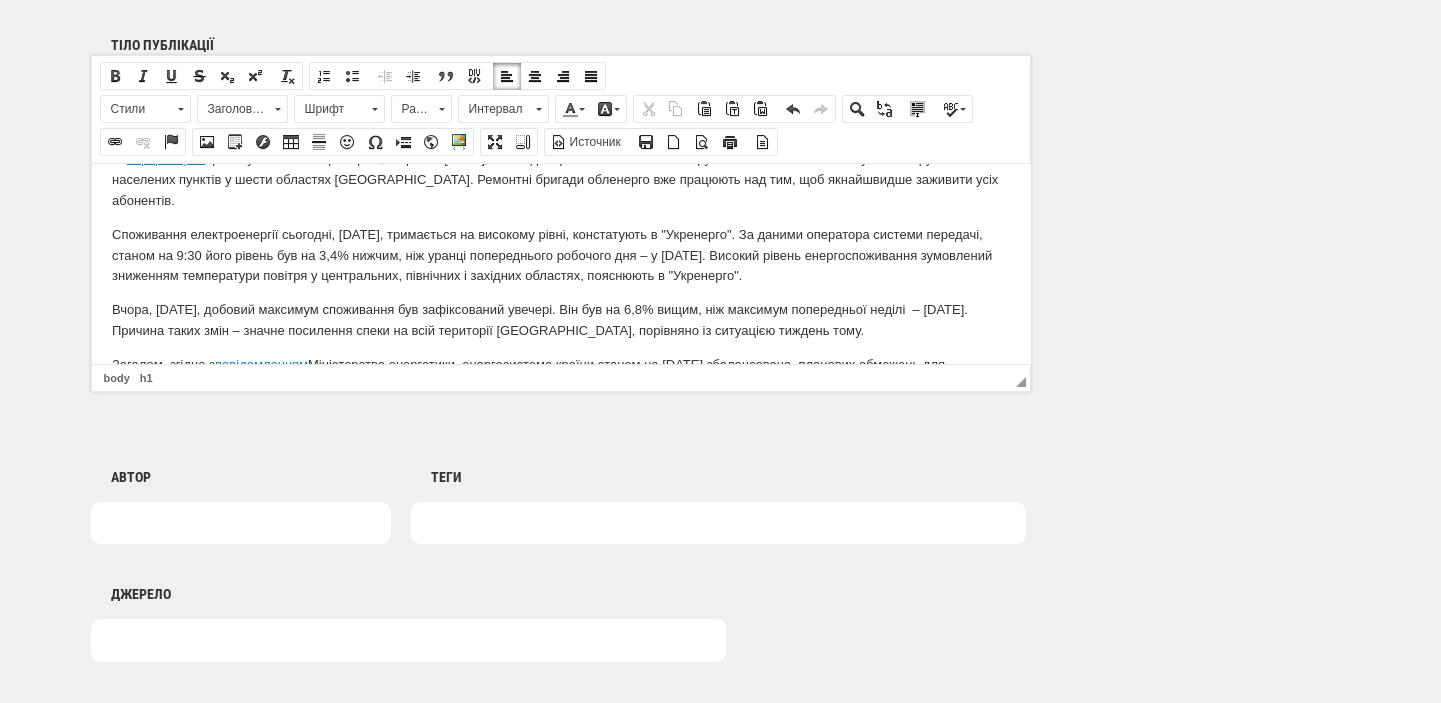 scroll, scrollTop: 0, scrollLeft: 0, axis: both 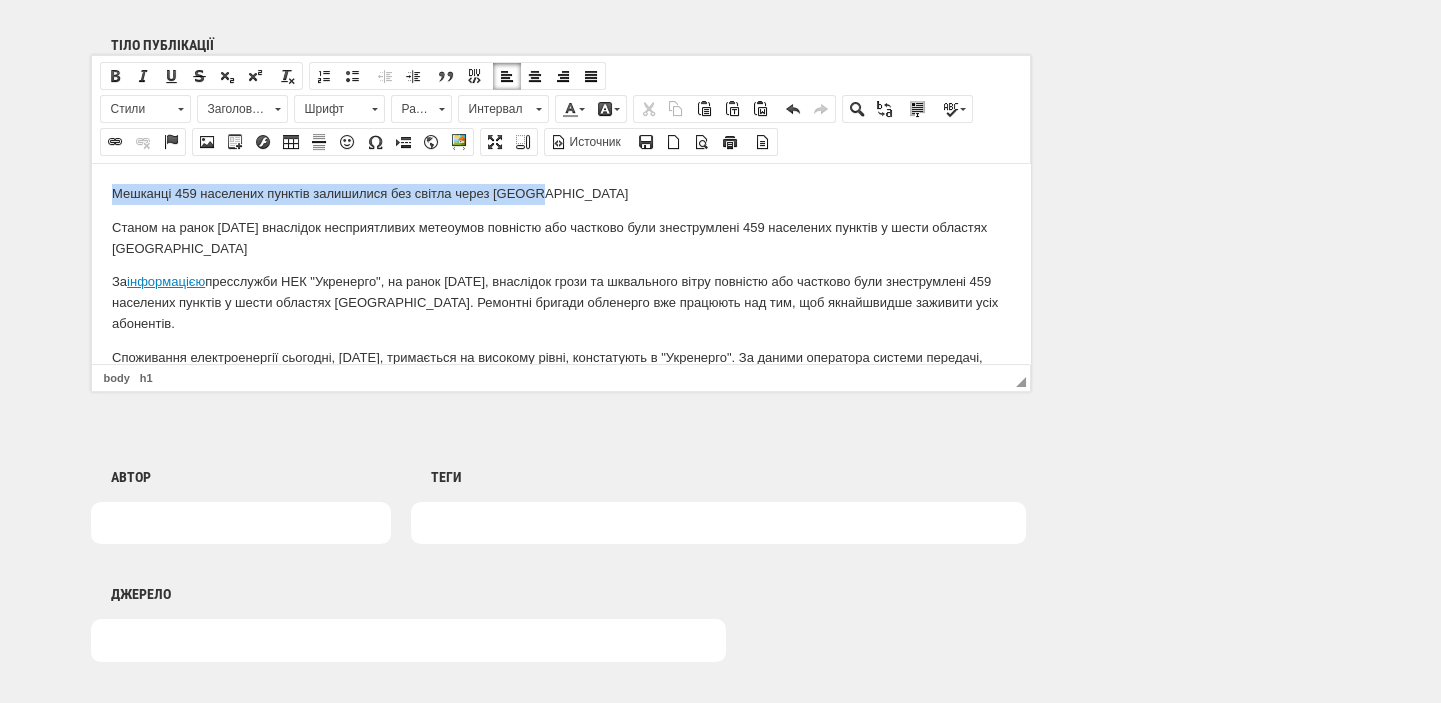 drag, startPoint x: 568, startPoint y: 197, endPoint x: 105, endPoint y: 171, distance: 463.72946 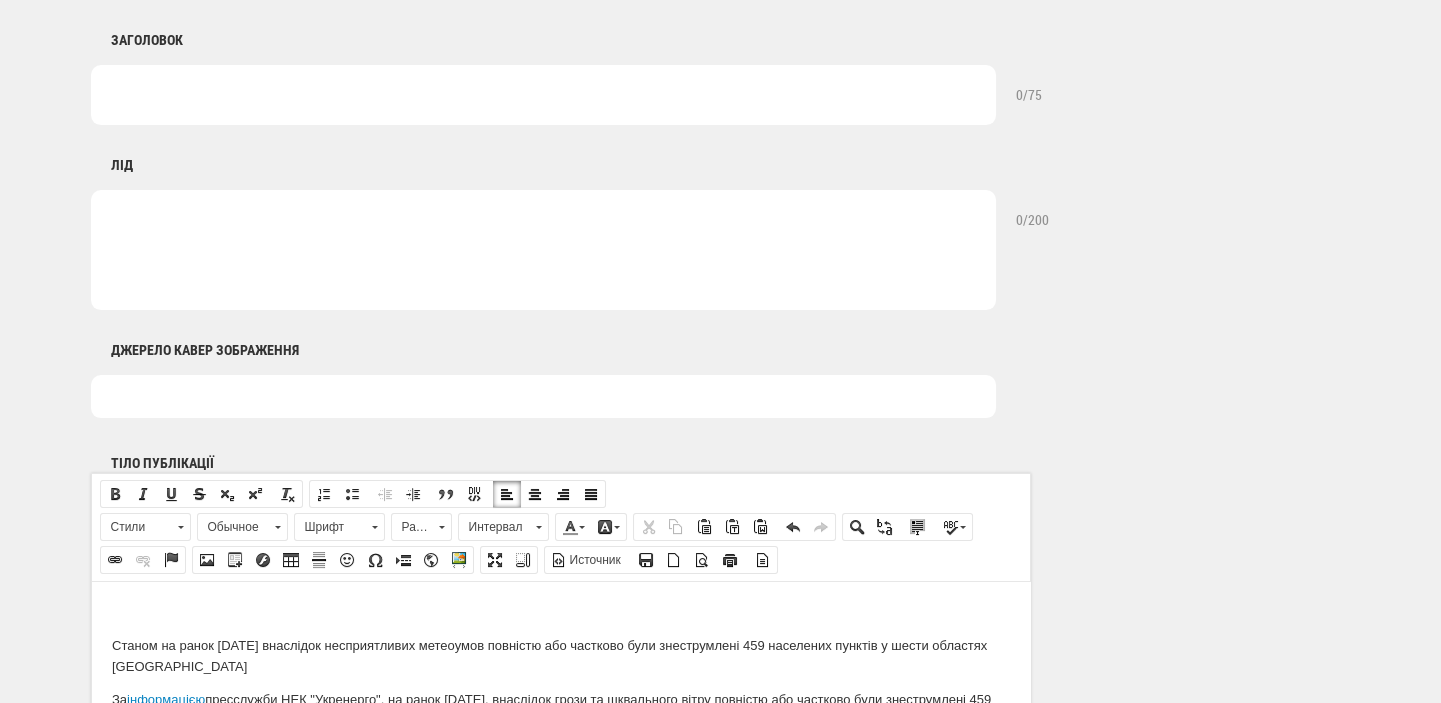 scroll, scrollTop: 848, scrollLeft: 0, axis: vertical 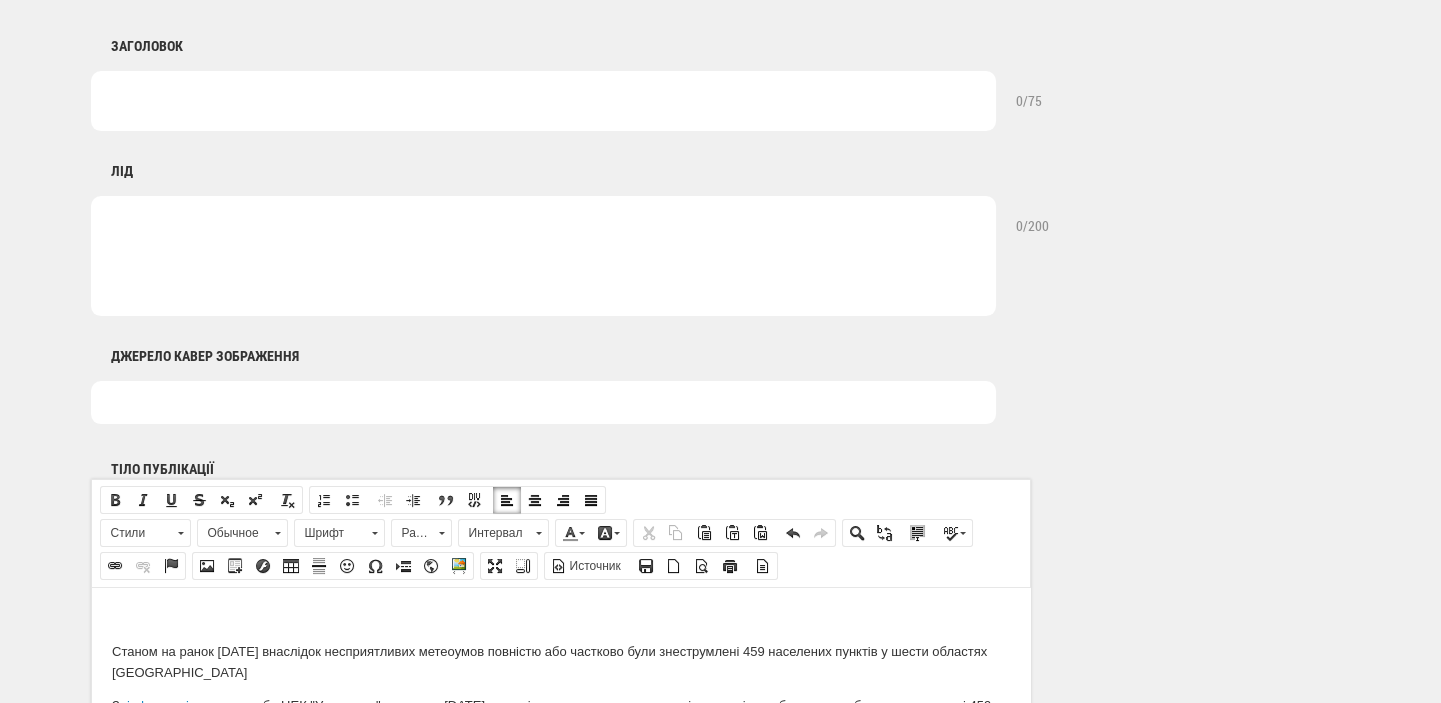click at bounding box center [543, 101] 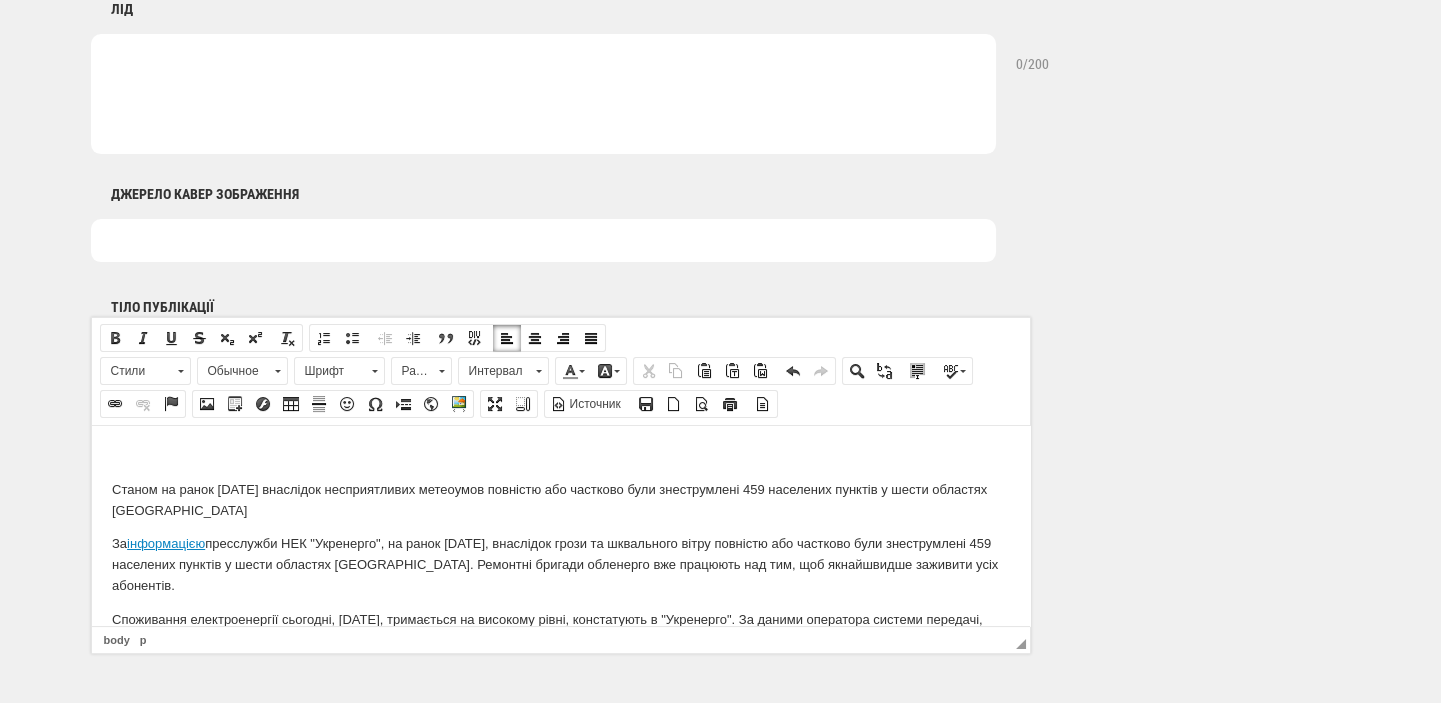 scroll, scrollTop: 1272, scrollLeft: 0, axis: vertical 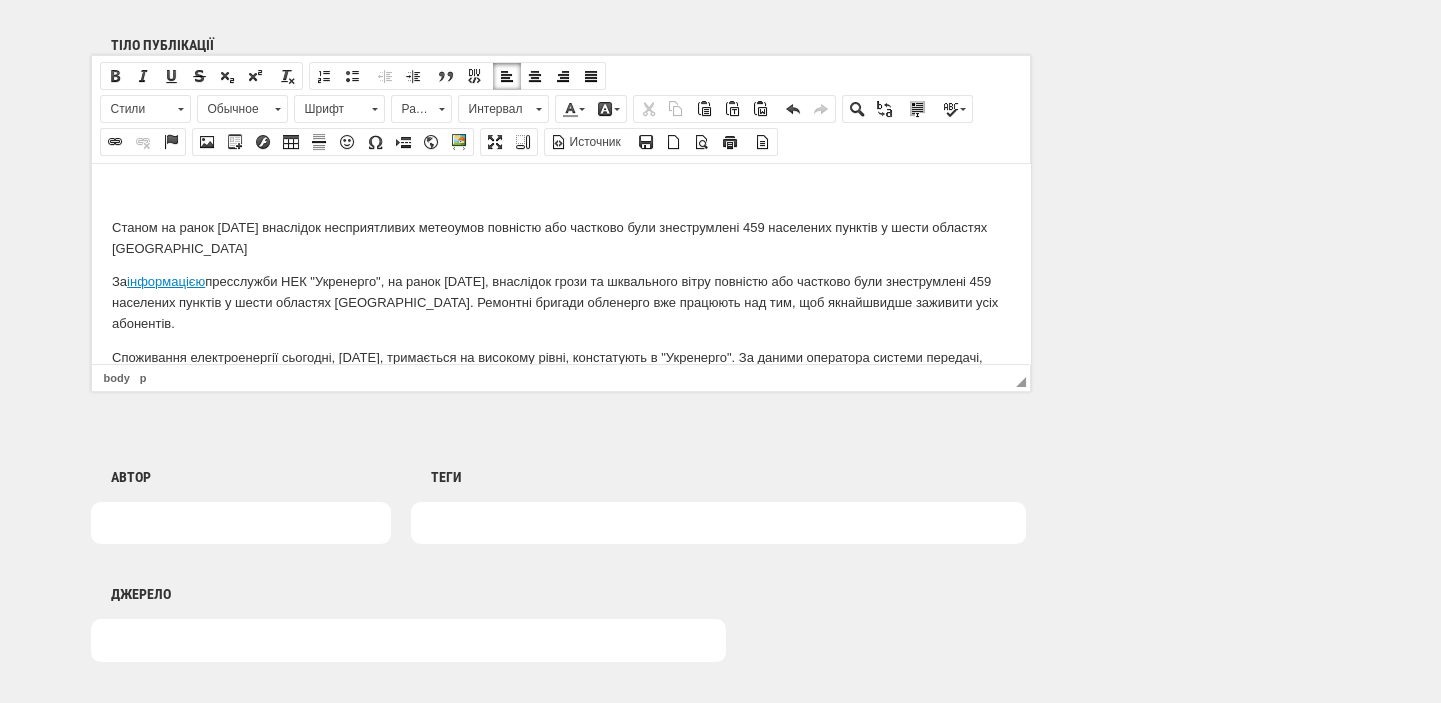 type on "Мешканці 459 населених пунктів залишилися без світла через негоду" 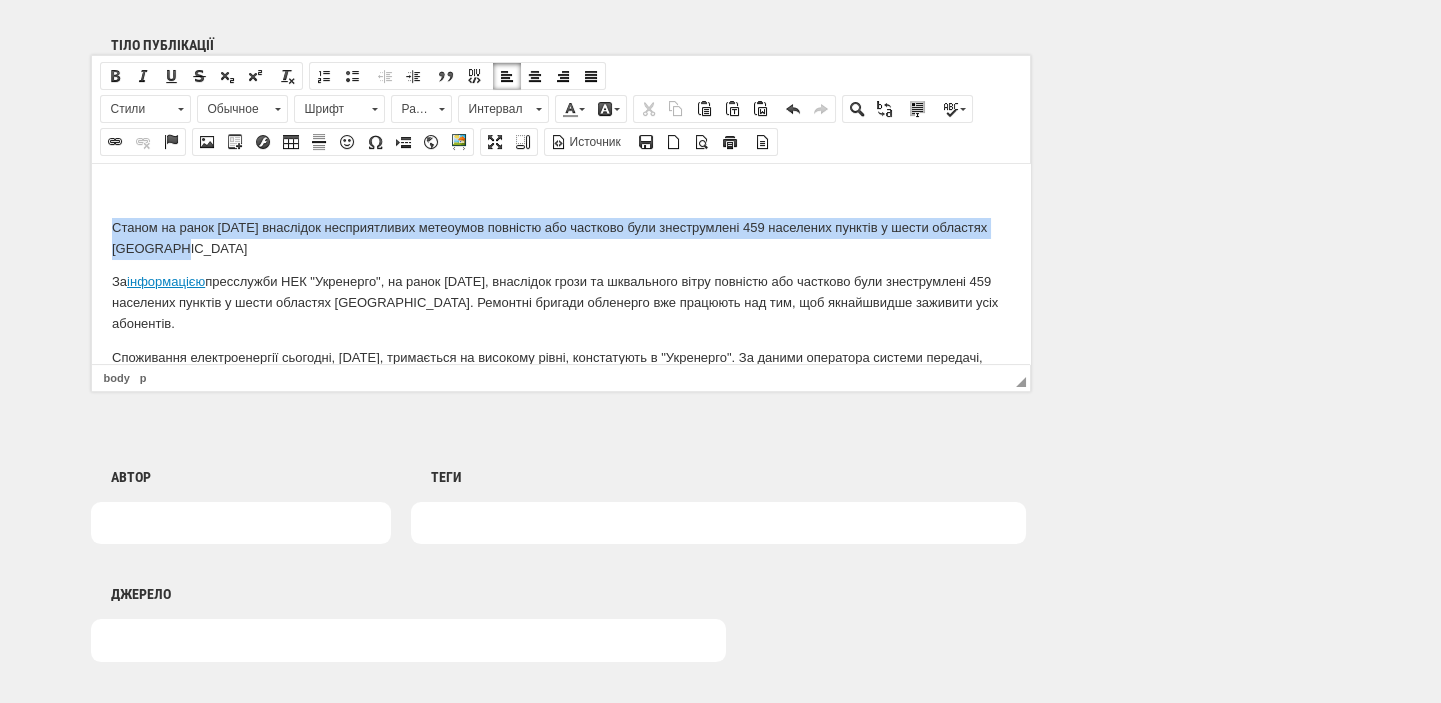 drag, startPoint x: 227, startPoint y: 241, endPoint x: 78, endPoint y: 215, distance: 151.25145 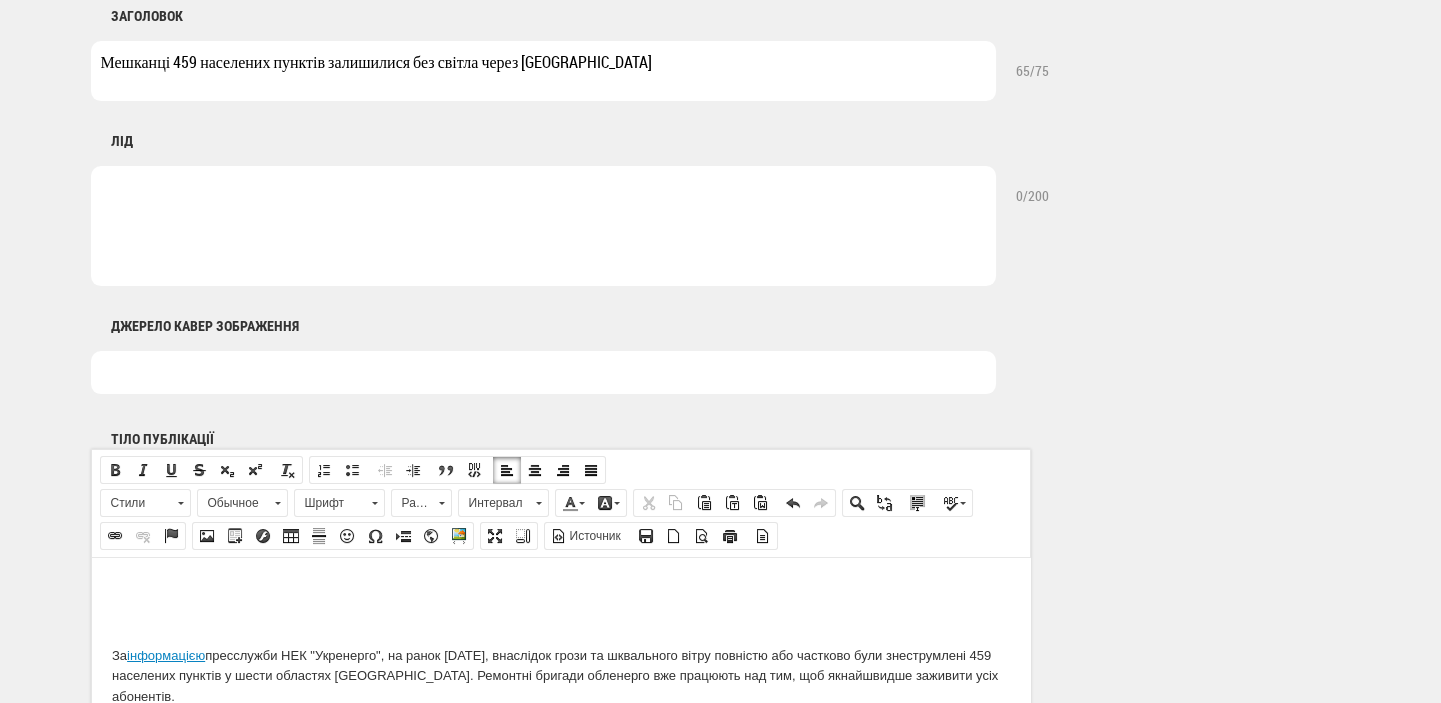 scroll, scrollTop: 636, scrollLeft: 0, axis: vertical 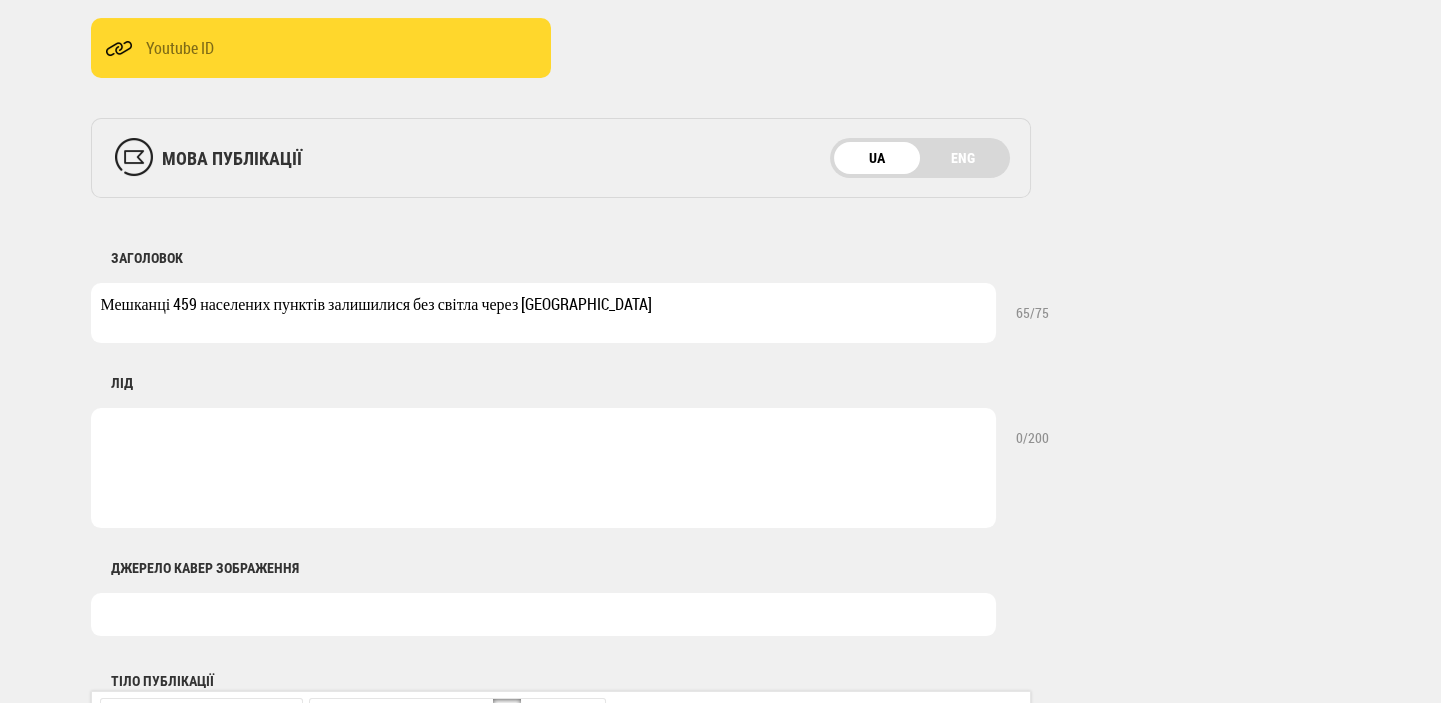 click at bounding box center (543, 468) 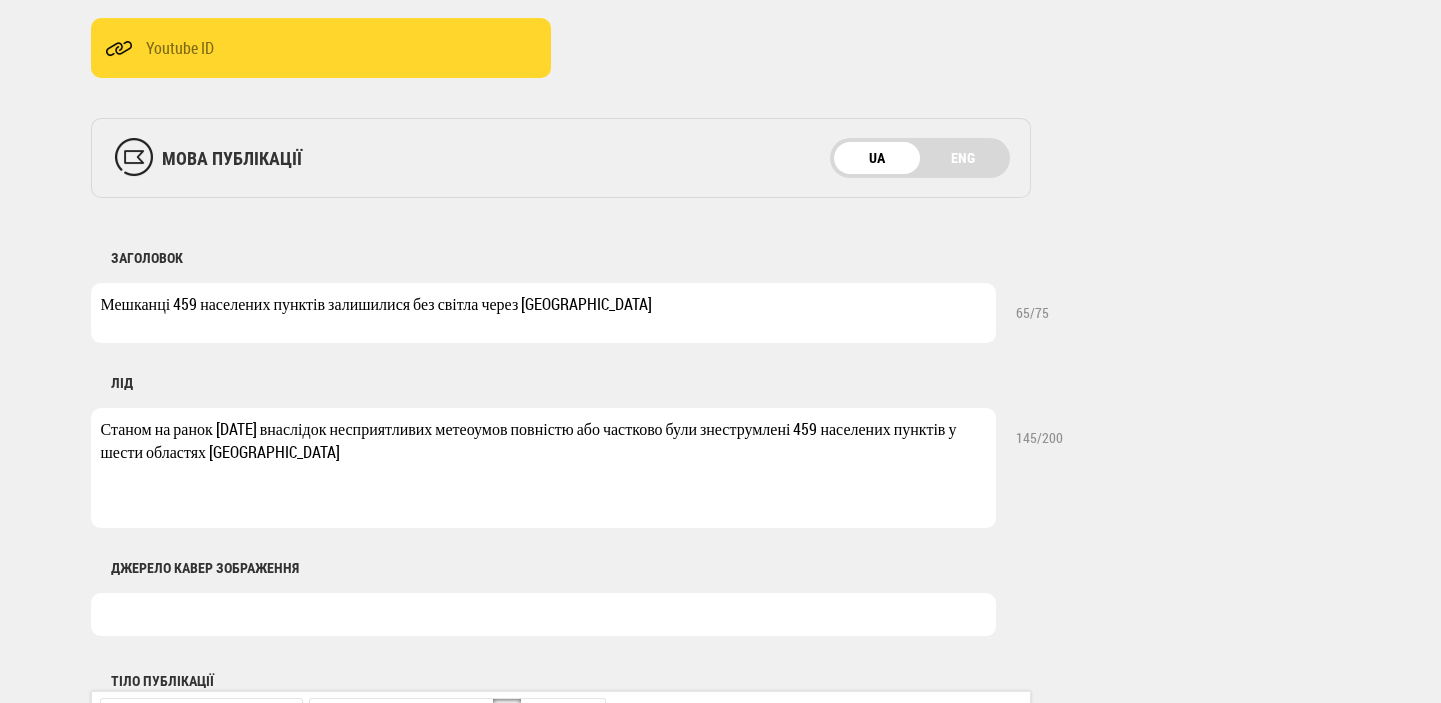 scroll, scrollTop: 1060, scrollLeft: 0, axis: vertical 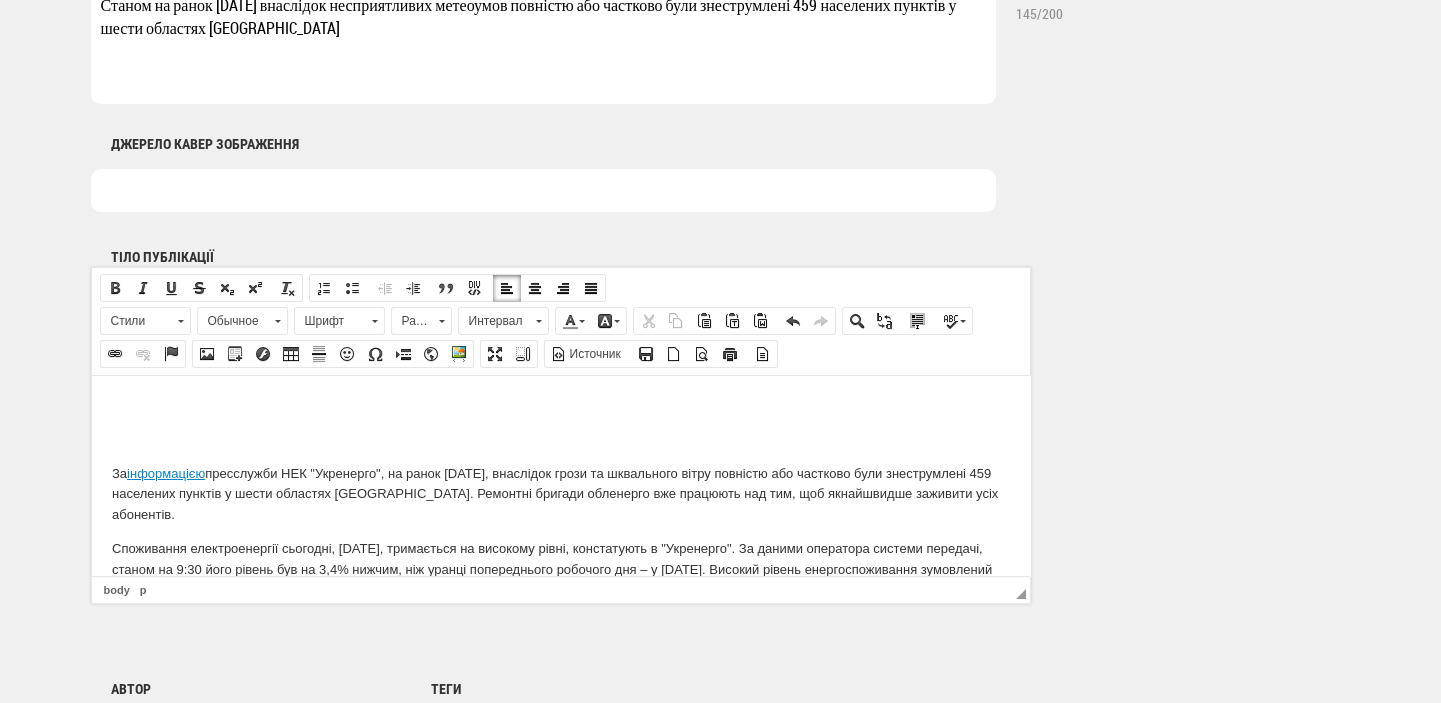 type on "Станом на ранок 28 липня внаслідок несприятливих метеоумов повністю або частково були знеструмлені 459 населених пунктів у шести областях України" 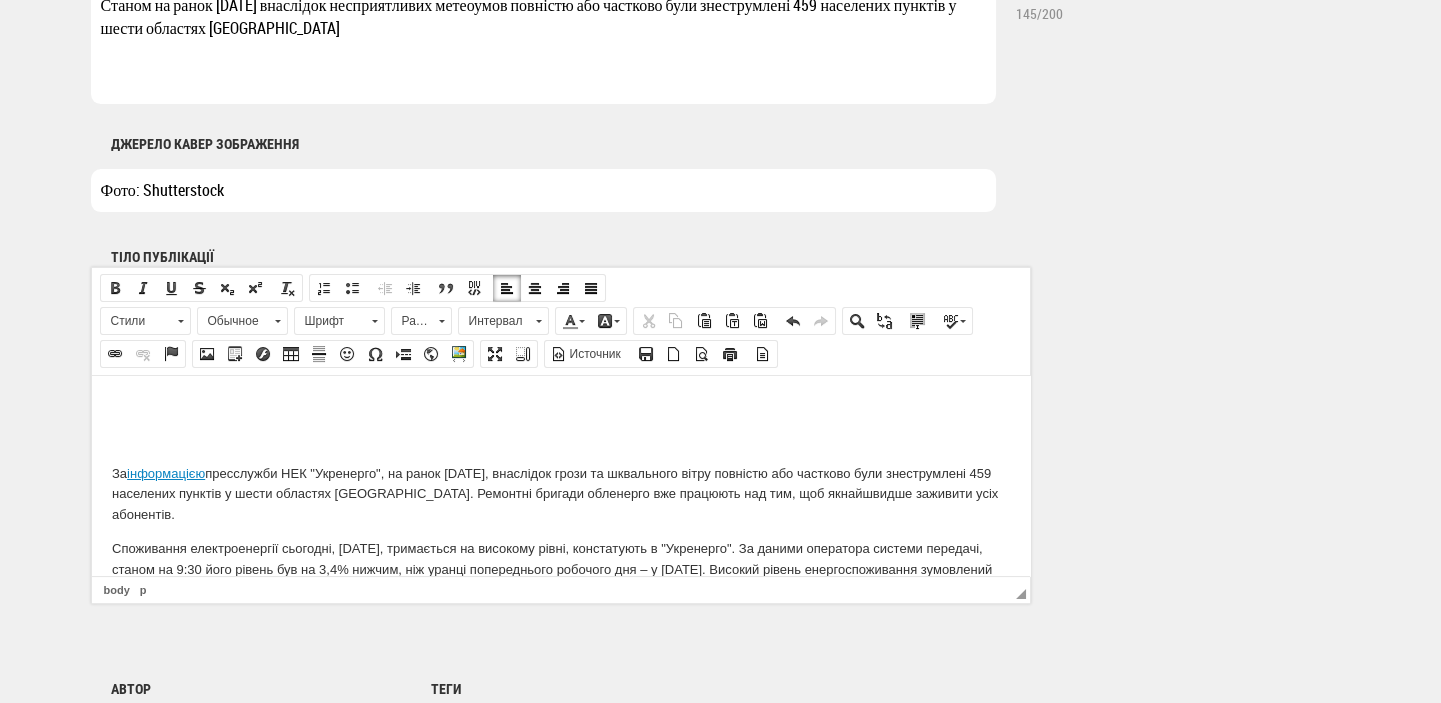 click at bounding box center [560, 405] 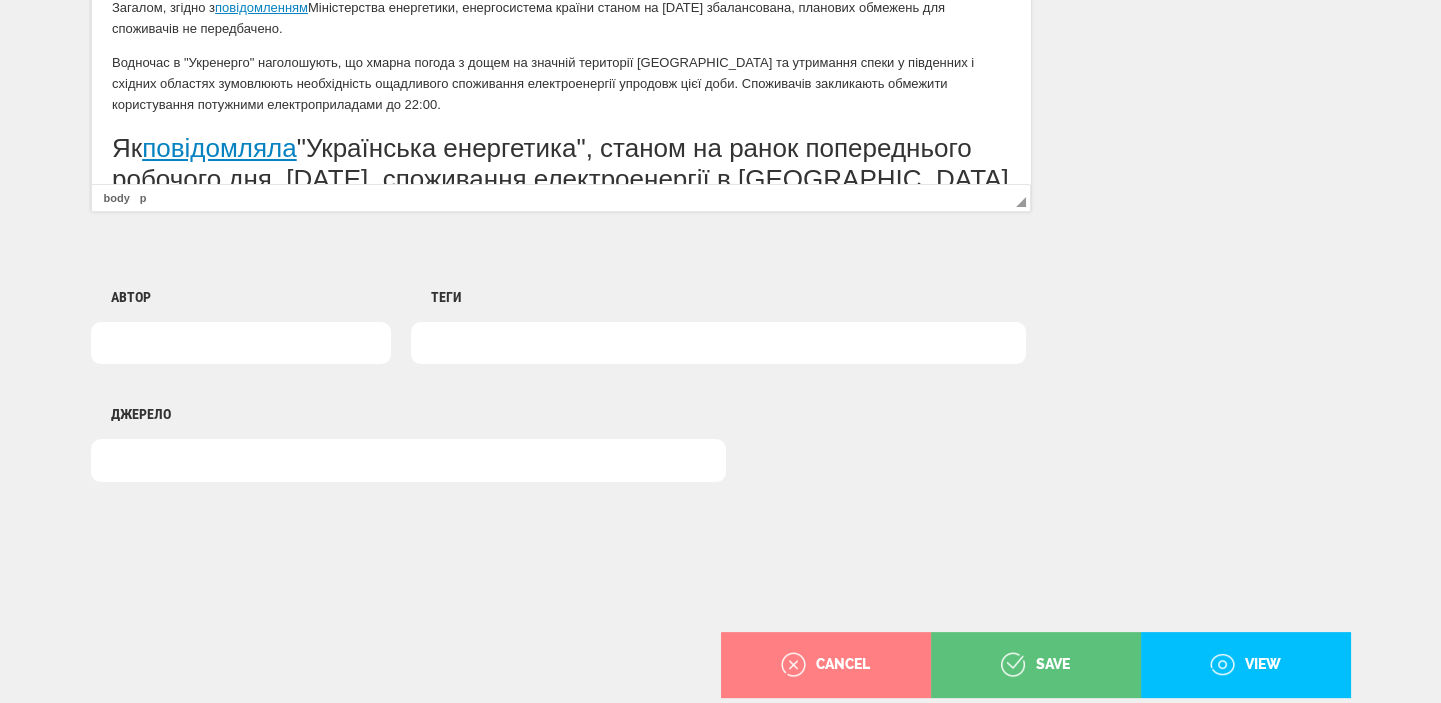 scroll, scrollTop: 1484, scrollLeft: 0, axis: vertical 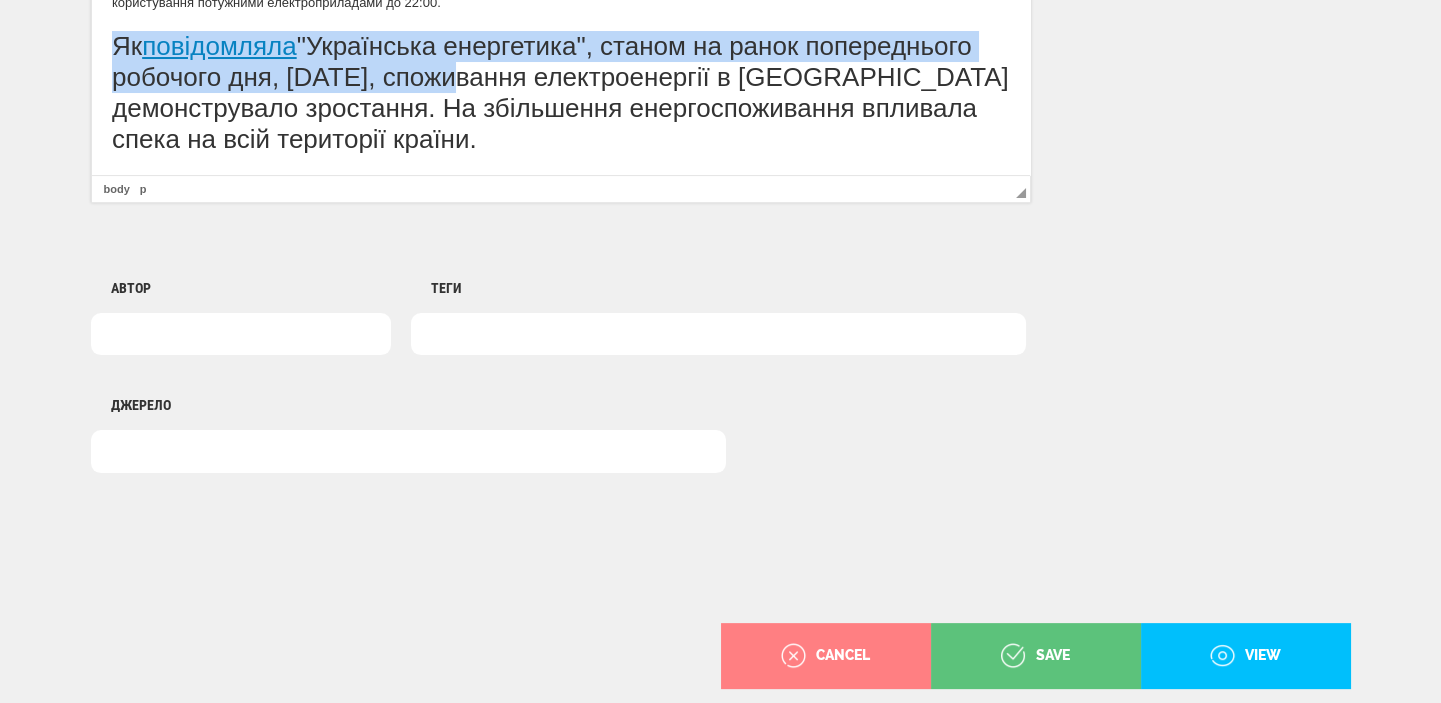 drag, startPoint x: 110, startPoint y: 126, endPoint x: 725, endPoint y: 163, distance: 616.112 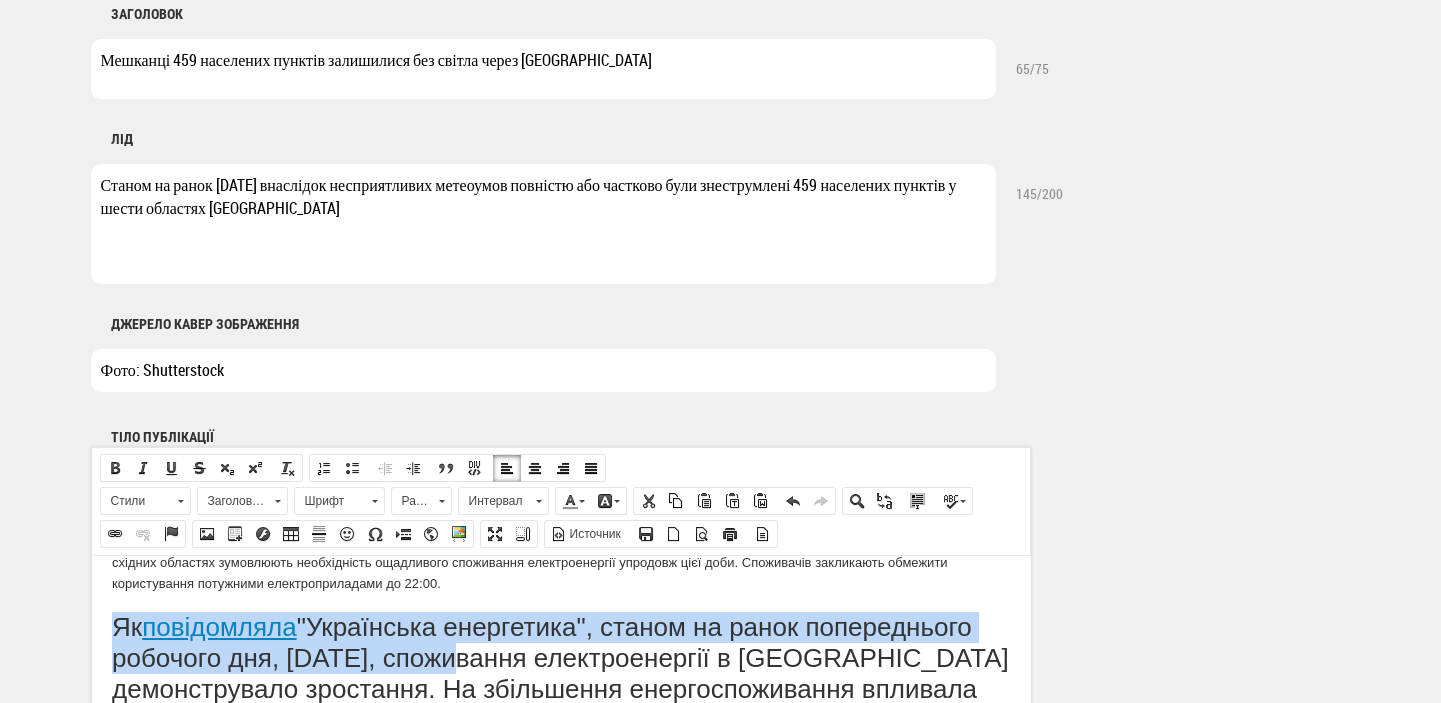scroll, scrollTop: 1060, scrollLeft: 0, axis: vertical 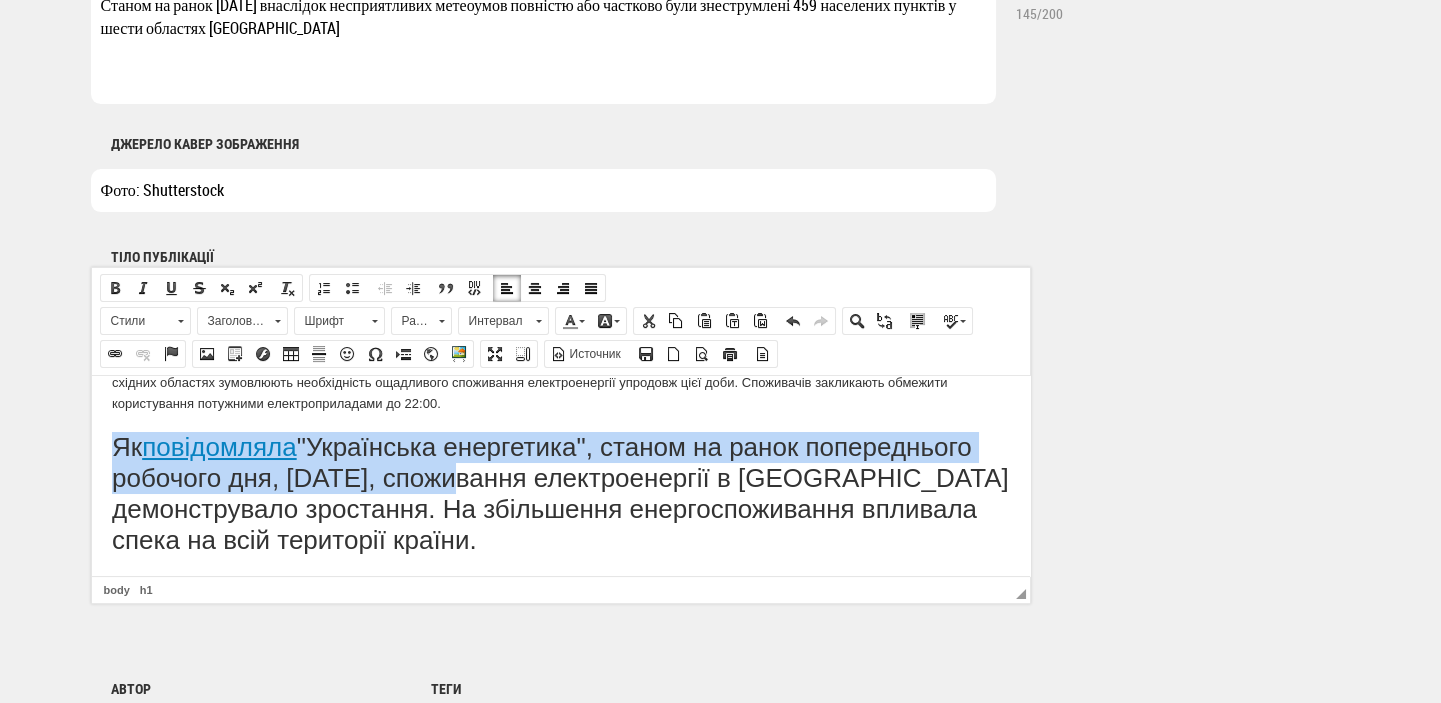 click on "Заголовок 1" at bounding box center [233, 321] 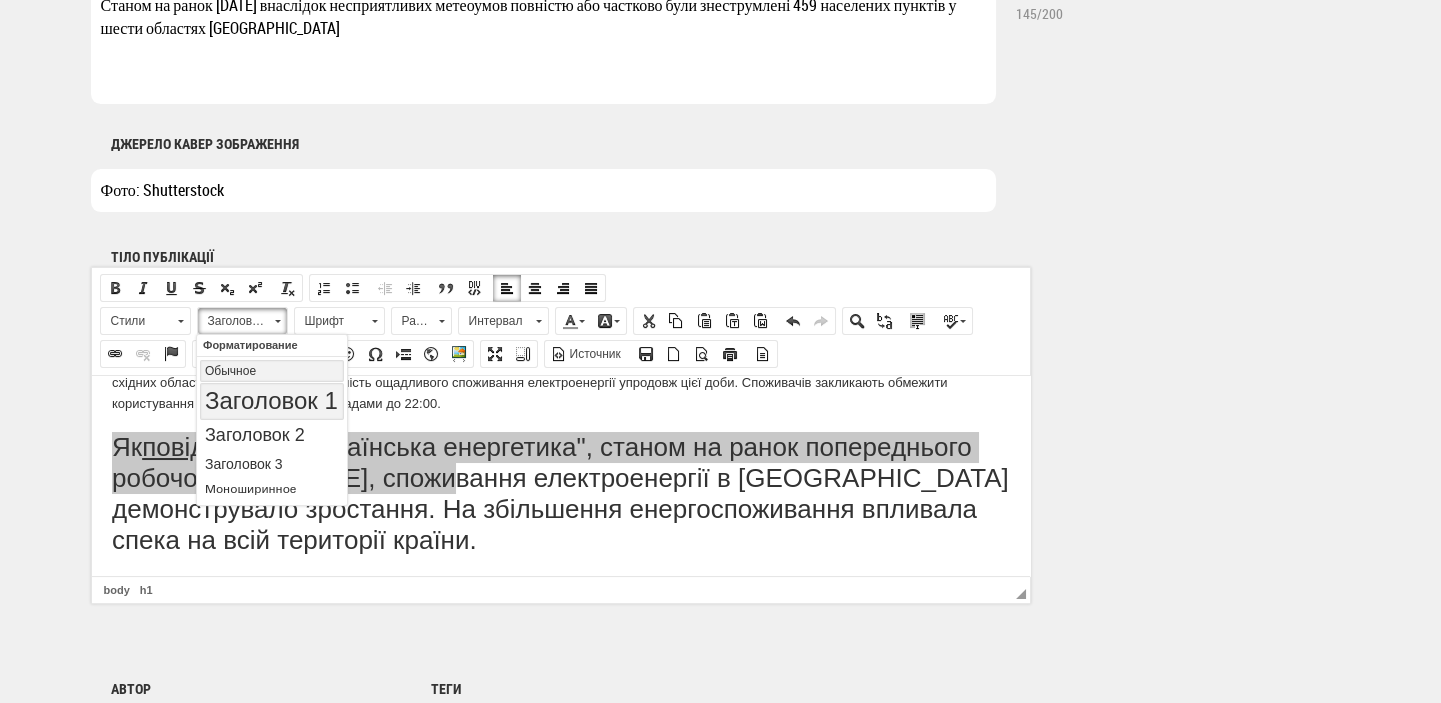 scroll, scrollTop: 0, scrollLeft: 0, axis: both 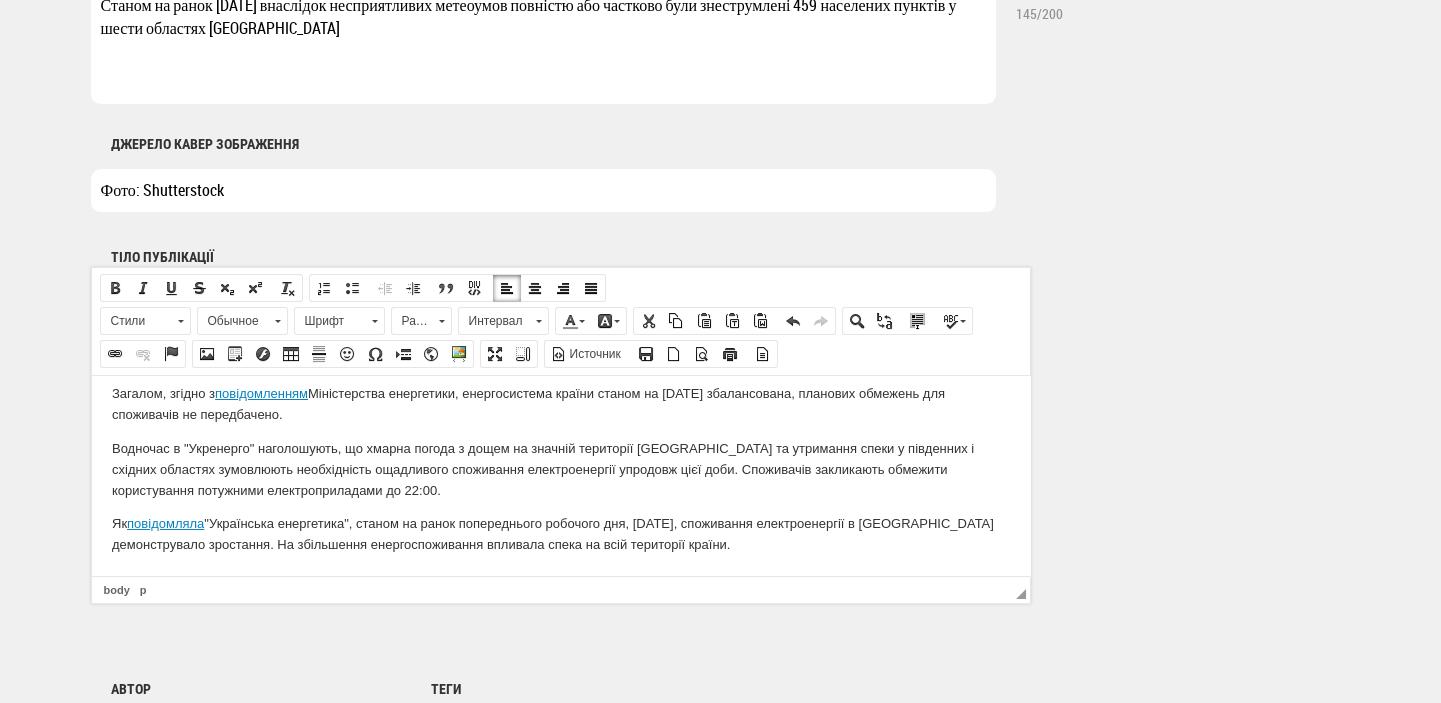 click on "Водночас в "Укренерго" наголошують, що хмарна погода з дощем на значній території України та утримання спеки у південних і східних областях зумовлюють необхідність ощадливого споживання електроенергії упродовж цієї доби. Споживачів закликають обмежити користування потужними електроприладами до 22:00." at bounding box center [560, 469] 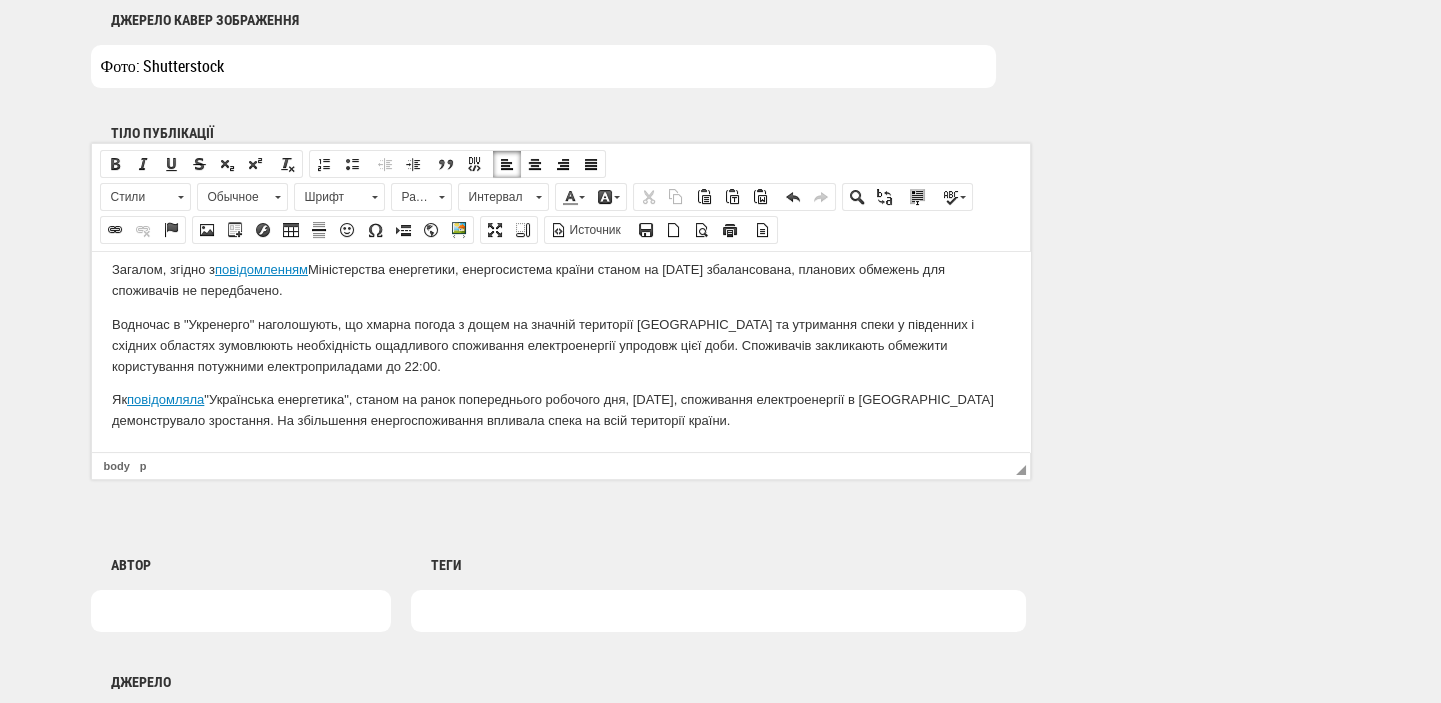 scroll, scrollTop: 1493, scrollLeft: 0, axis: vertical 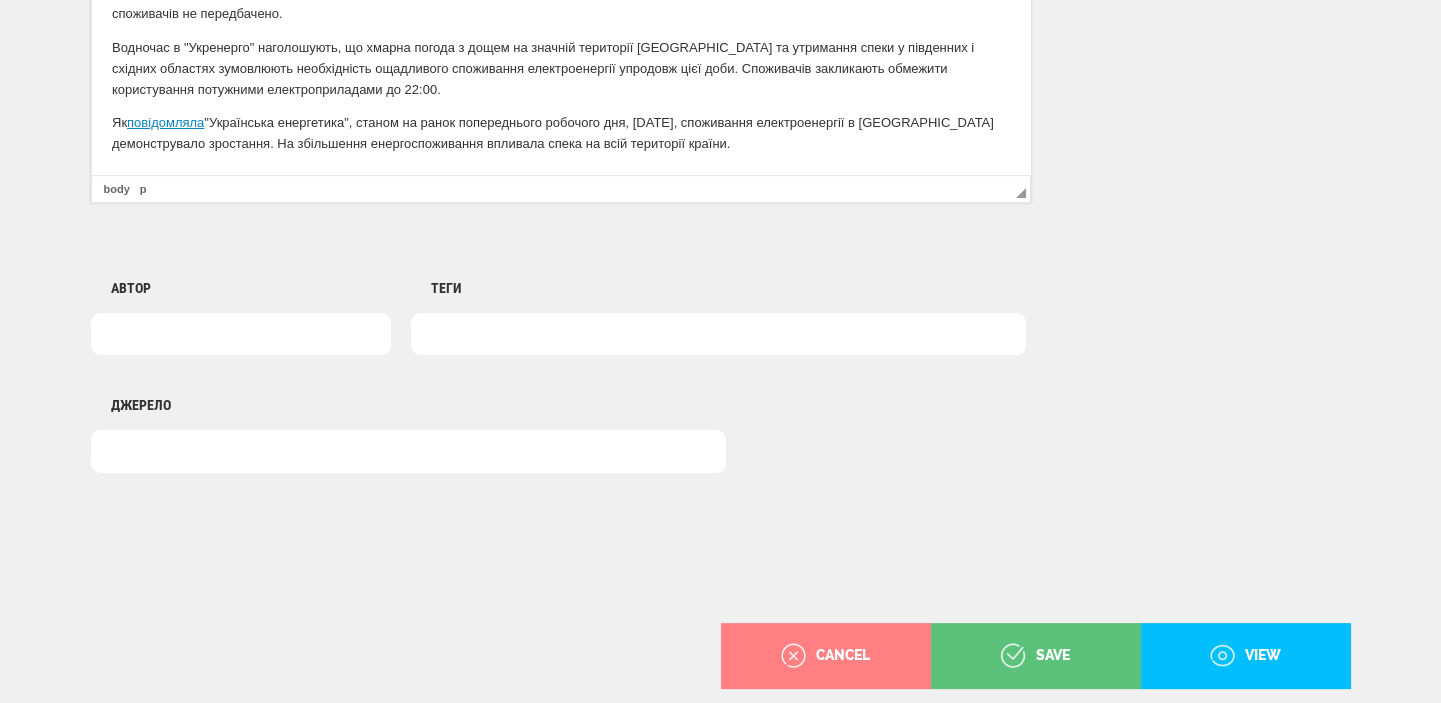 click at bounding box center [718, 334] 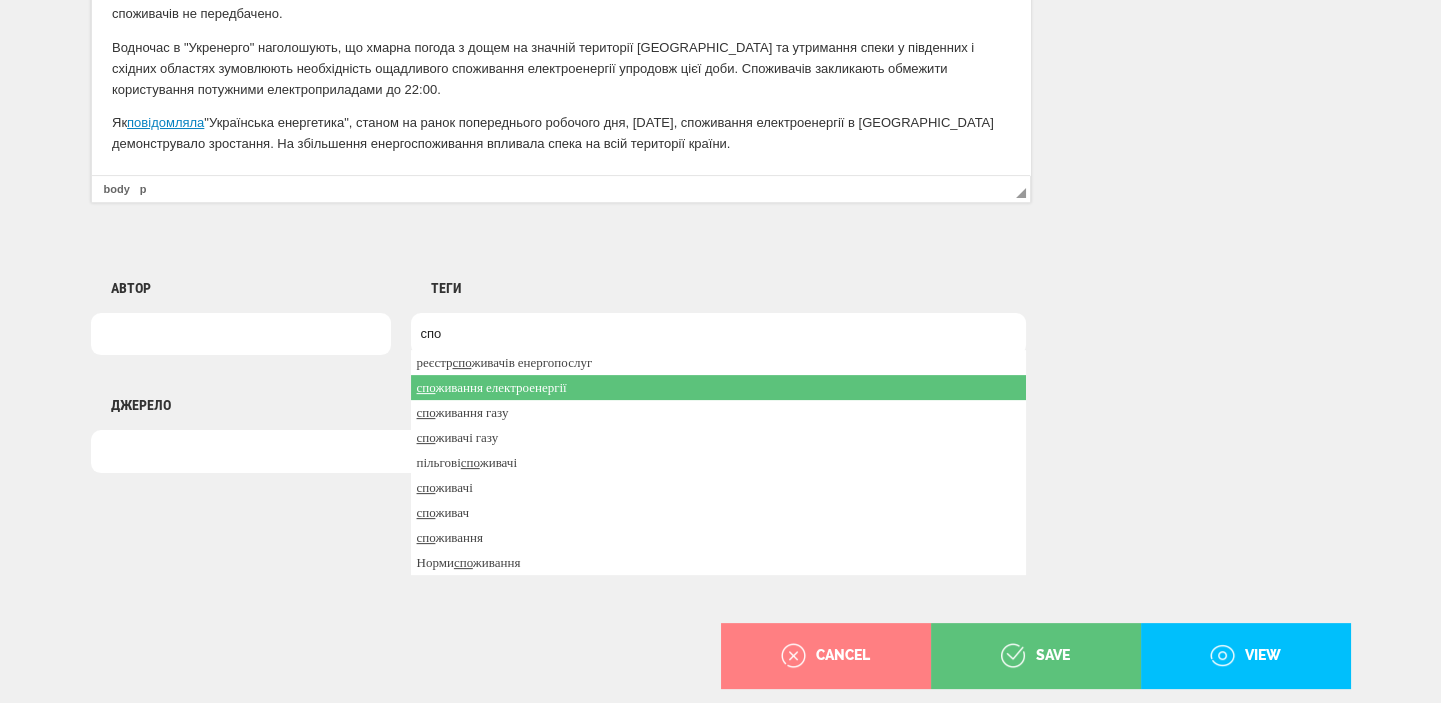 type on "спо" 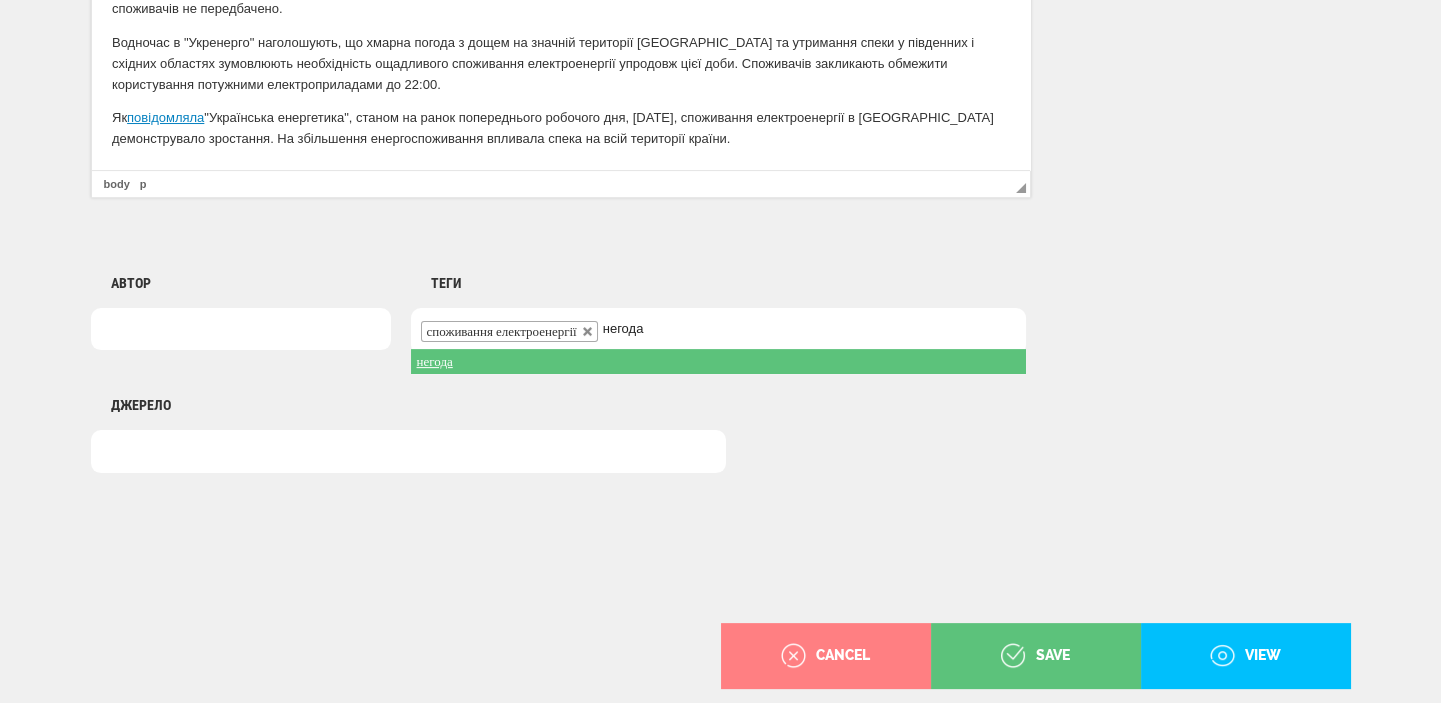 type on "негода" 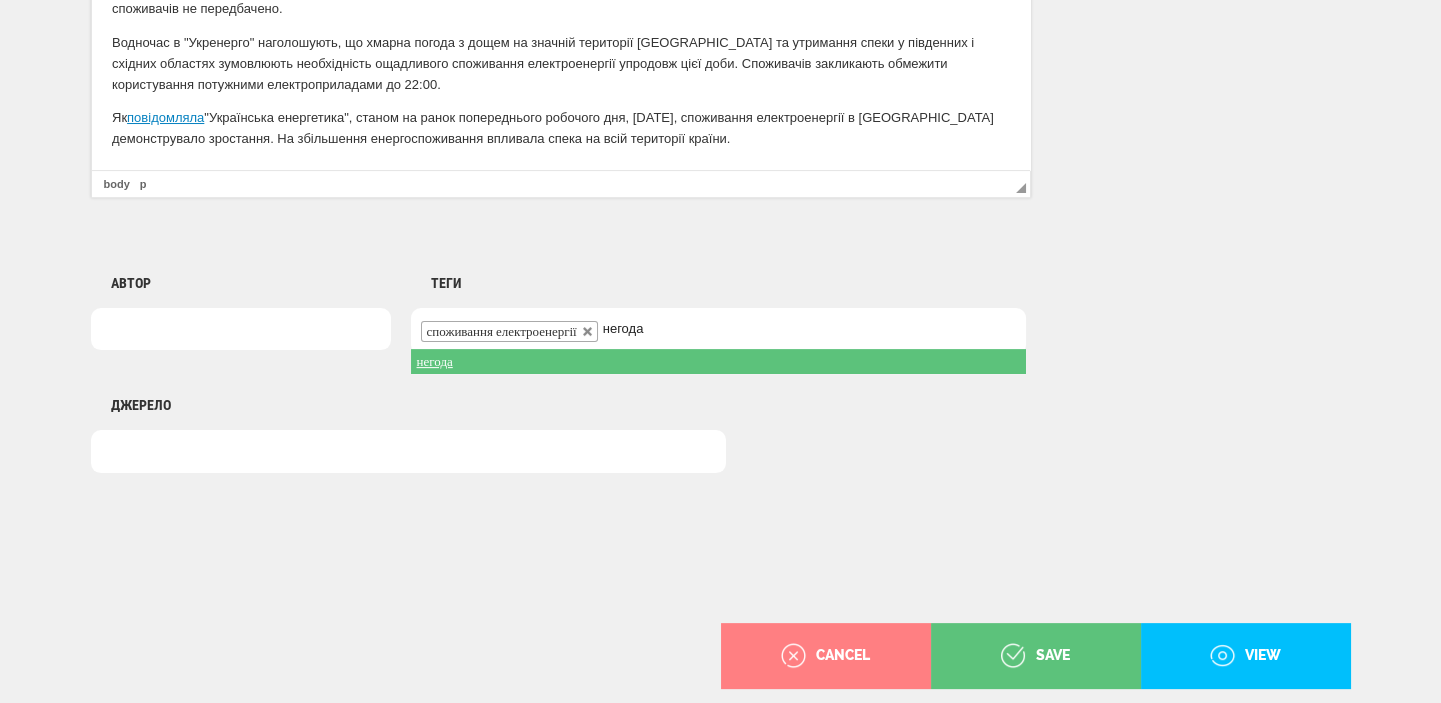 click on "негода" at bounding box center [718, 361] 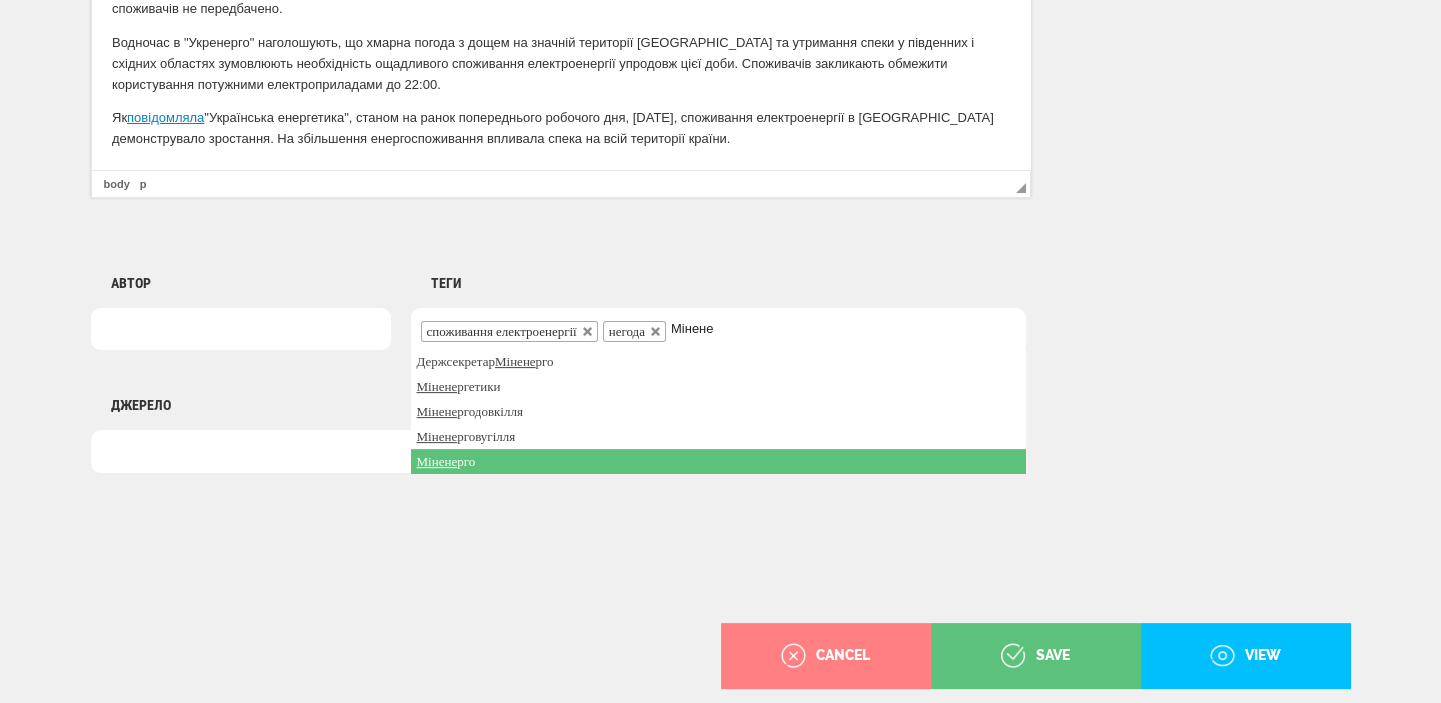 type on "Мінене" 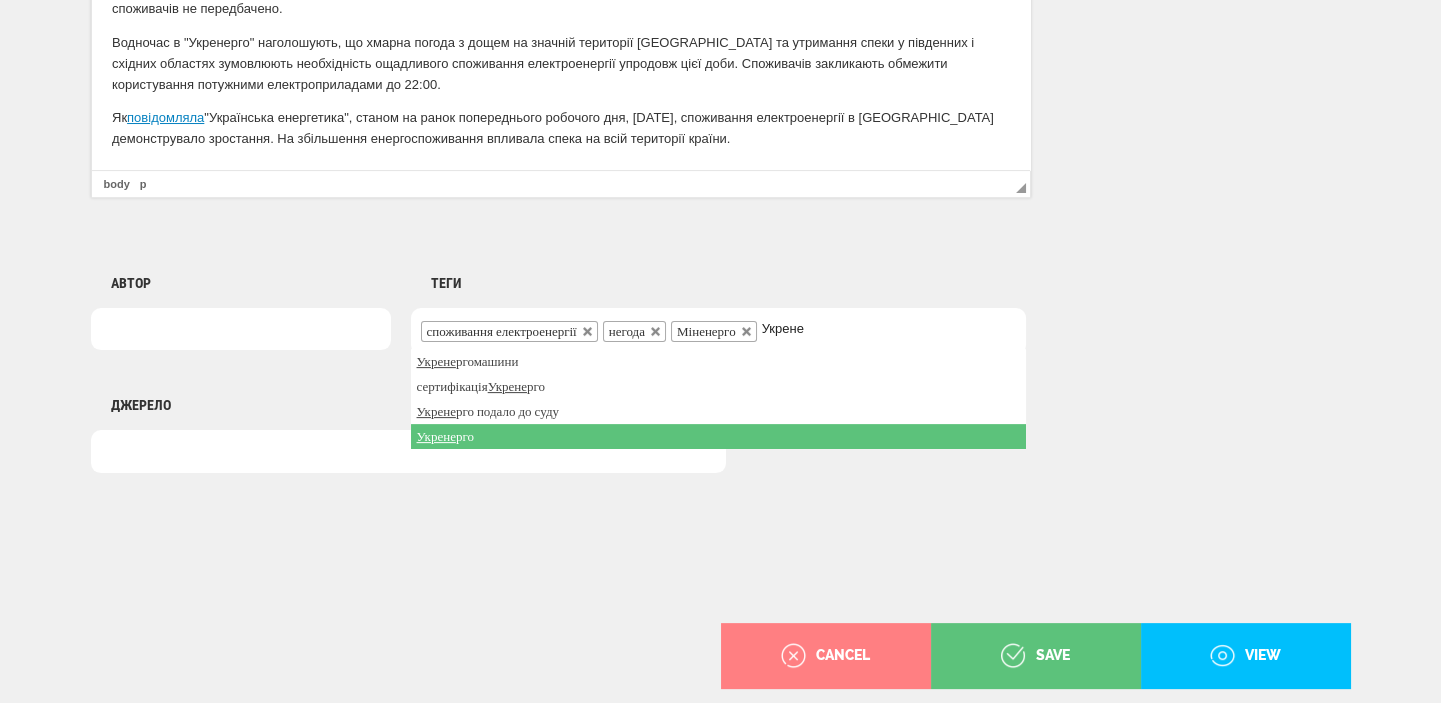 type on "Укрене" 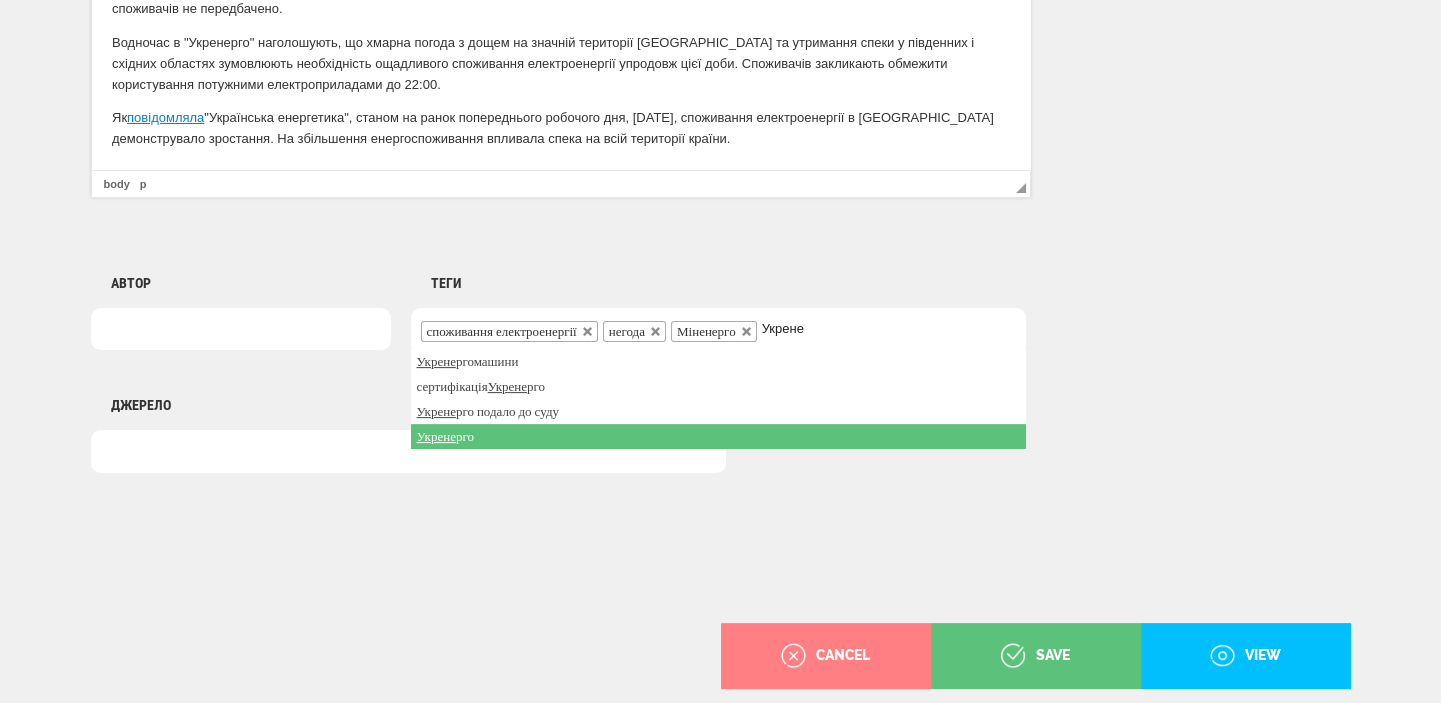 click on "Укрене рго" at bounding box center [718, 436] 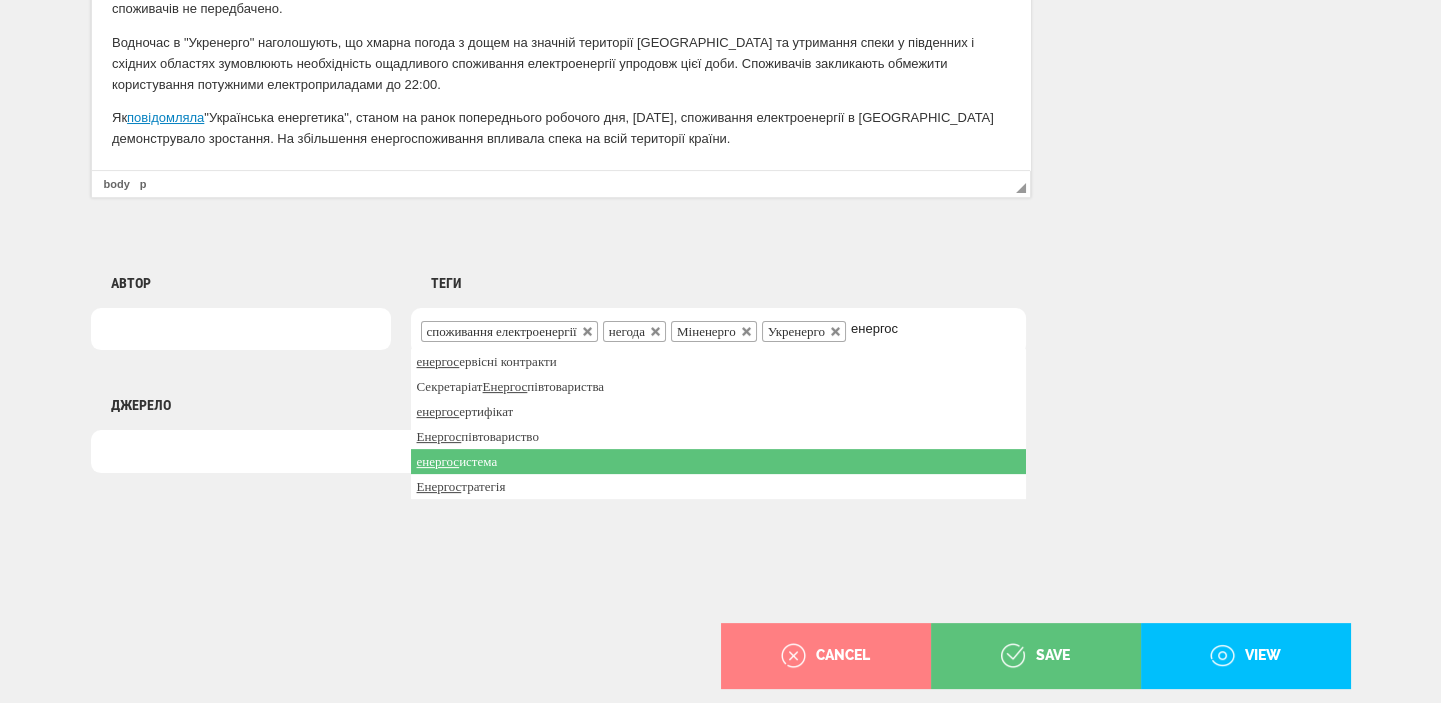type on "енергос" 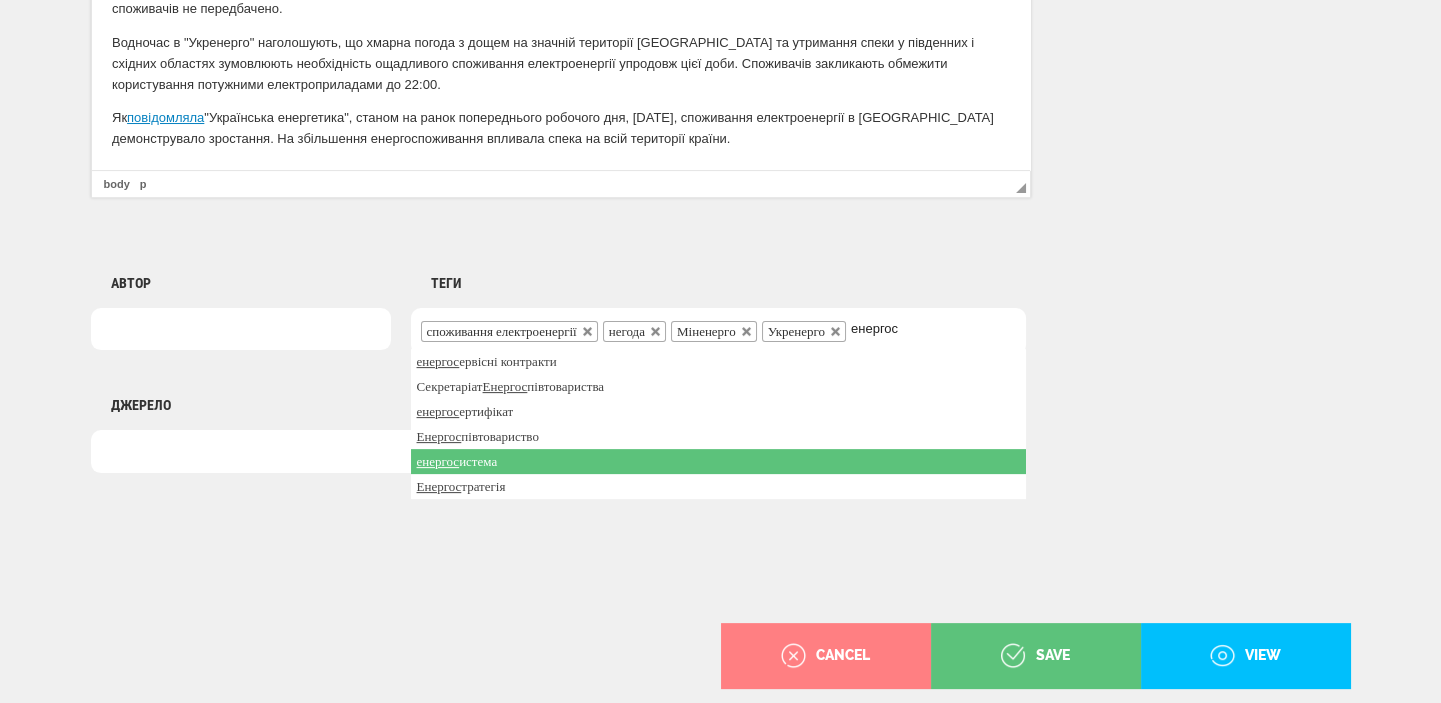 click on "енергос истема" at bounding box center [718, 461] 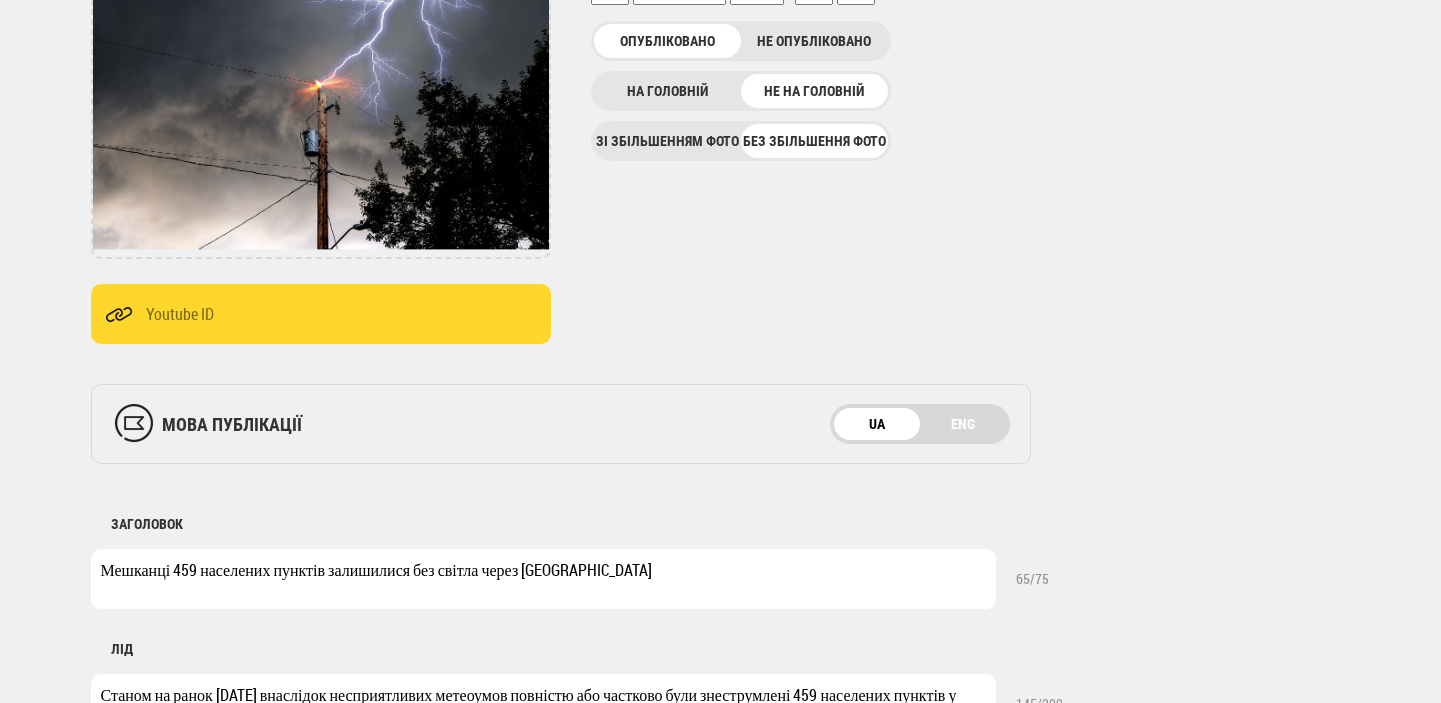 scroll, scrollTop: 0, scrollLeft: 0, axis: both 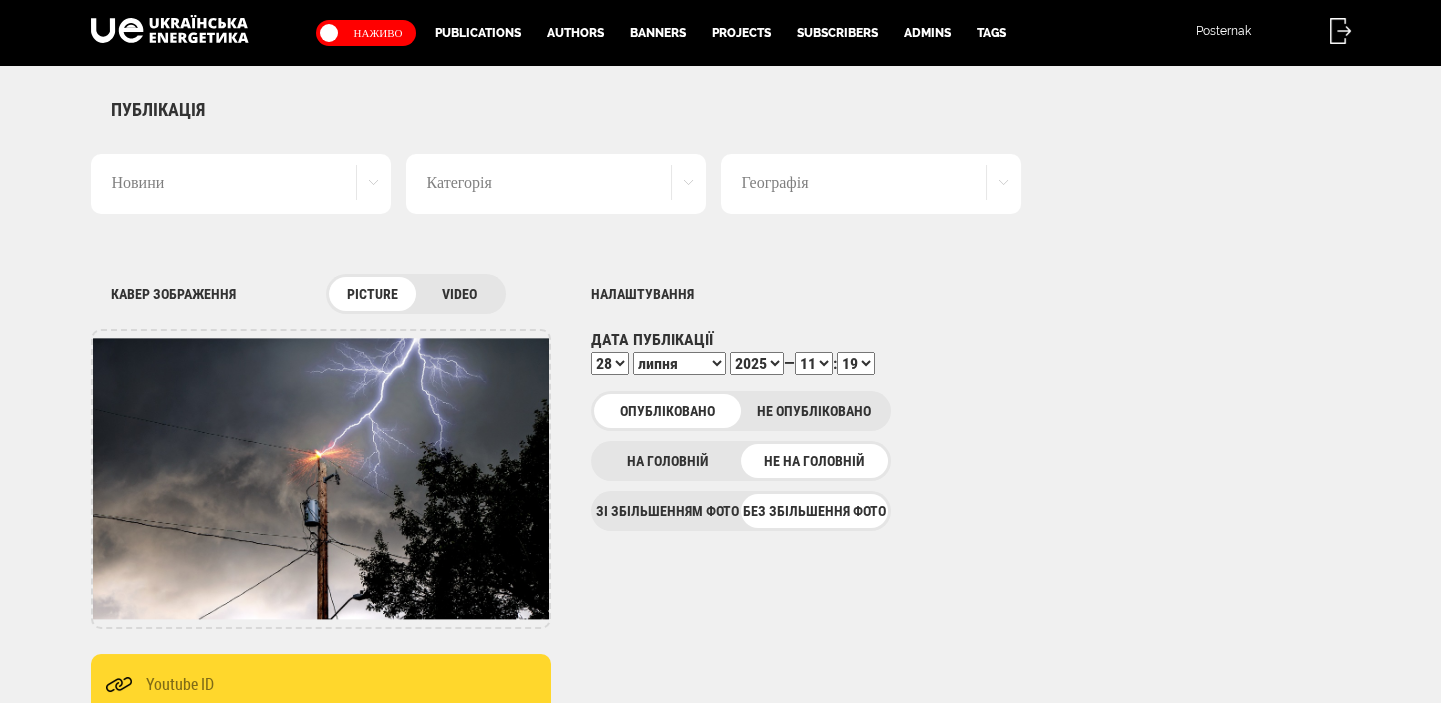 click on "00
01
02
03
04
05
06
07
08
09
10
11
12
13
14
15
16
17
18
19
20
21
22
23
24
25
26
27
28
29
30
31
32
33
34
35
36
37
38
39
40
41
42
43
44
45
46
47
48
49
50
51
52
53
54
55
56
57
58
59" at bounding box center (856, 363) 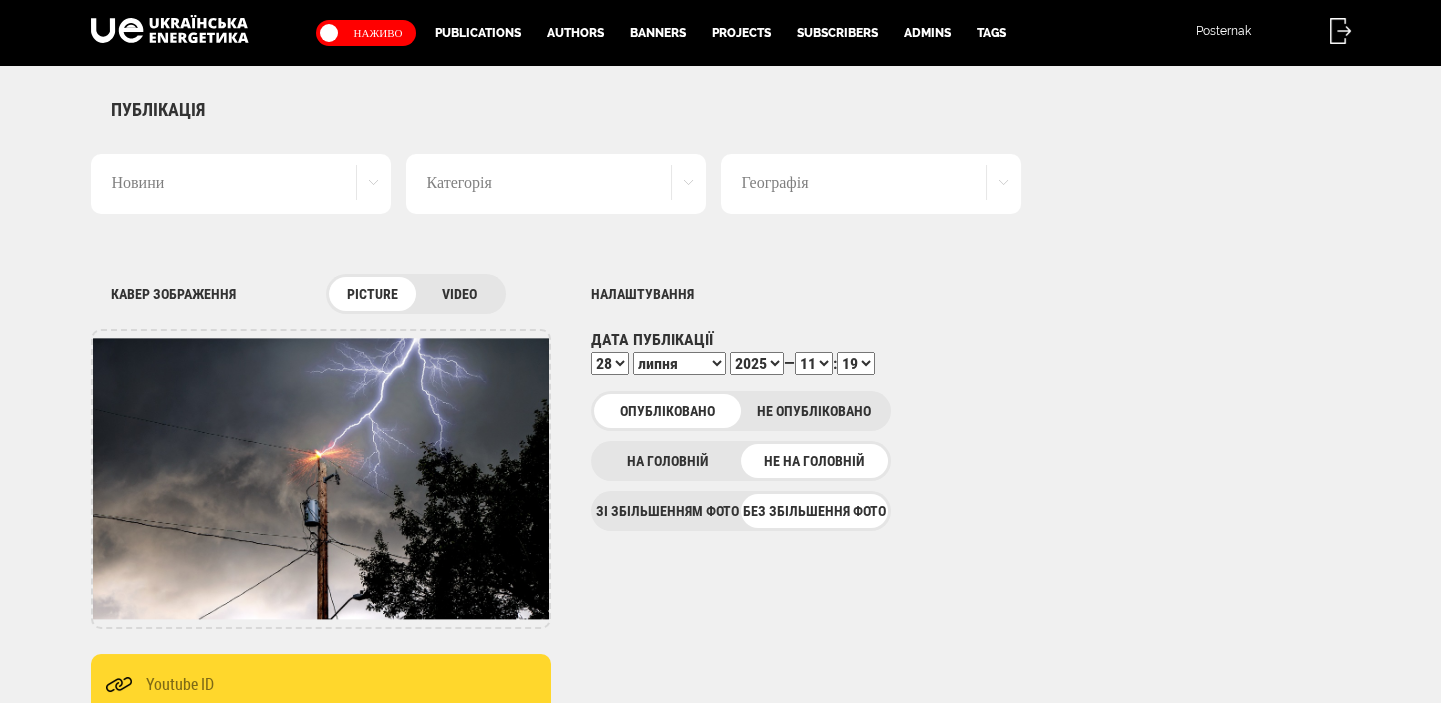 select on "20" 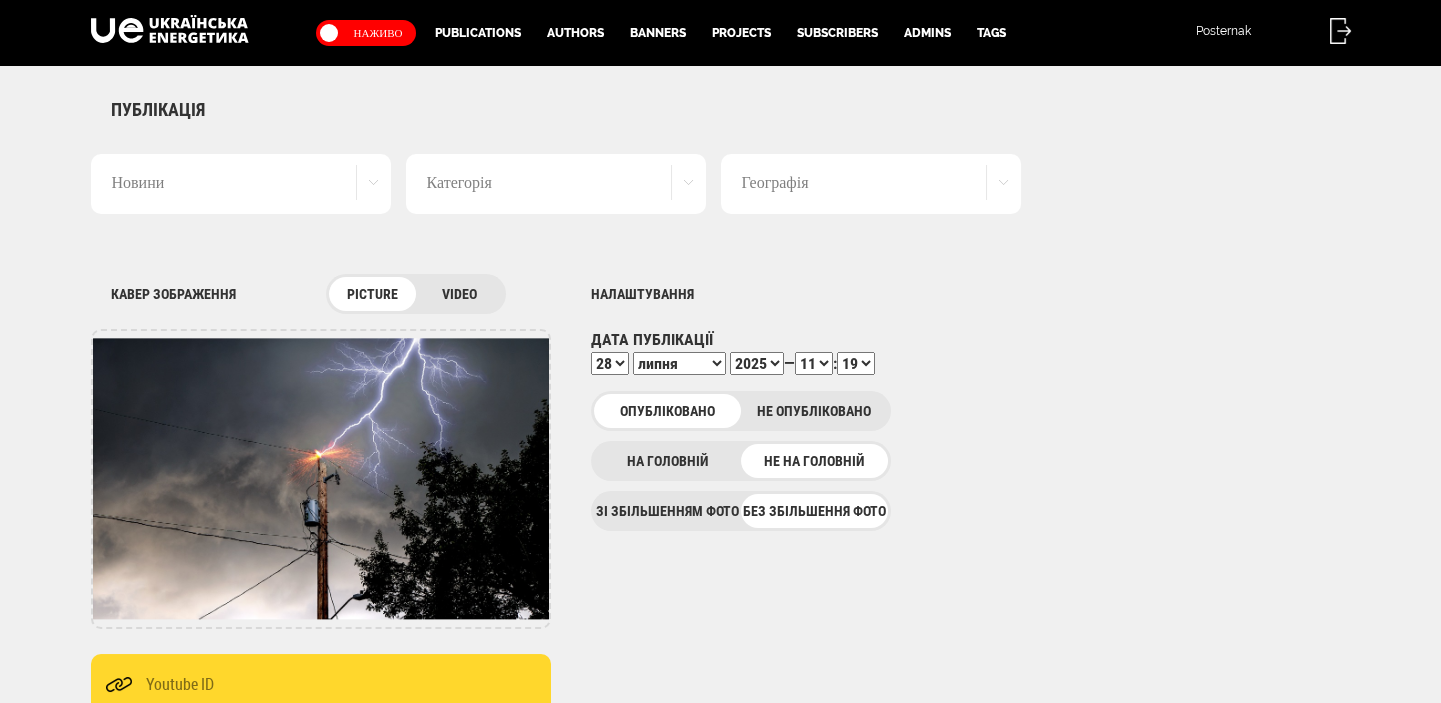 click on "00
01
02
03
04
05
06
07
08
09
10
11
12
13
14
15
16
17
18
19
20
21
22
23
24
25
26
27
28
29
30
31
32
33
34
35
36
37
38
39
40
41
42
43
44
45
46
47
48
49
50
51
52
53
54
55
56
57
58
59" at bounding box center [856, 363] 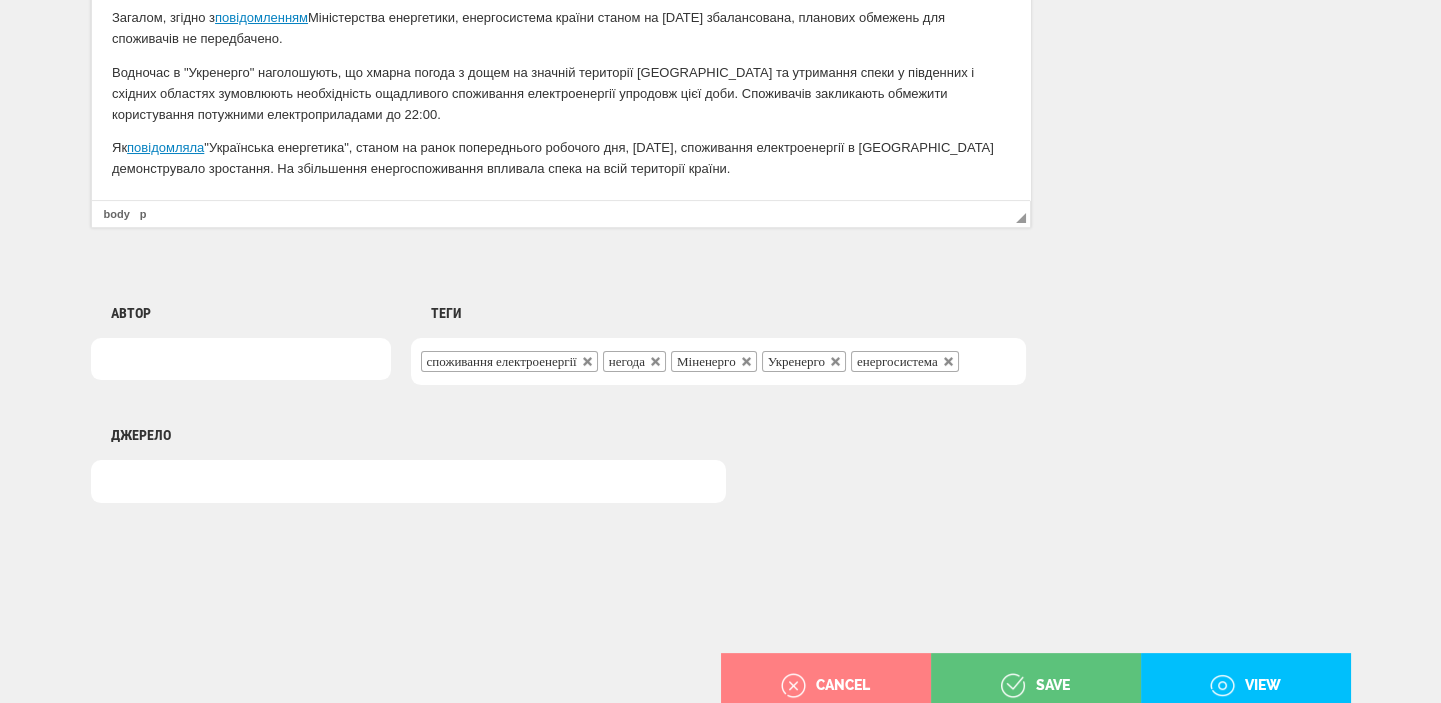 scroll, scrollTop: 1498, scrollLeft: 0, axis: vertical 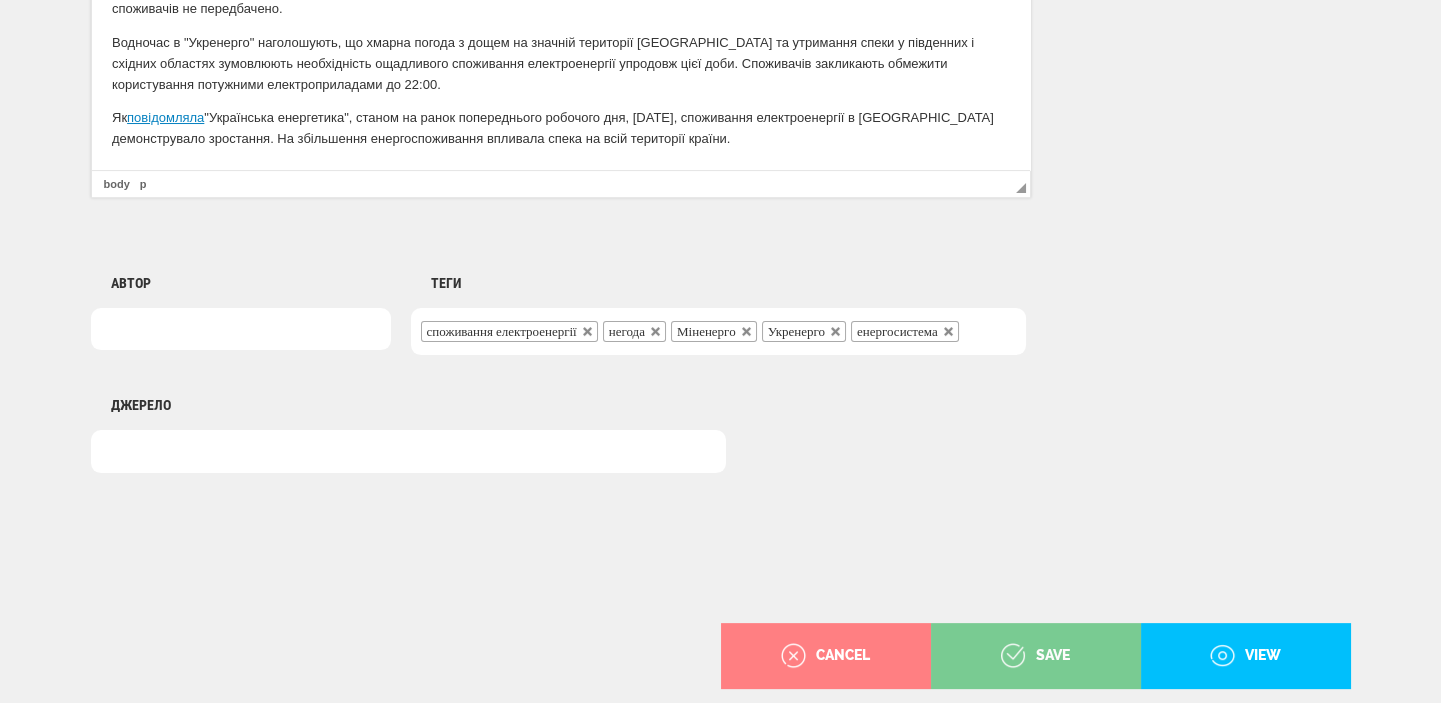 click on "save" at bounding box center (1035, 656) 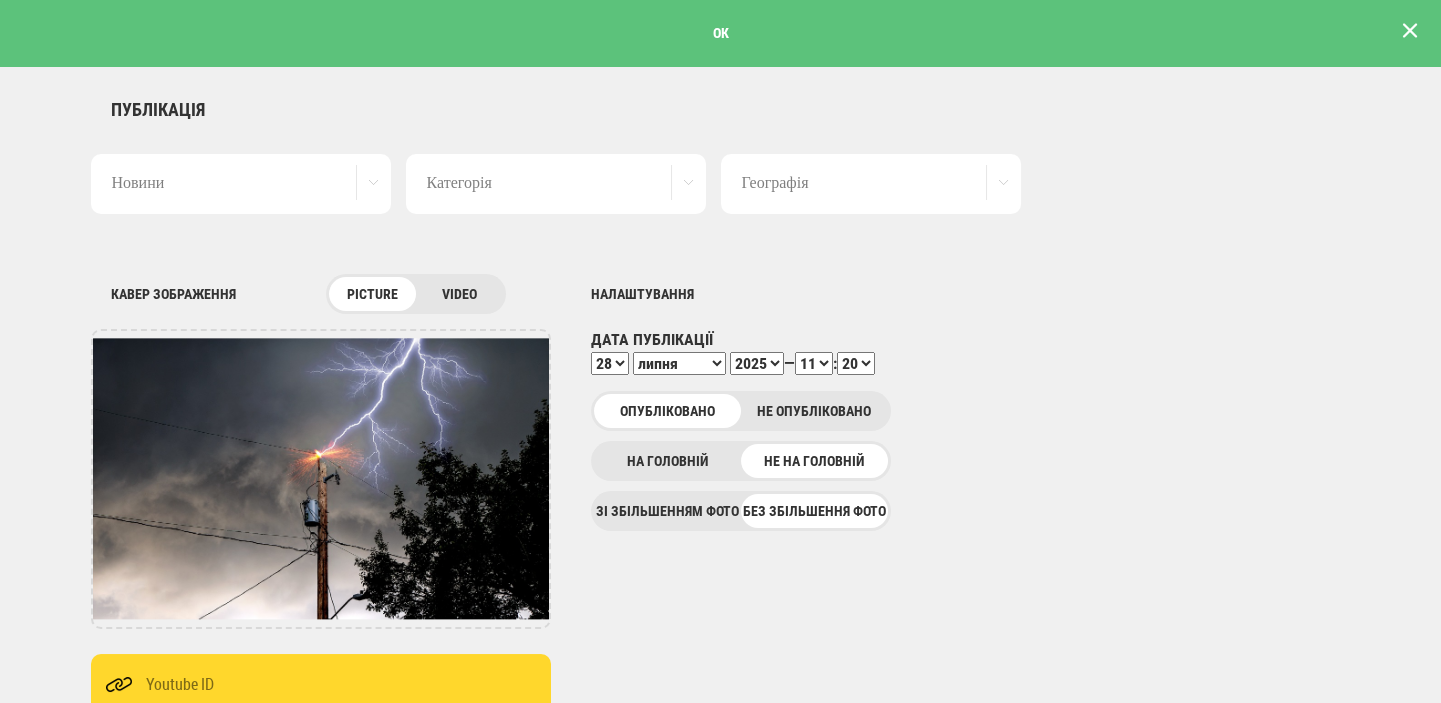 scroll, scrollTop: 0, scrollLeft: 0, axis: both 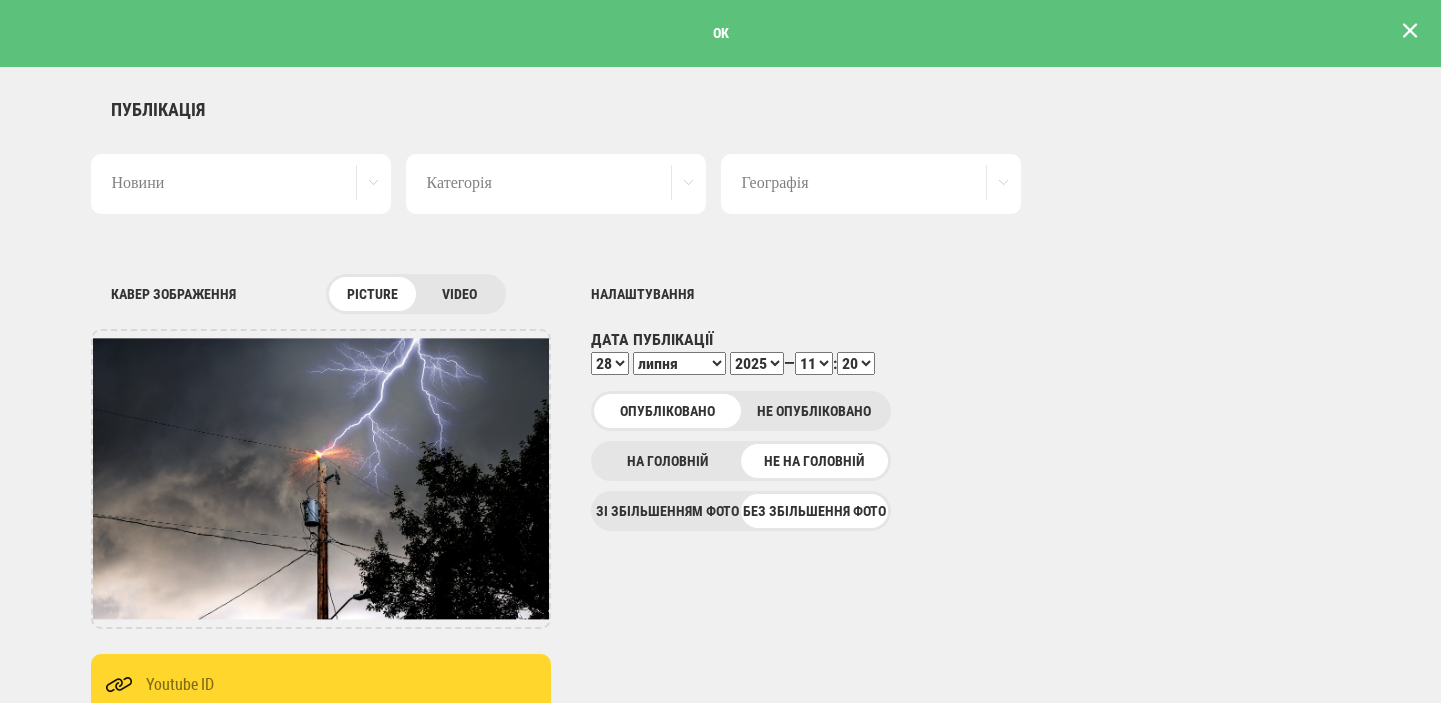 click at bounding box center [1410, 31] 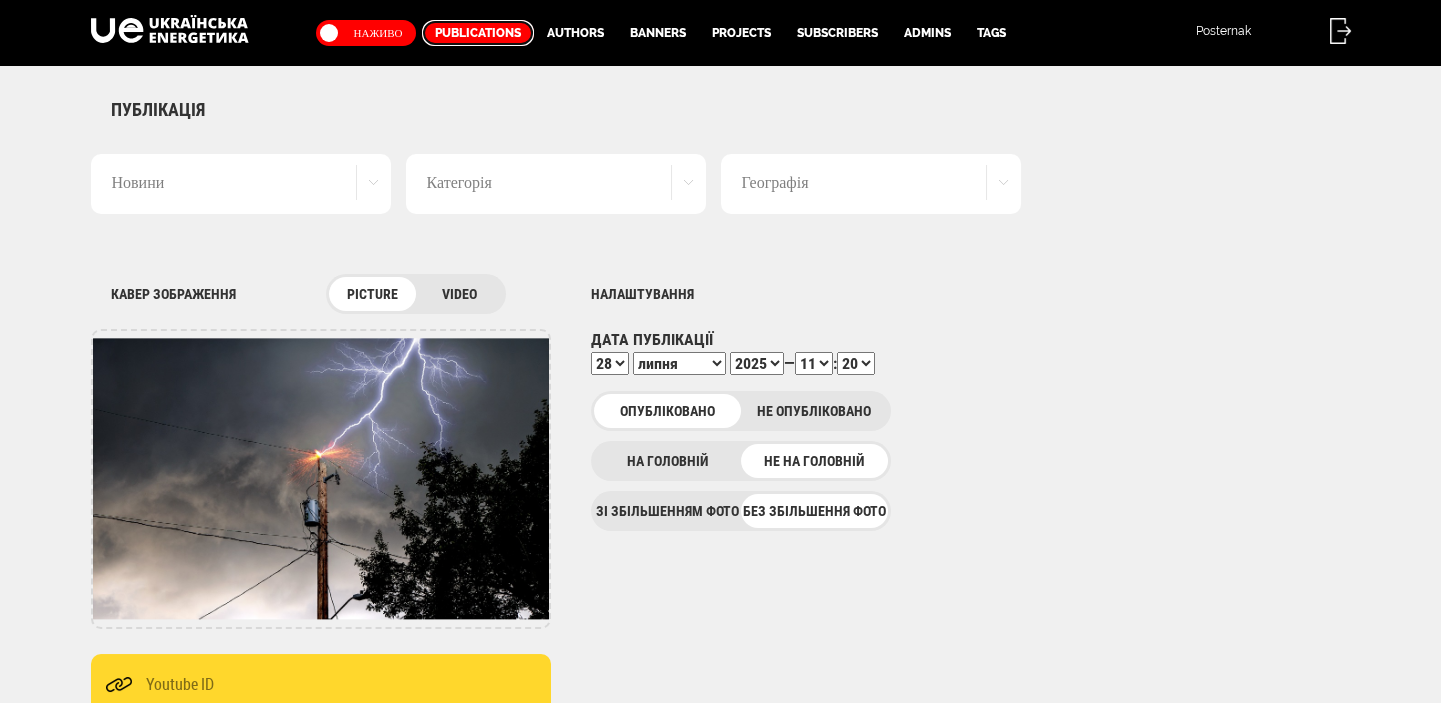 click on "Publications" at bounding box center (478, 33) 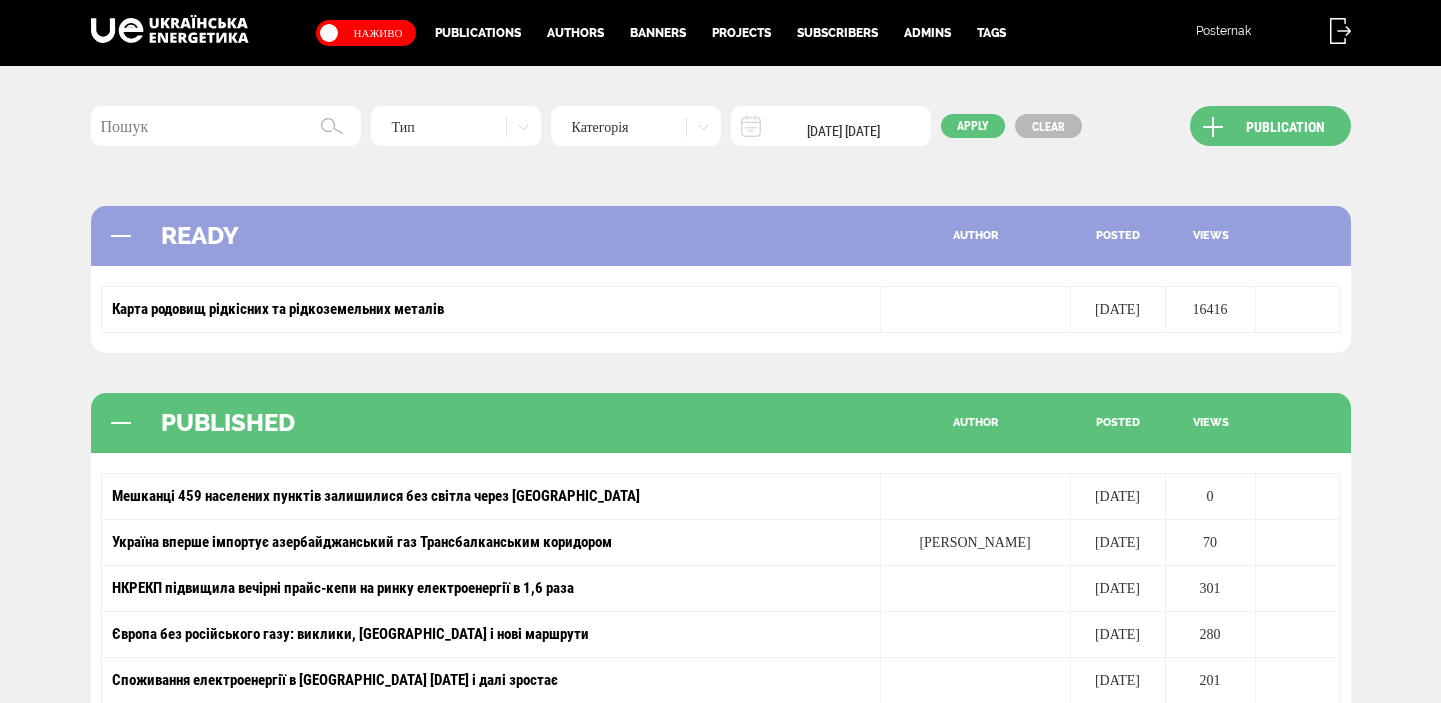 scroll, scrollTop: 0, scrollLeft: 0, axis: both 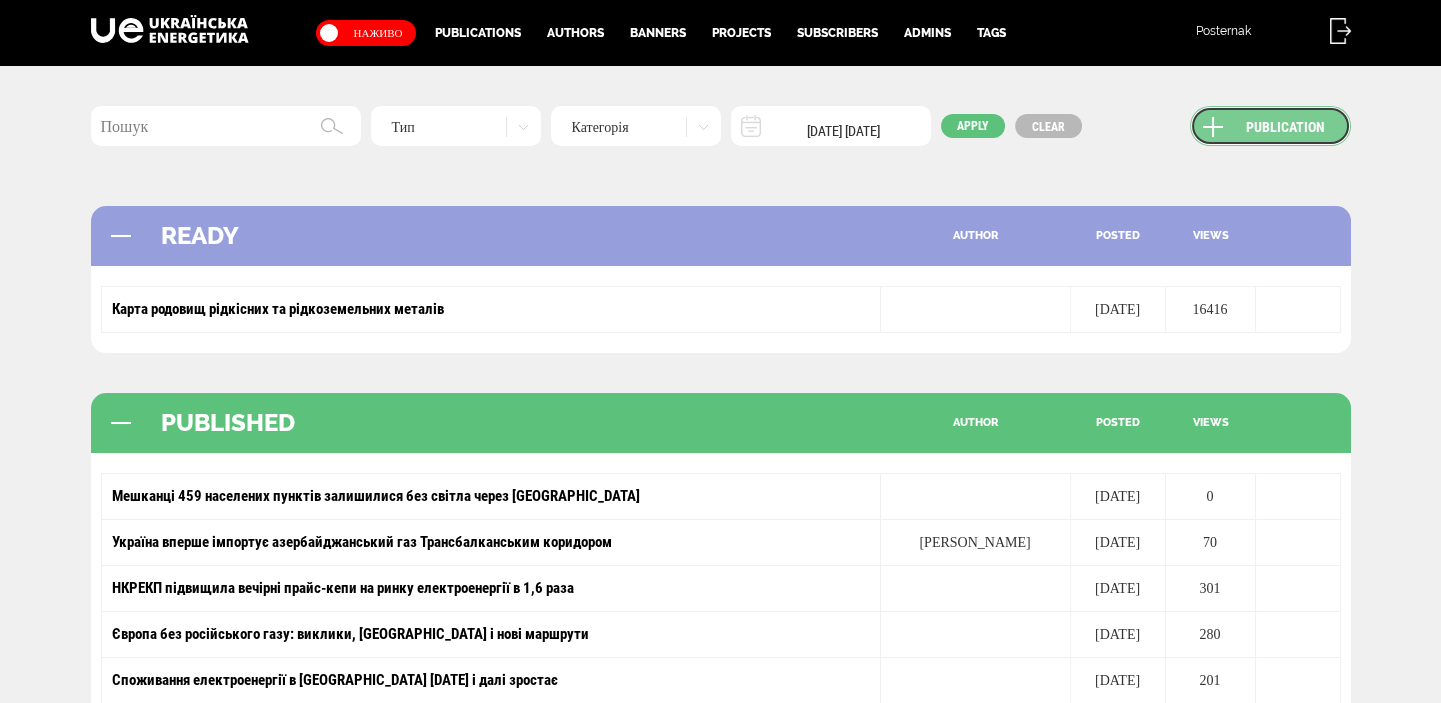 click on "Publication" at bounding box center (1270, 126) 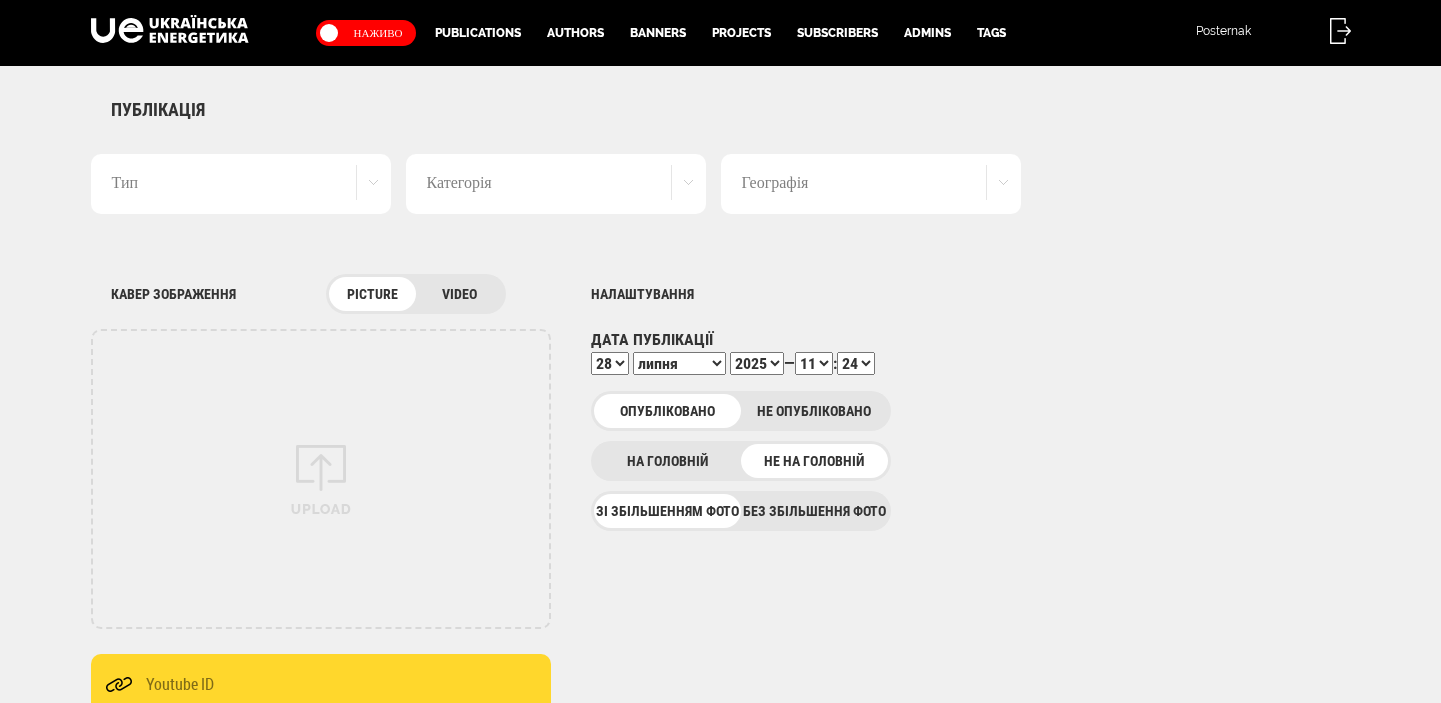 scroll, scrollTop: 0, scrollLeft: 0, axis: both 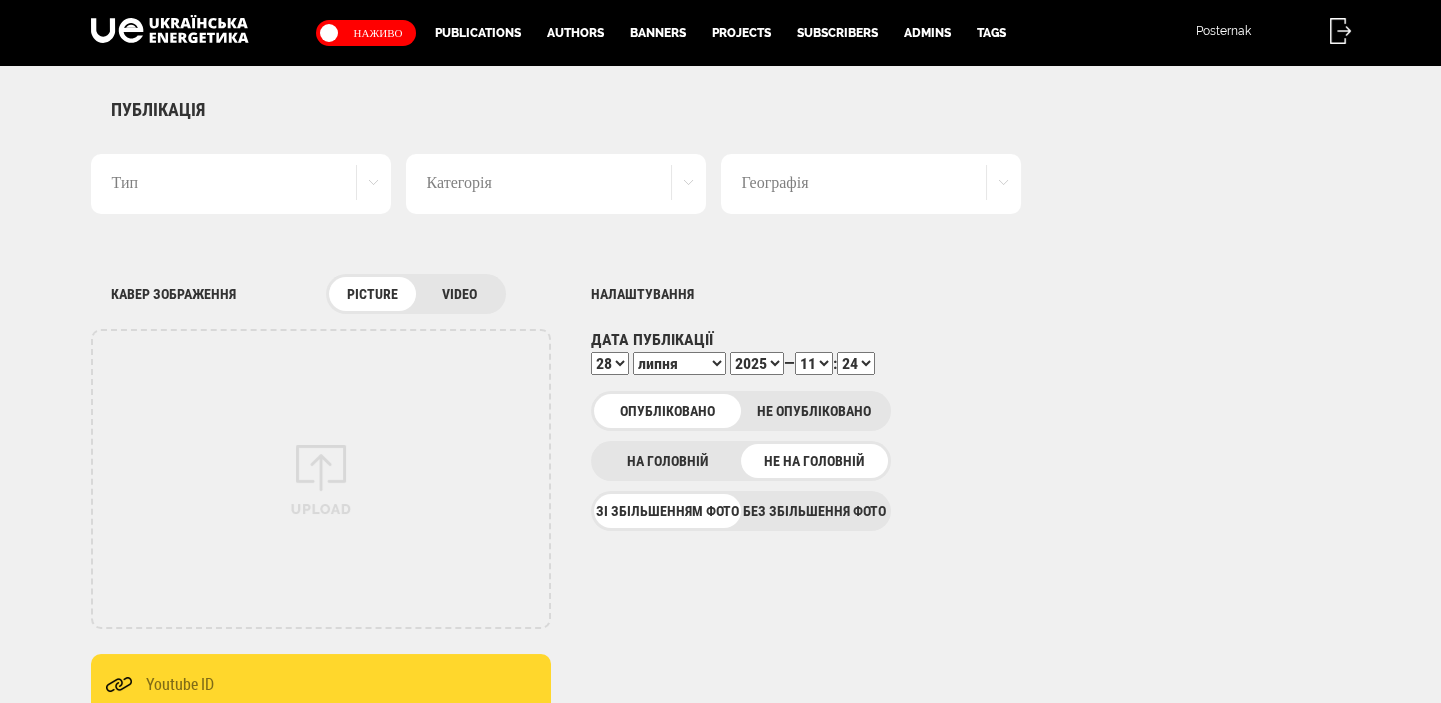 click on "Без збільшення фото" at bounding box center [814, 511] 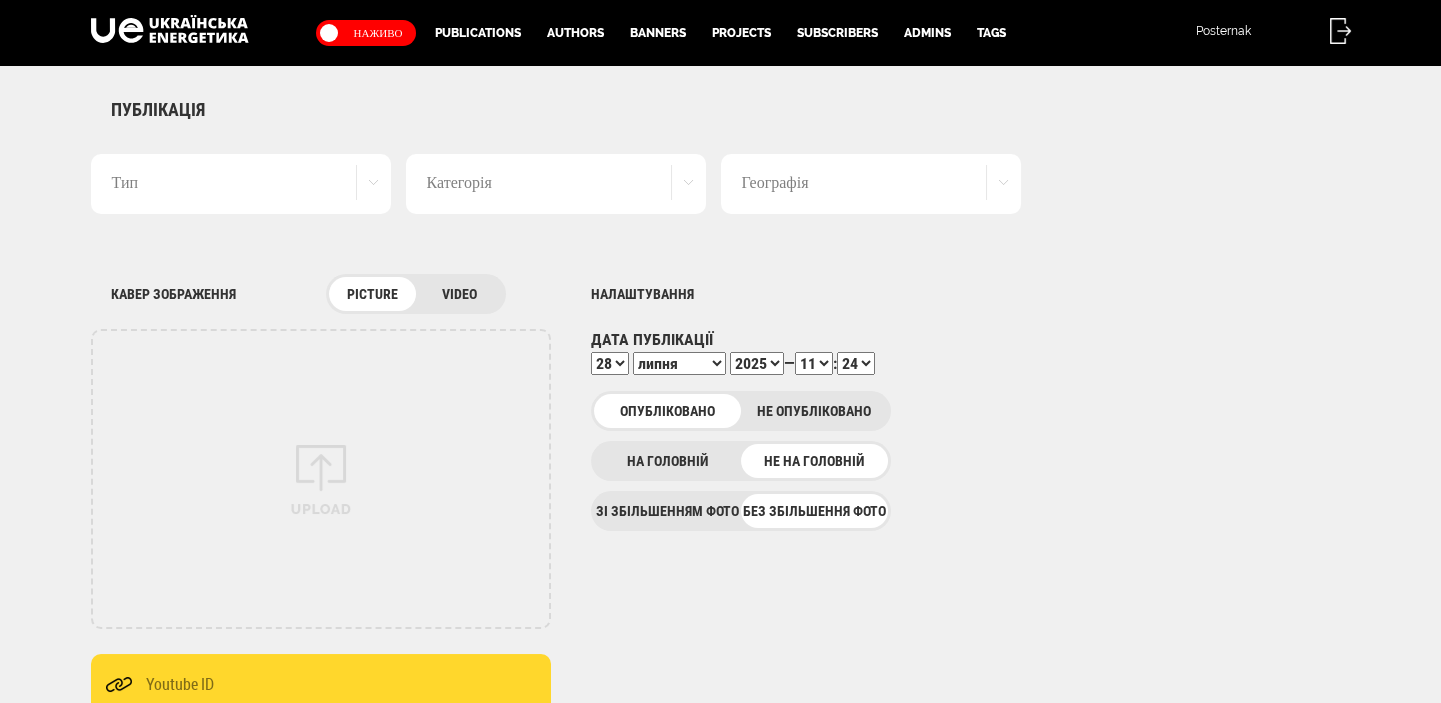 scroll, scrollTop: 0, scrollLeft: 0, axis: both 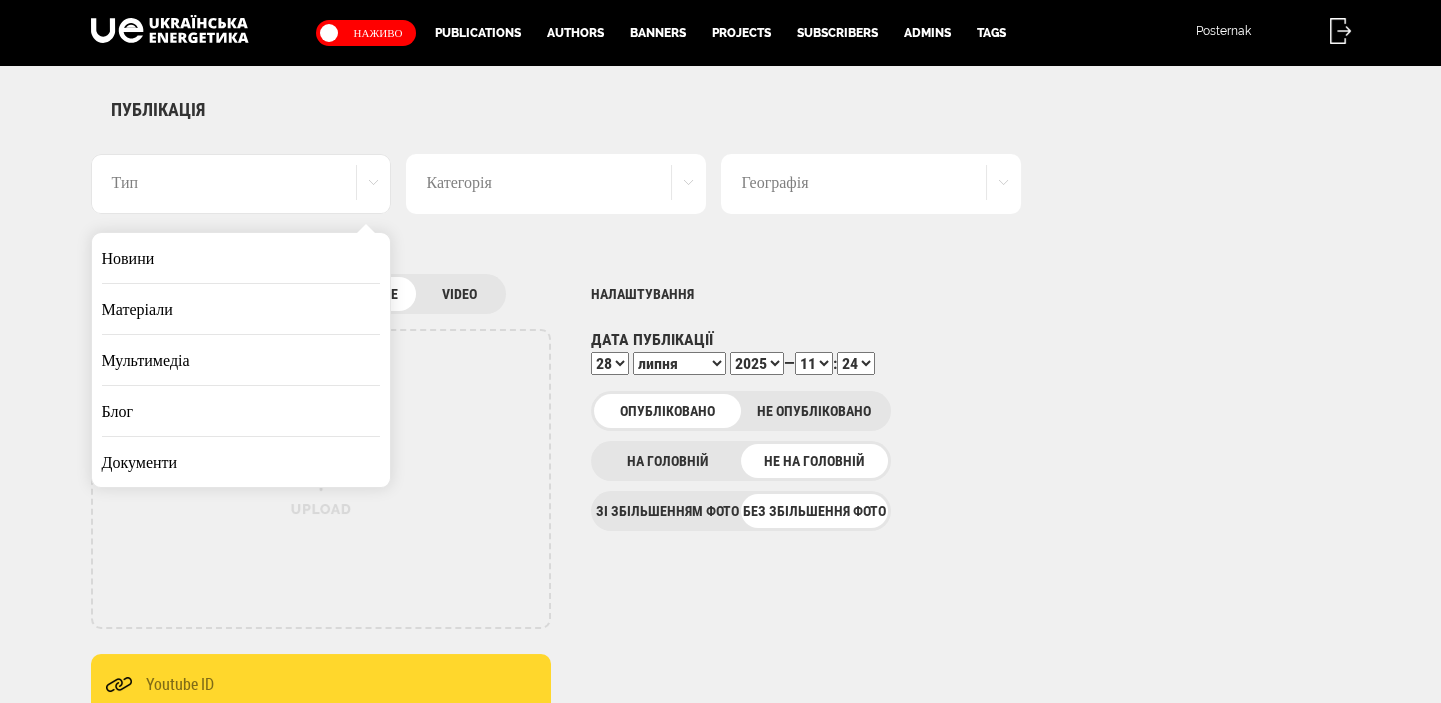 click on "Новини" at bounding box center (241, 258) 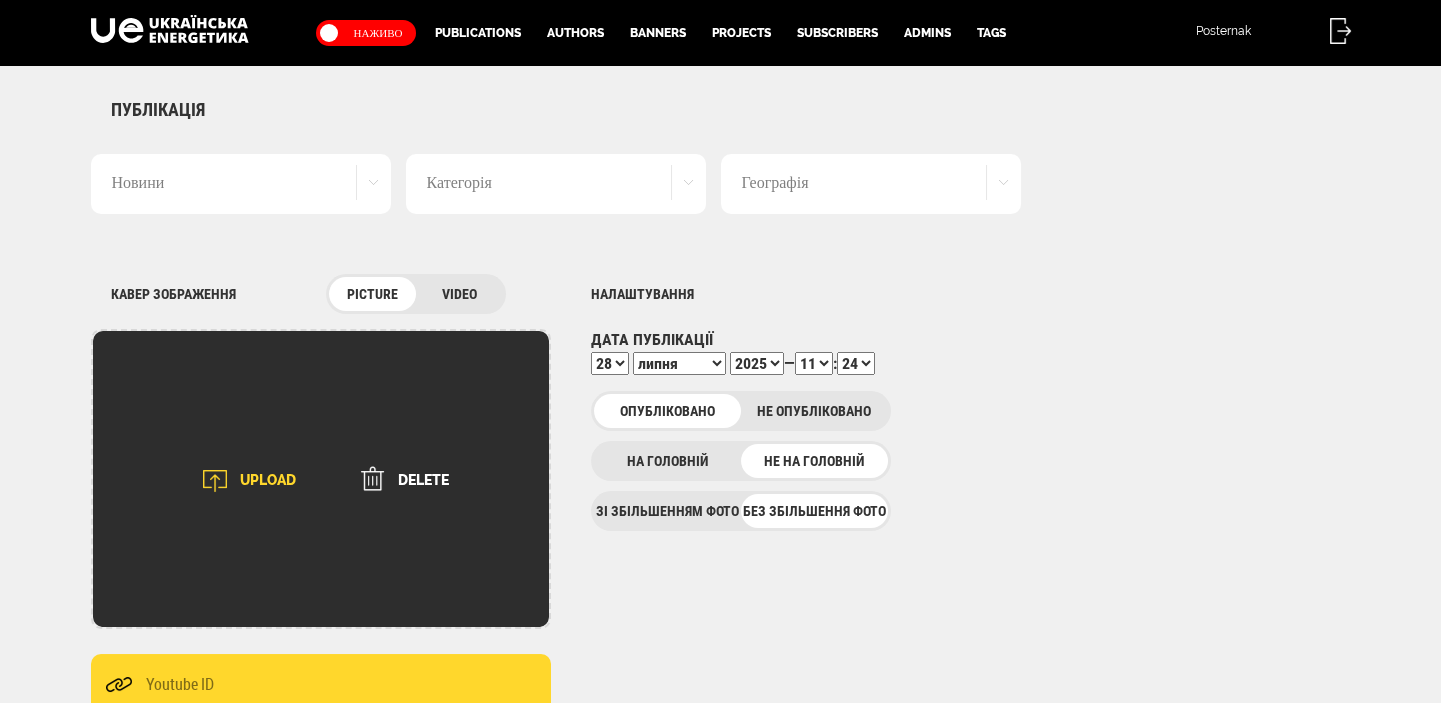 click at bounding box center [215, 481] 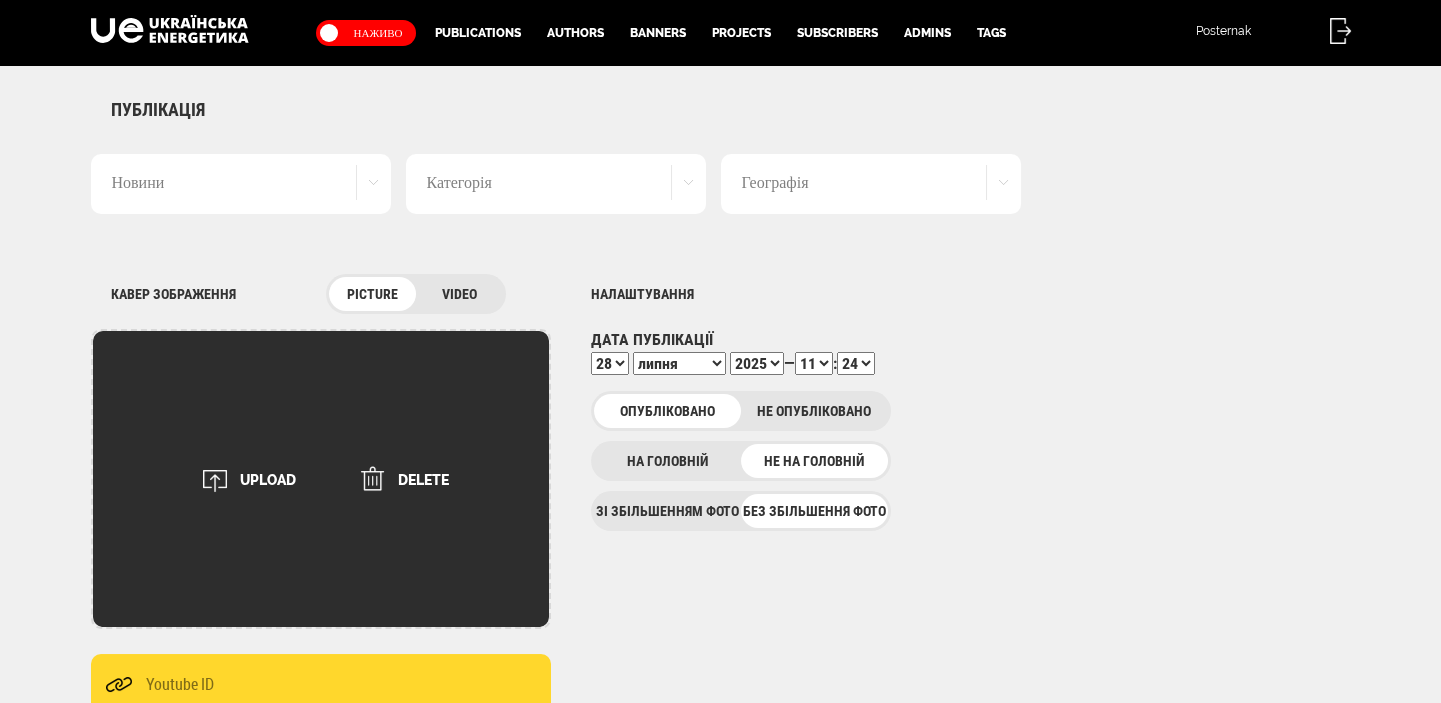 click on "UPLOAD DELETE" at bounding box center (321, 479) 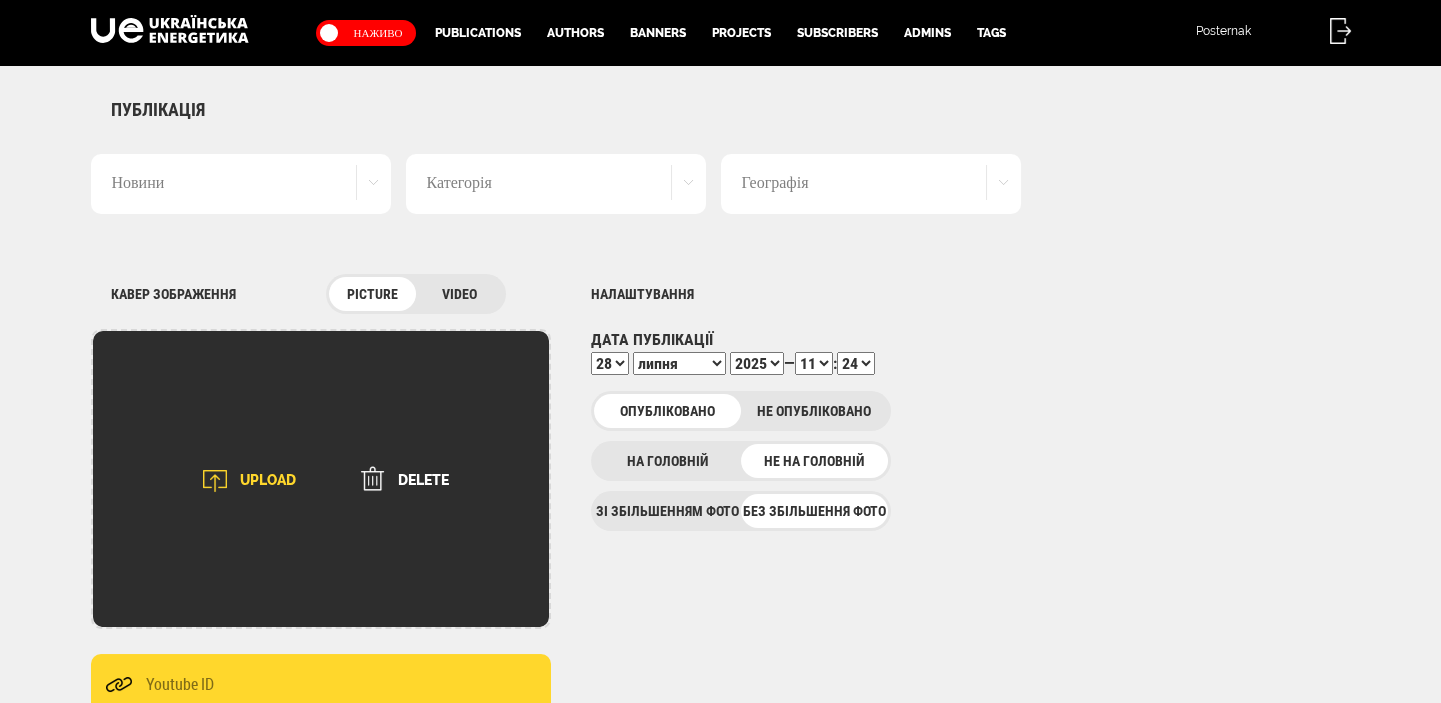 click on "UPLOAD" at bounding box center [243, 481] 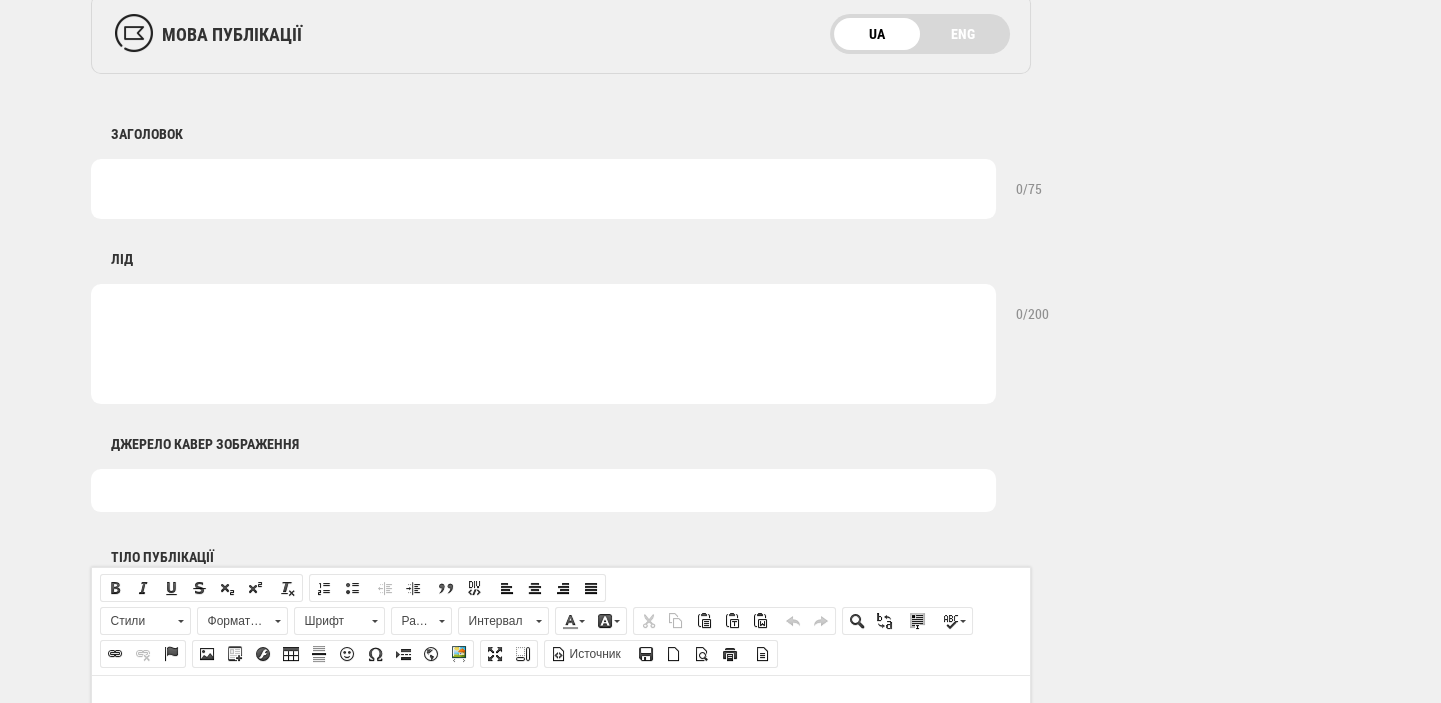 scroll, scrollTop: 848, scrollLeft: 0, axis: vertical 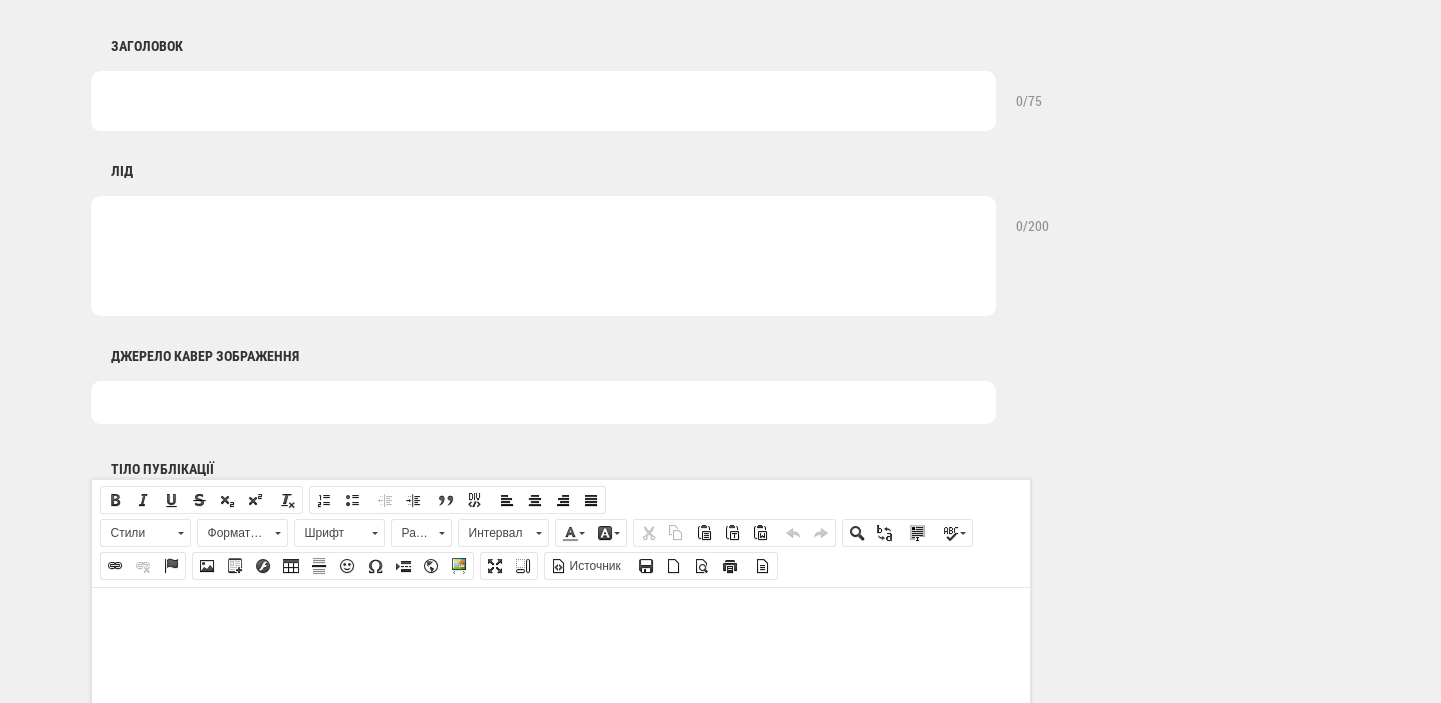 click at bounding box center [543, 402] 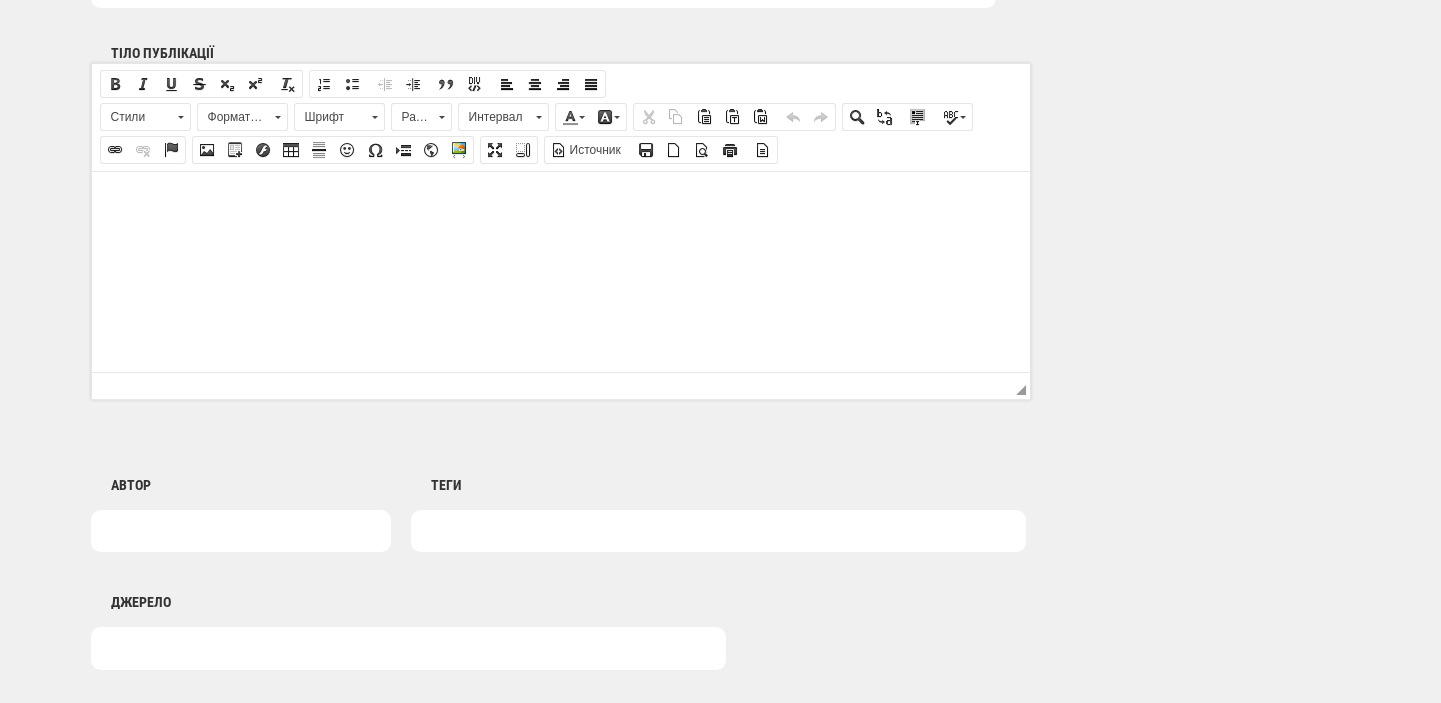 scroll, scrollTop: 1272, scrollLeft: 0, axis: vertical 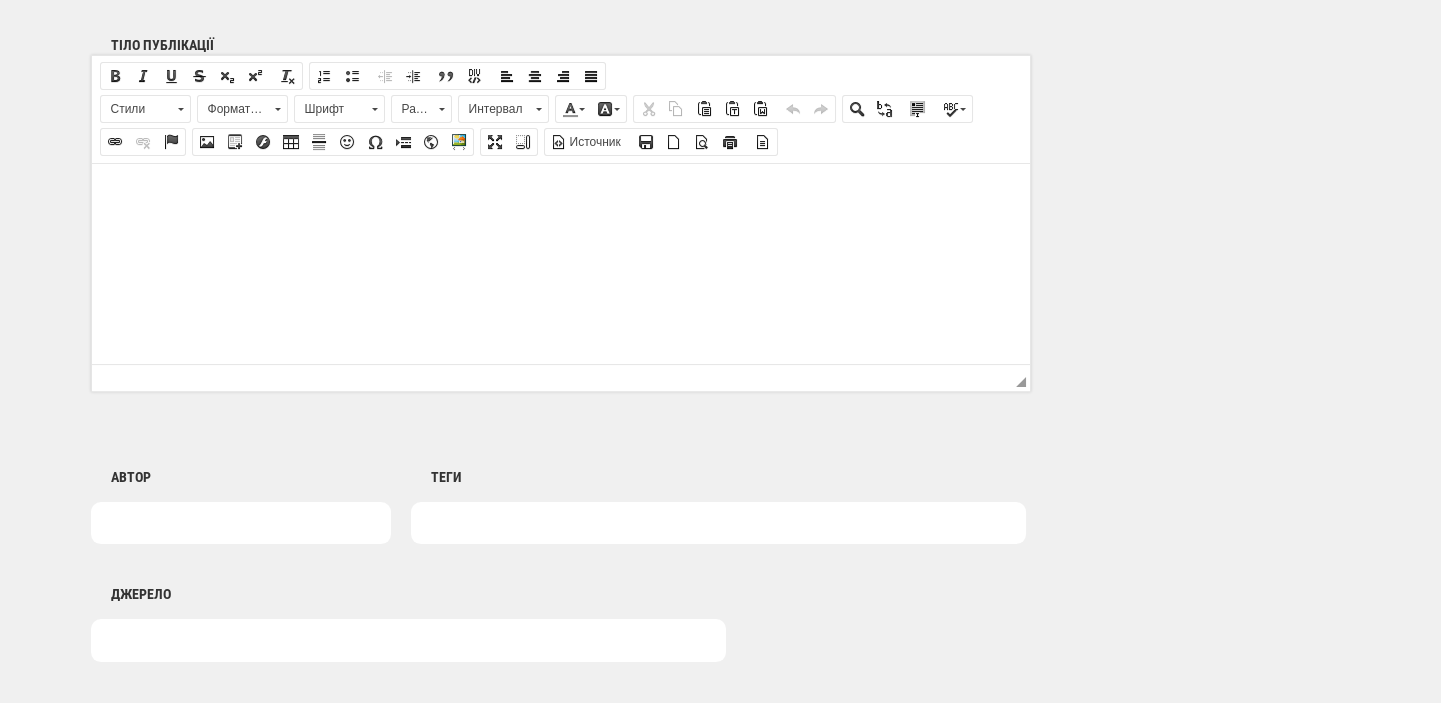type on "Фото з архіву "Київтеплоенерго"" 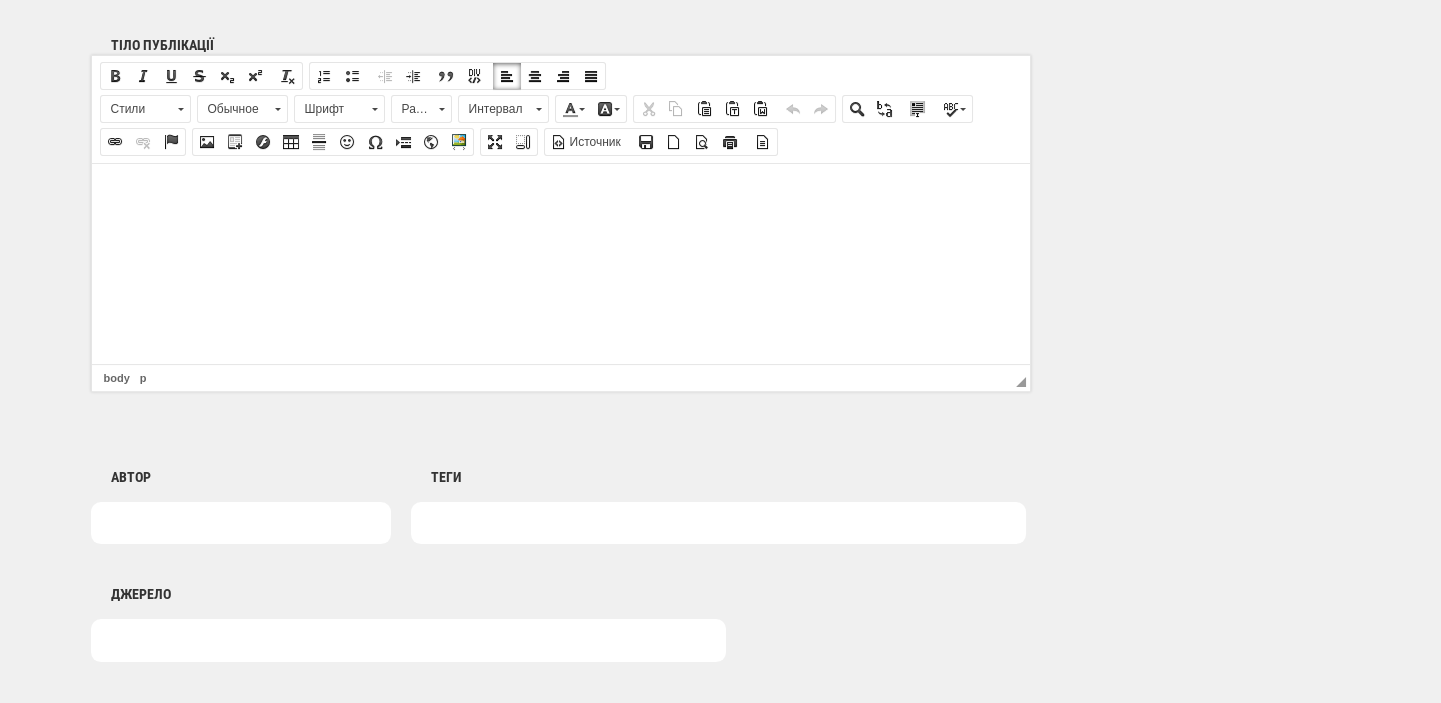 click at bounding box center (560, 193) 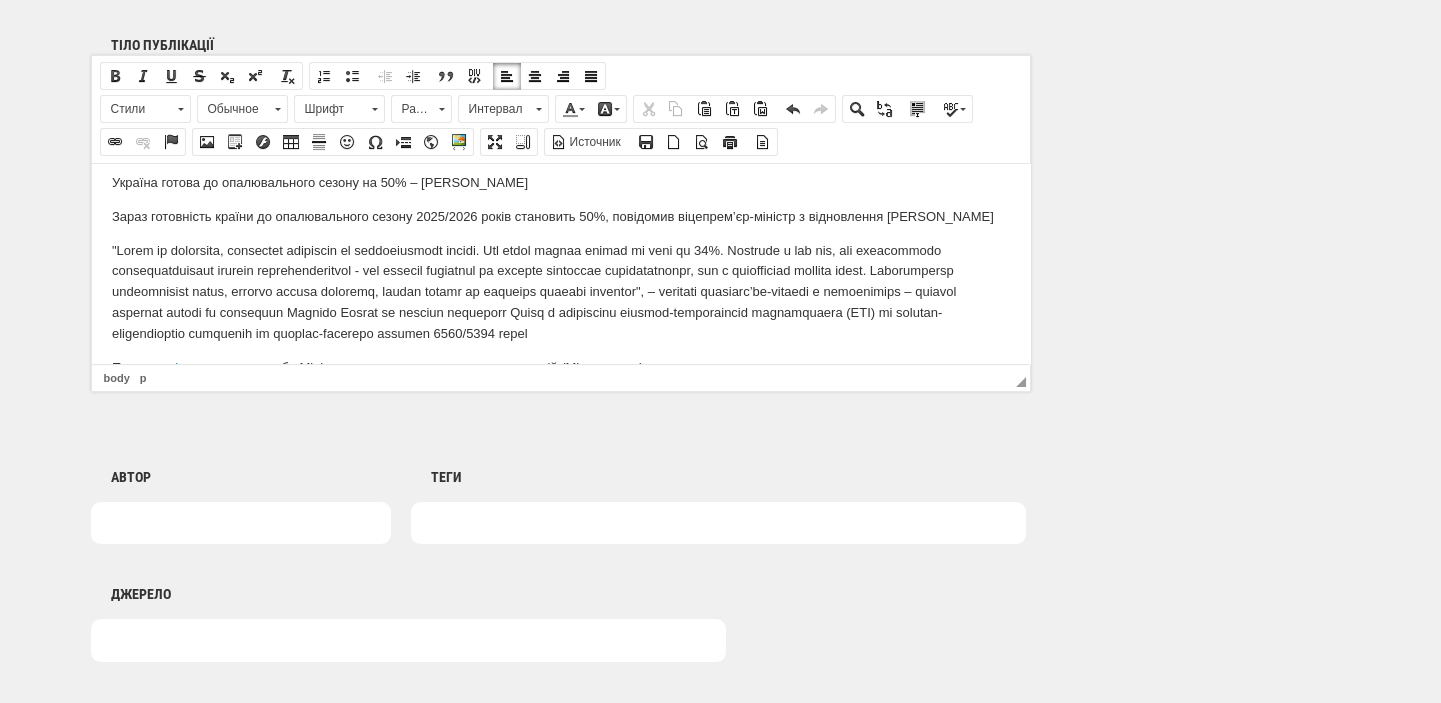scroll, scrollTop: 0, scrollLeft: 0, axis: both 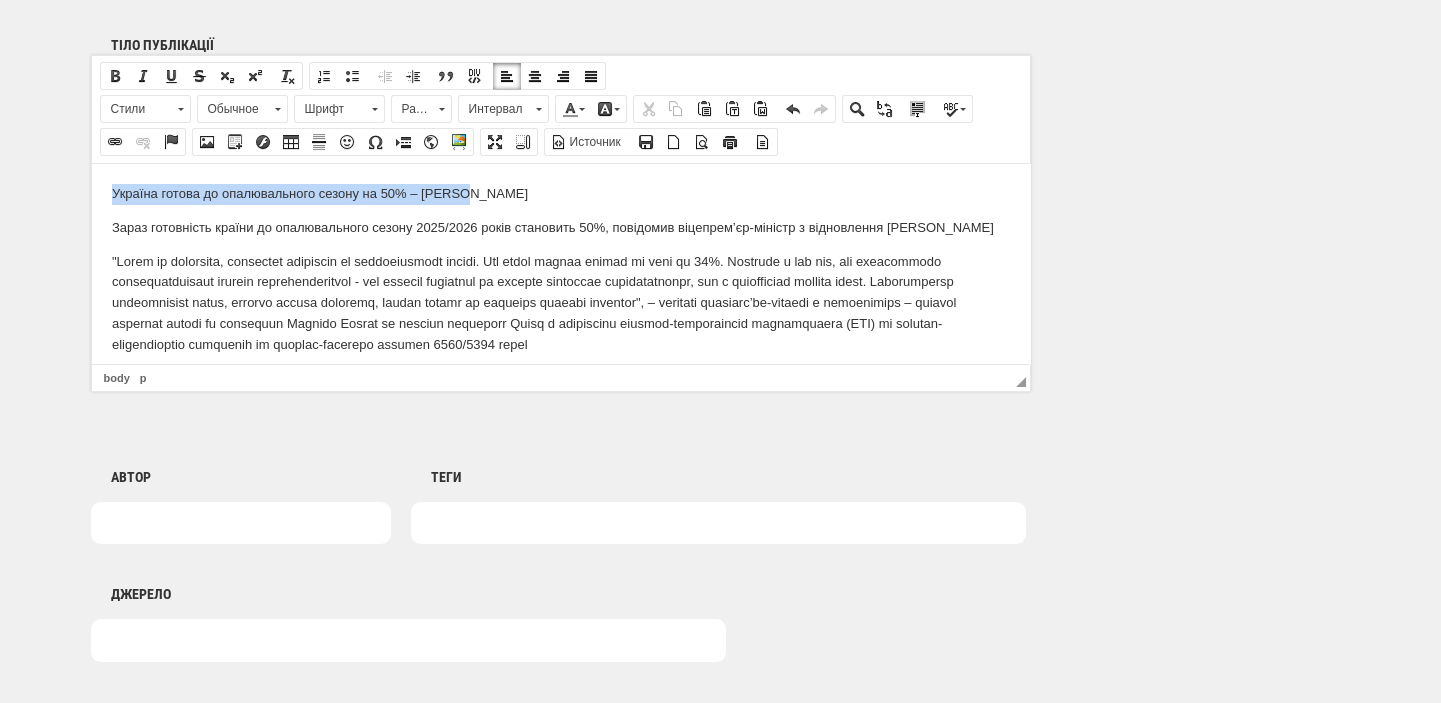 drag, startPoint x: 510, startPoint y: 189, endPoint x: 91, endPoint y: 374, distance: 458.02402 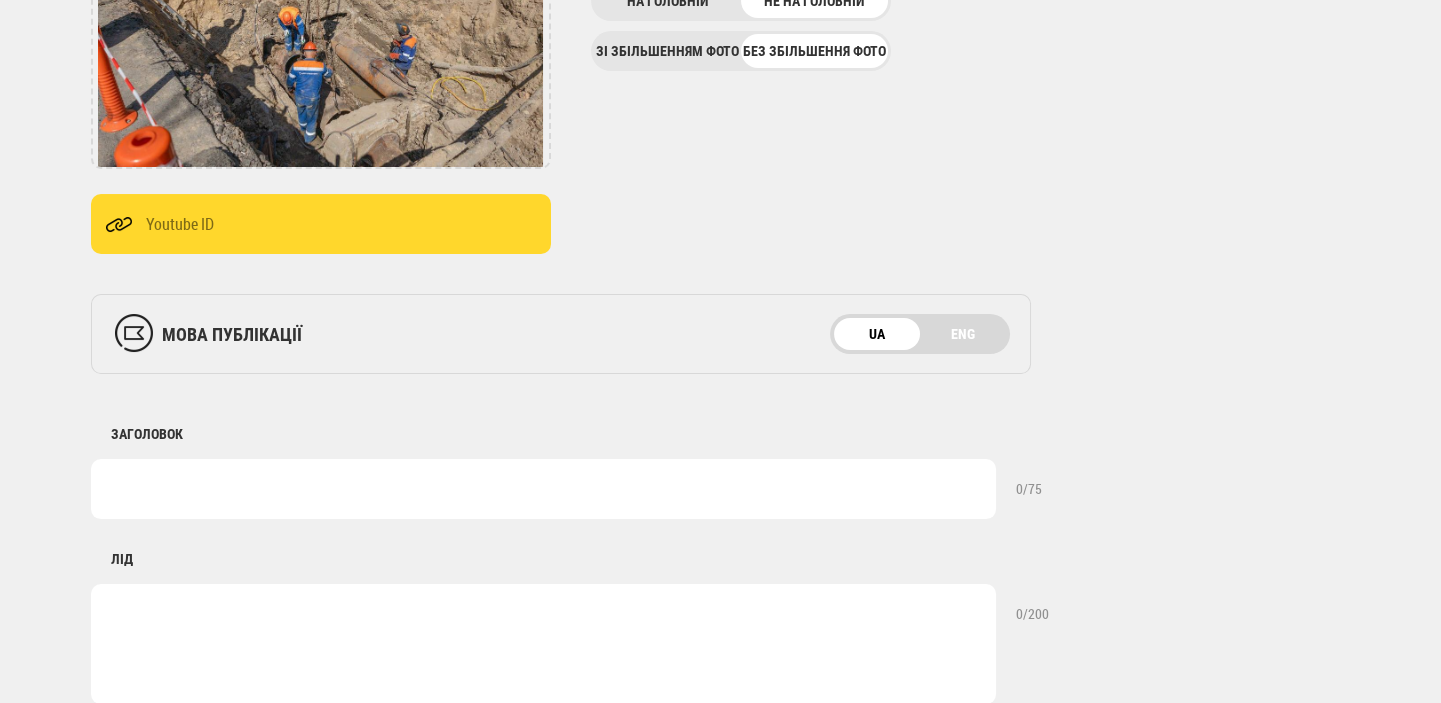 scroll, scrollTop: 424, scrollLeft: 0, axis: vertical 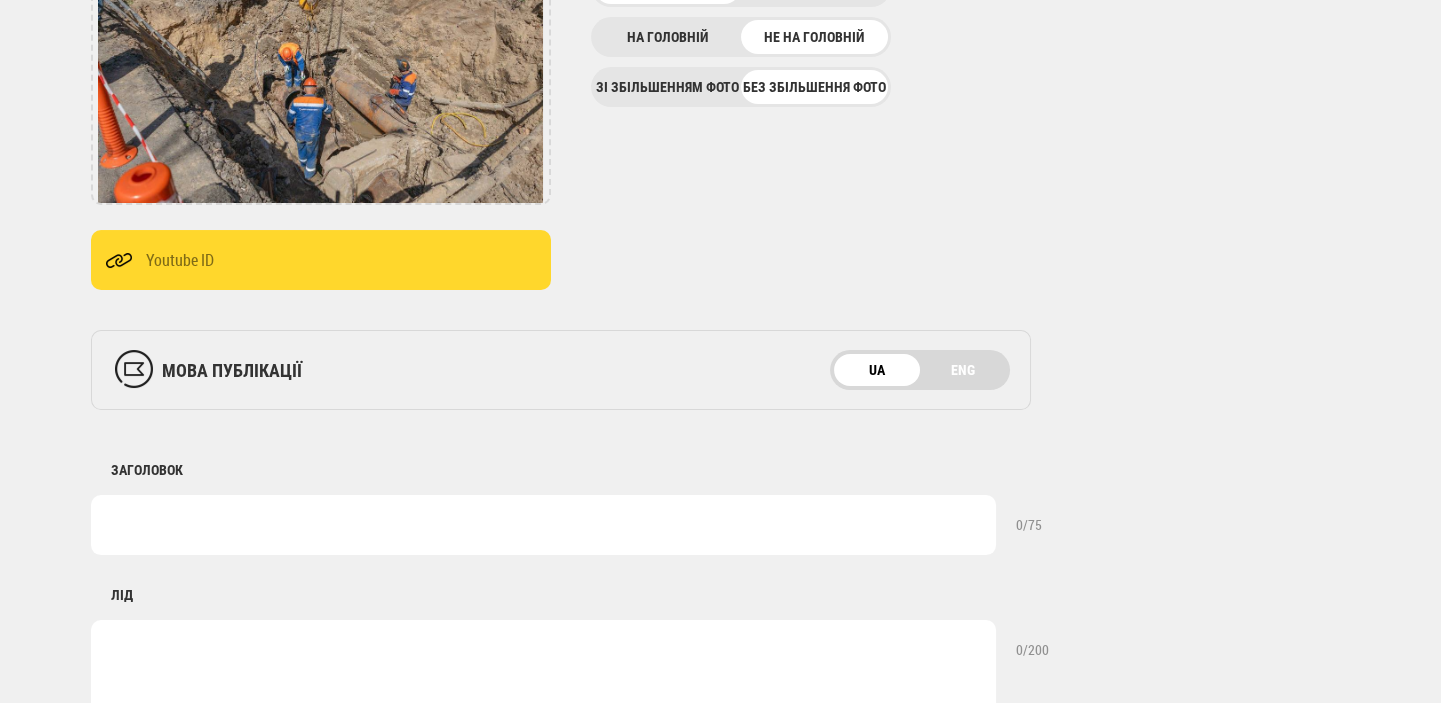 click at bounding box center (543, 525) 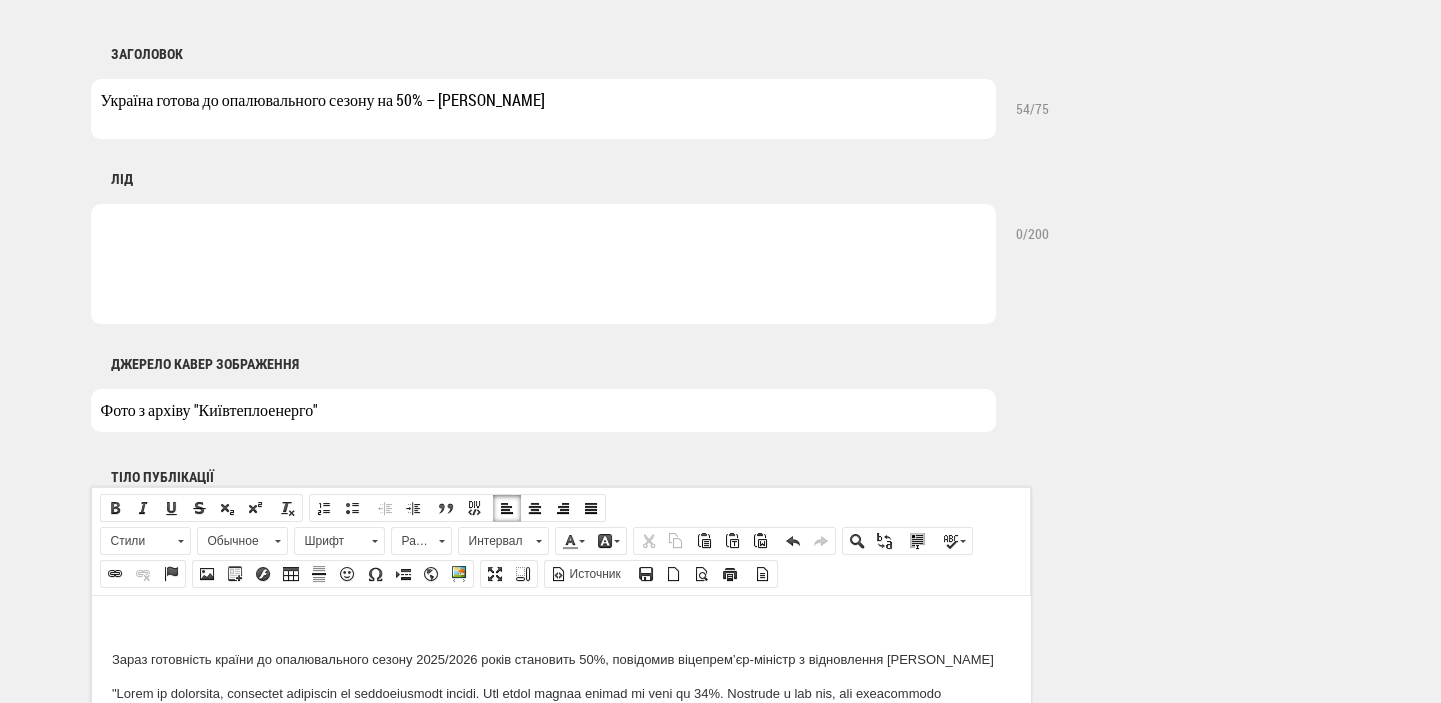 scroll, scrollTop: 1060, scrollLeft: 0, axis: vertical 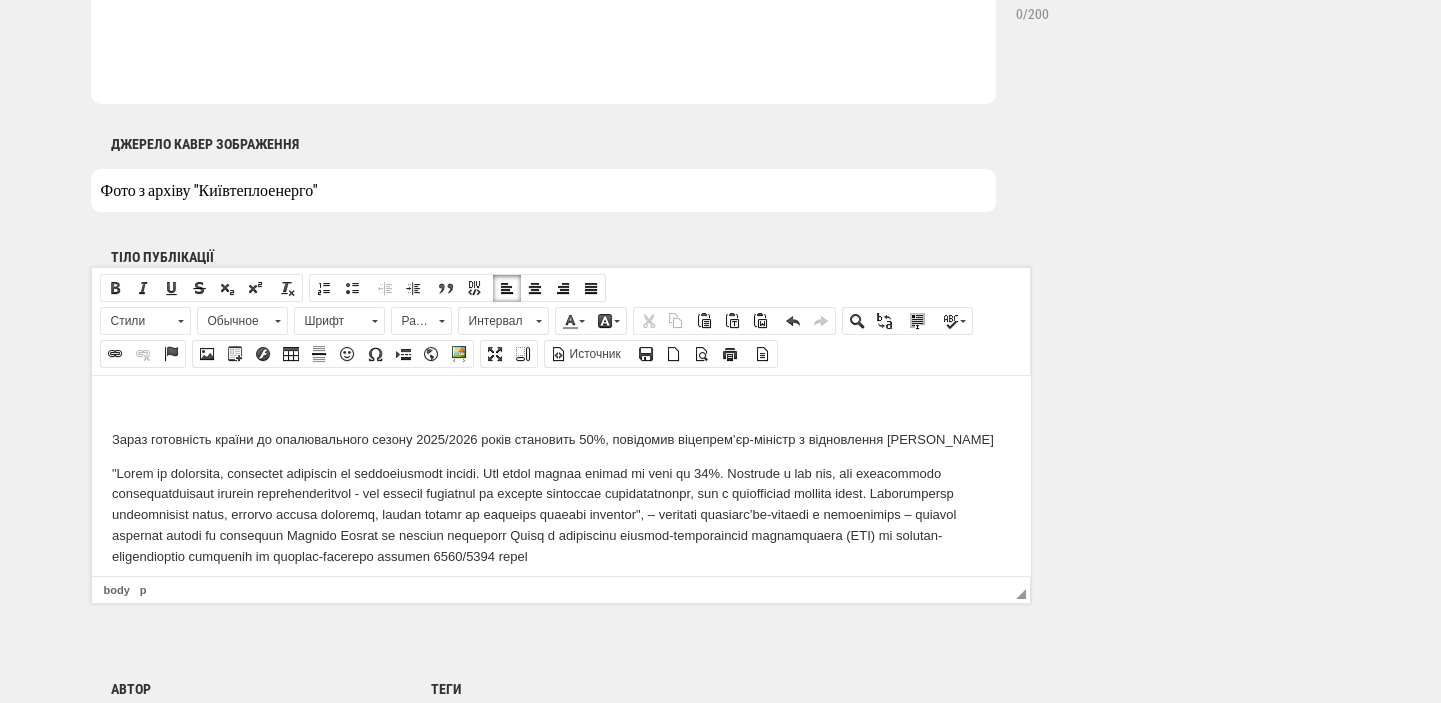 type on "Україна готова до опалювального сезону на 50% – [PERSON_NAME]" 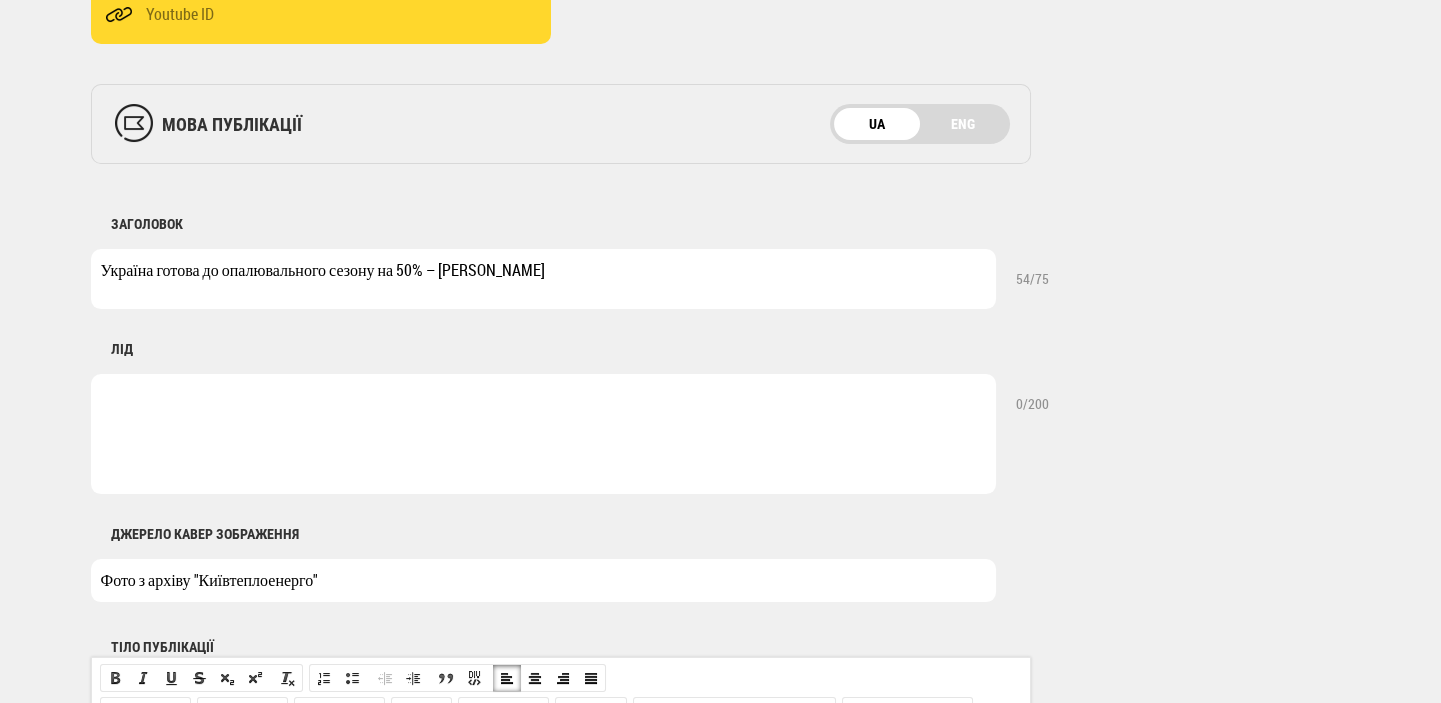 scroll, scrollTop: 424, scrollLeft: 0, axis: vertical 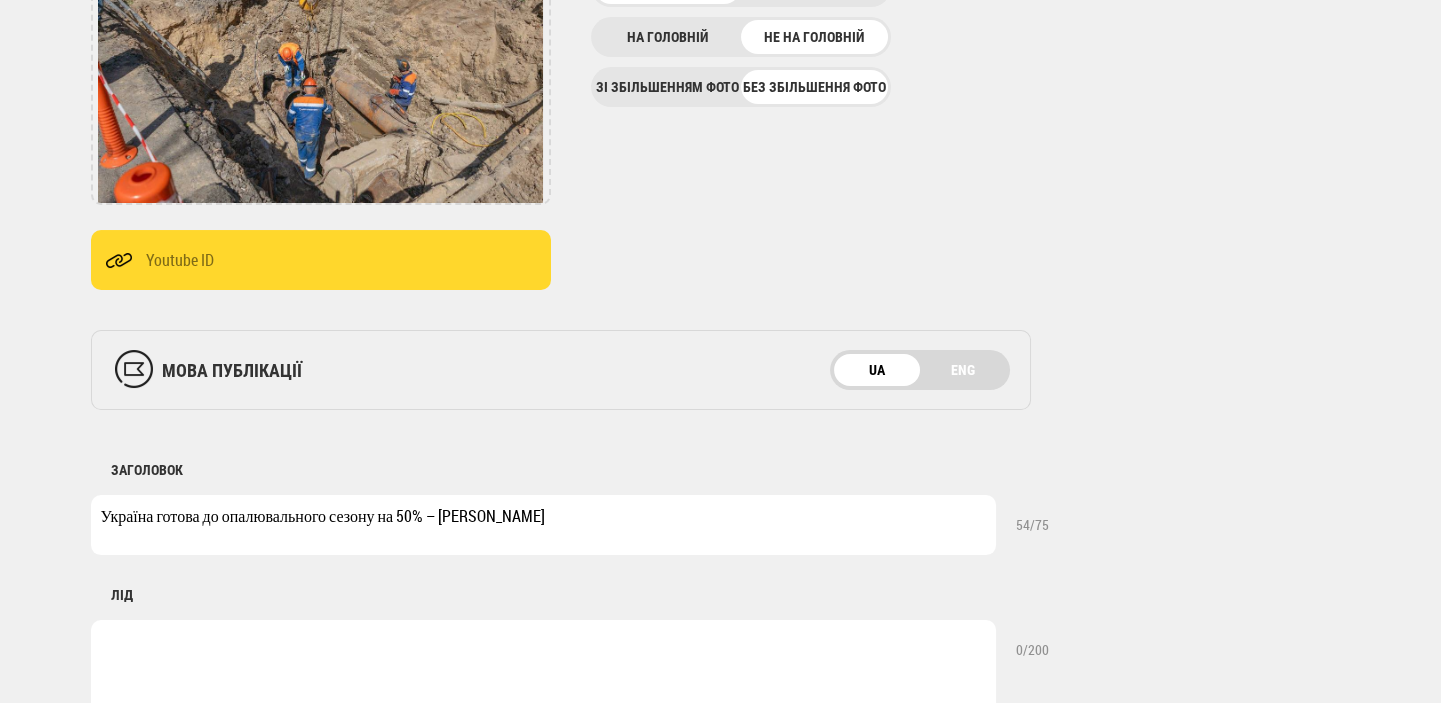 click at bounding box center [543, 680] 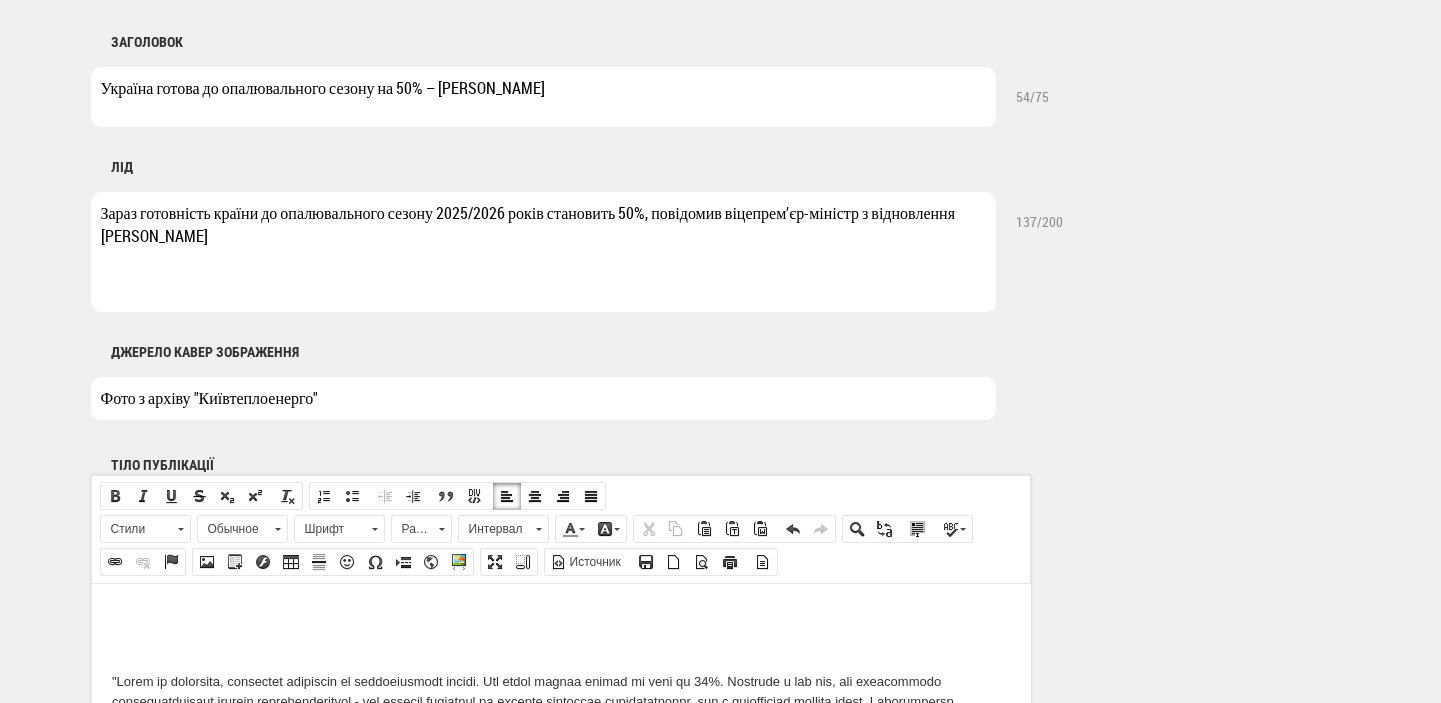 scroll, scrollTop: 848, scrollLeft: 0, axis: vertical 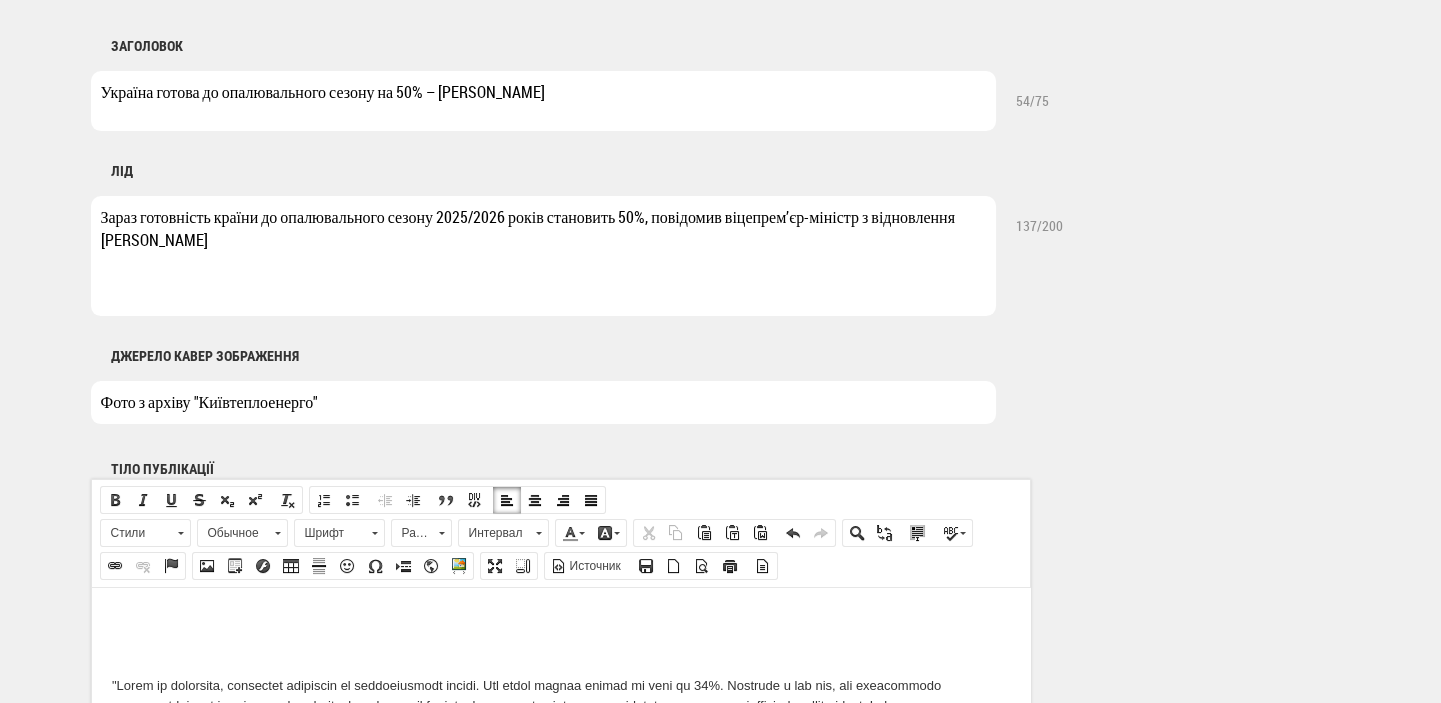 drag, startPoint x: 103, startPoint y: 211, endPoint x: 136, endPoint y: 211, distance: 33 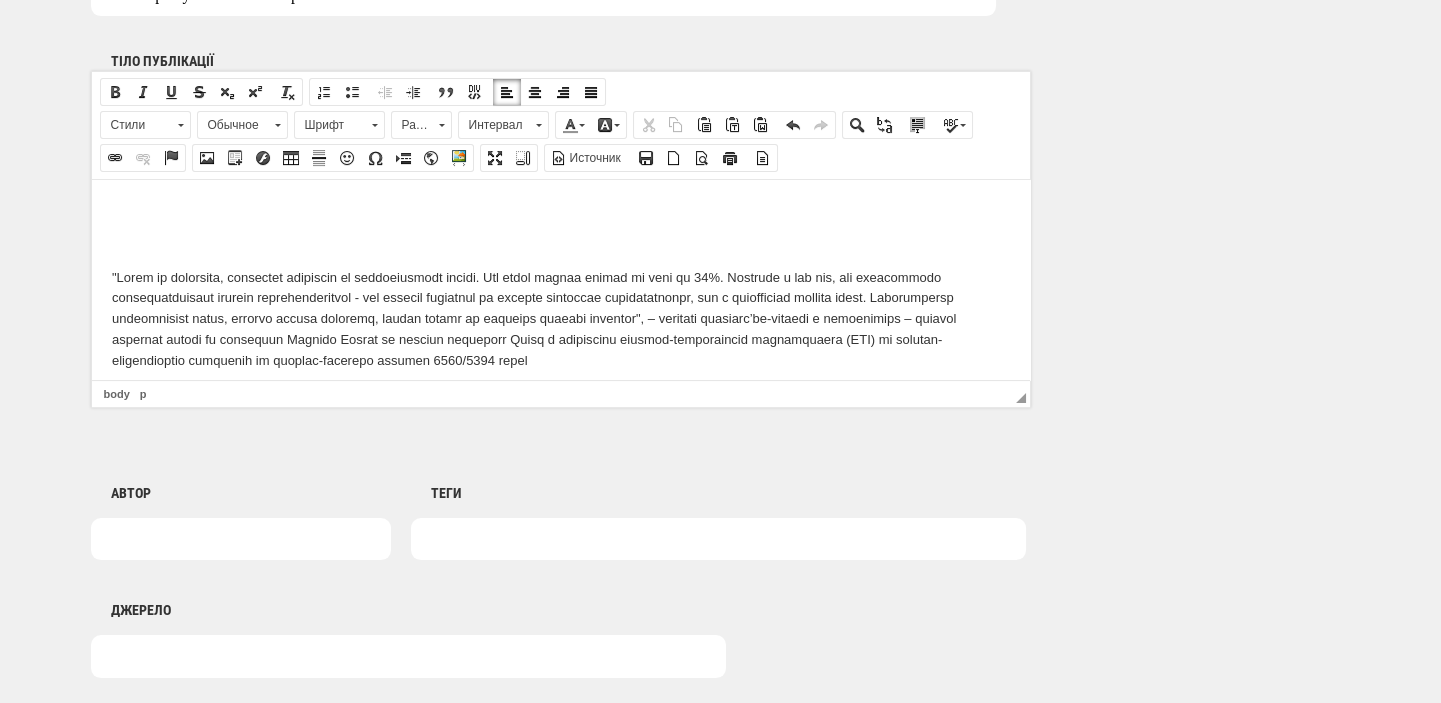 scroll, scrollTop: 1272, scrollLeft: 0, axis: vertical 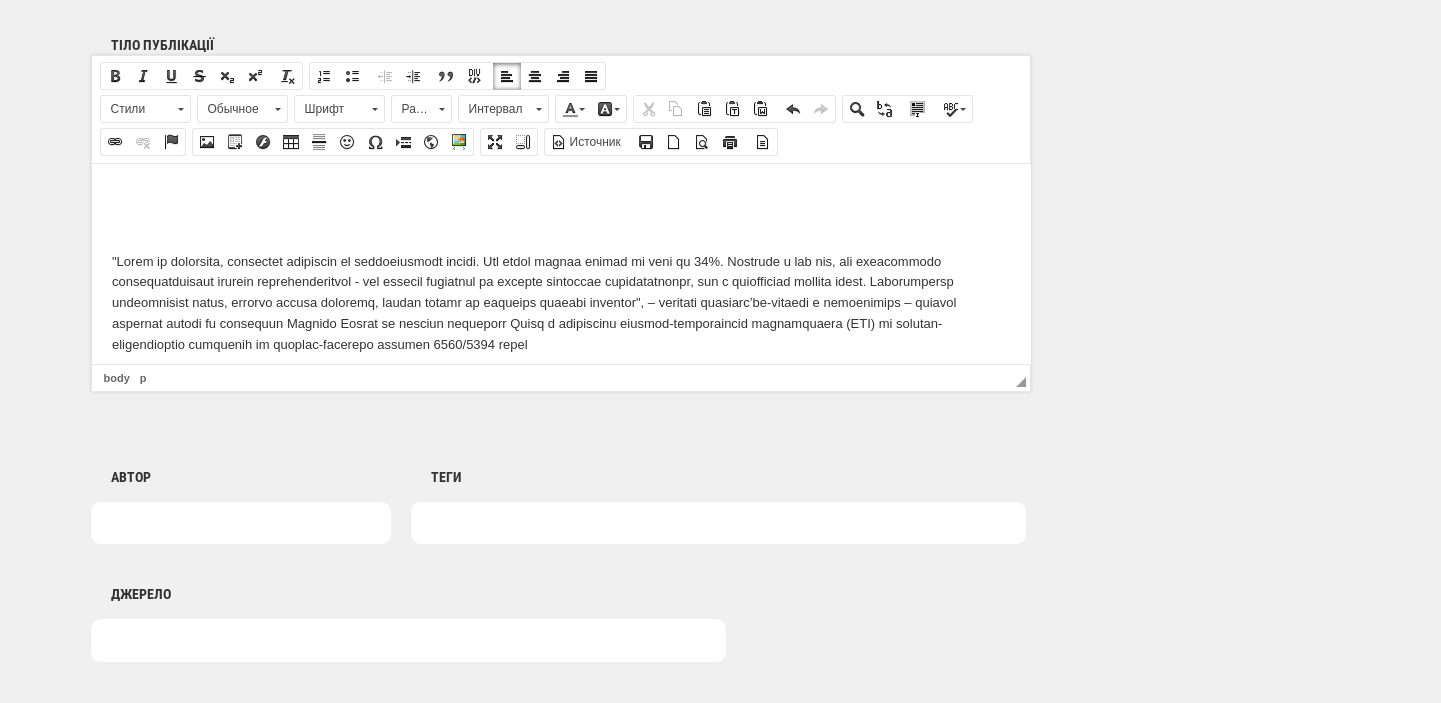 type on "Станом на кінець липня готовність країни до опалювального сезону 2025/2026 років становить 50%, повідомив віцепрем’єр-міністр з відновлення [PERSON_NAME]" 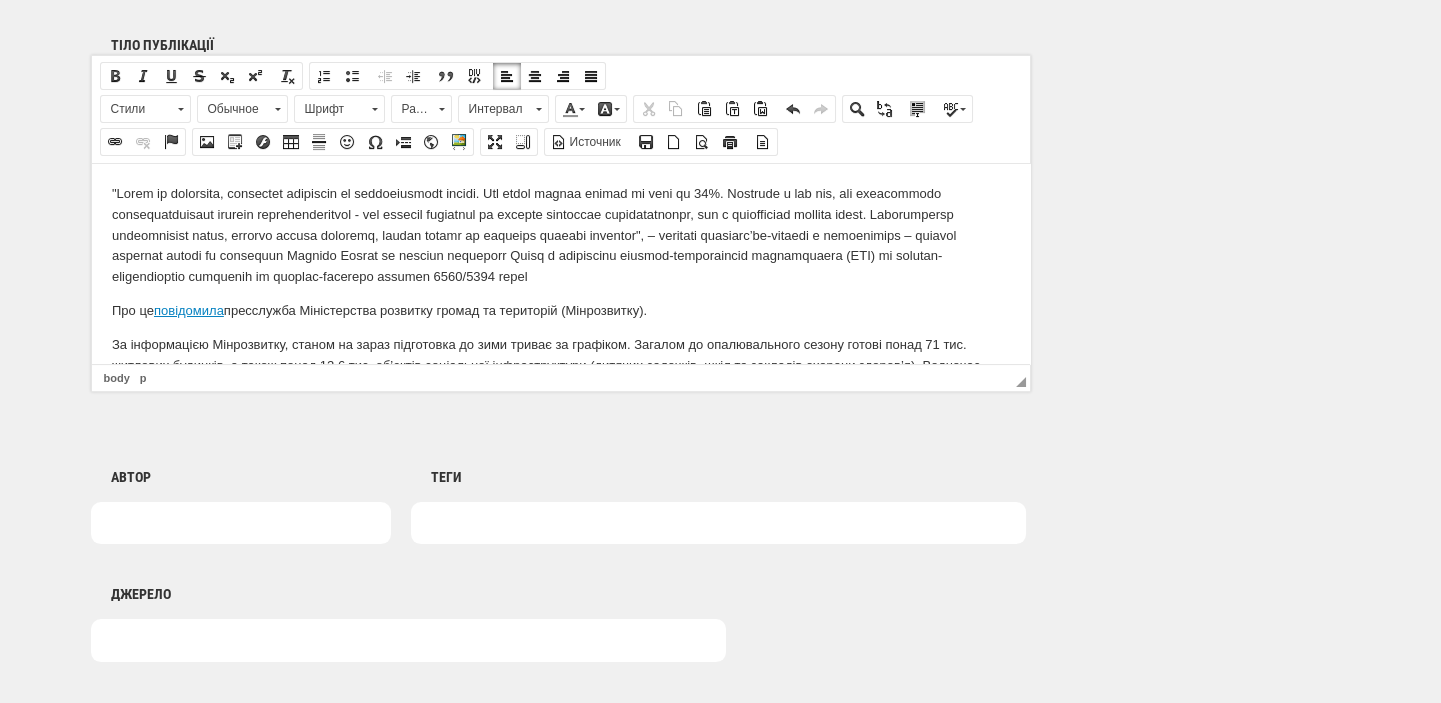 click at bounding box center [560, 235] 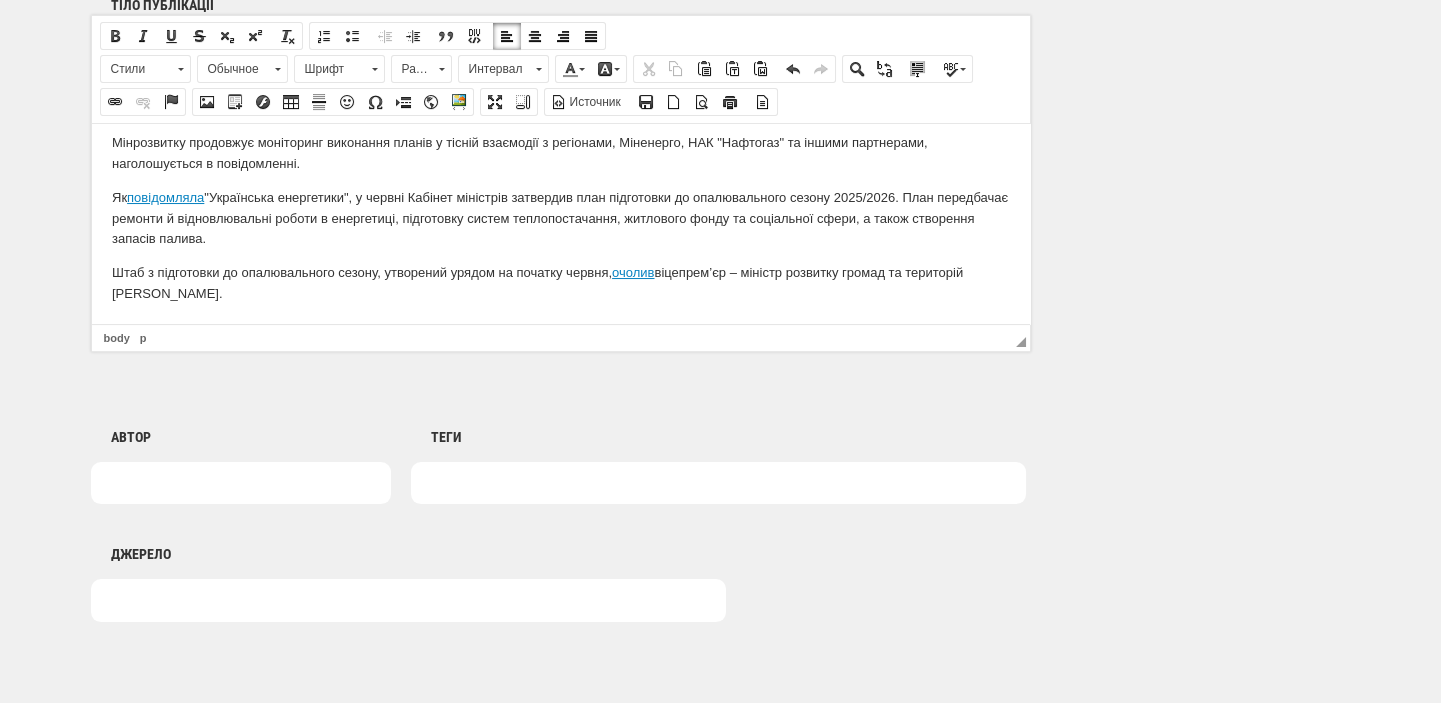 scroll, scrollTop: 1281, scrollLeft: 0, axis: vertical 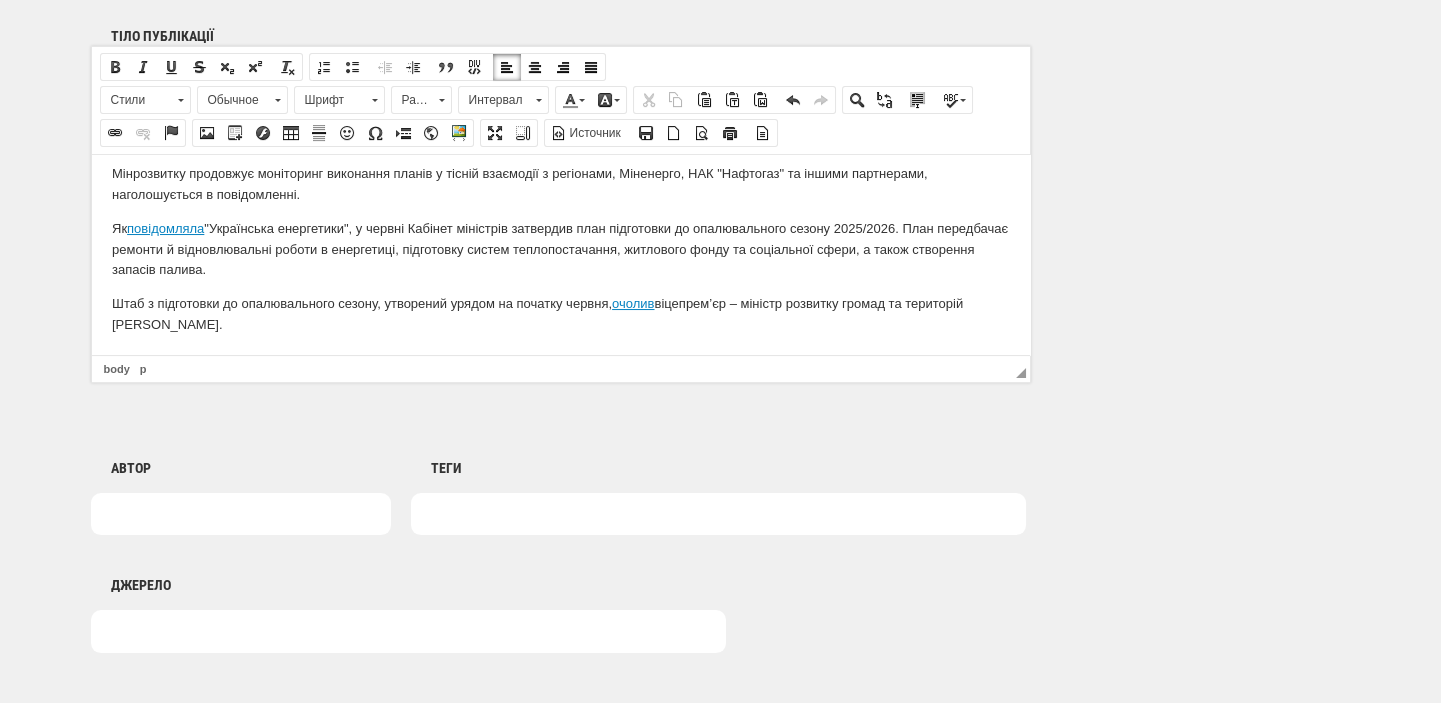 click at bounding box center (718, 514) 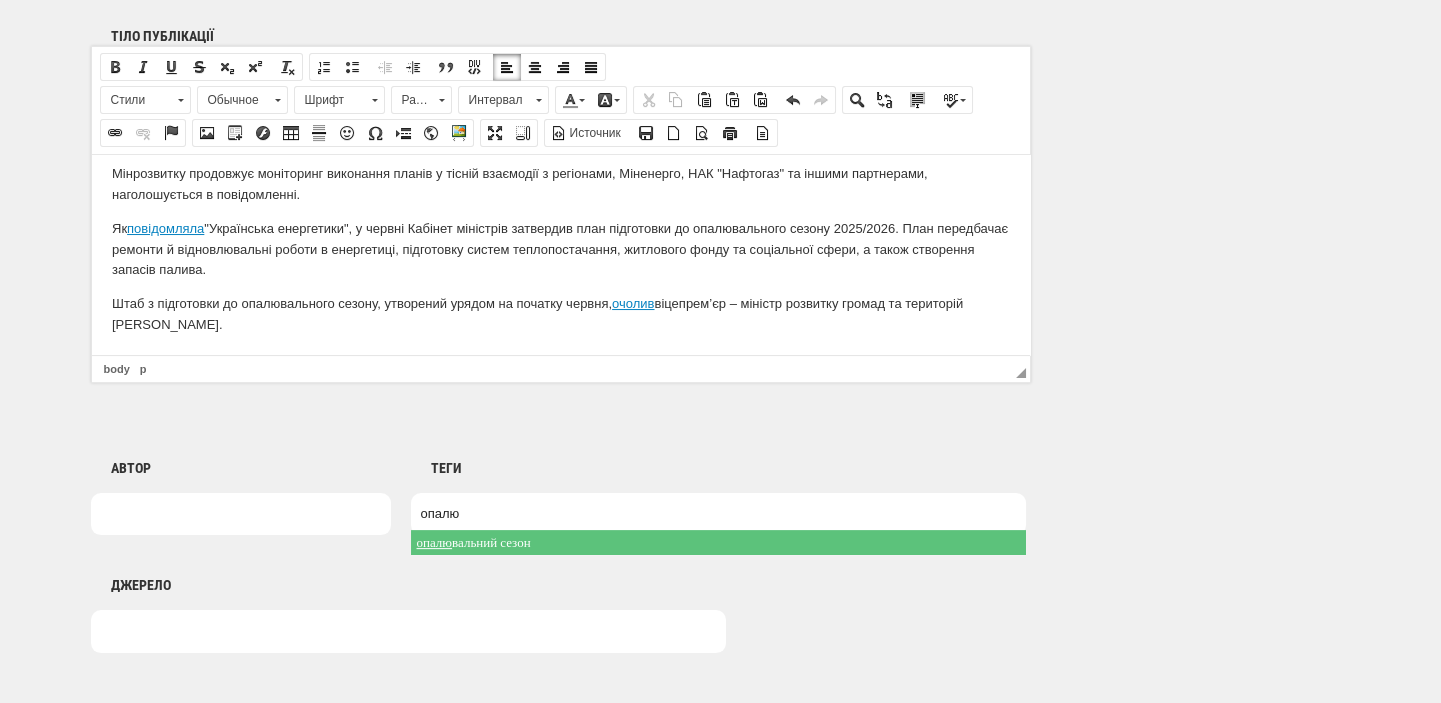 type on "опалю" 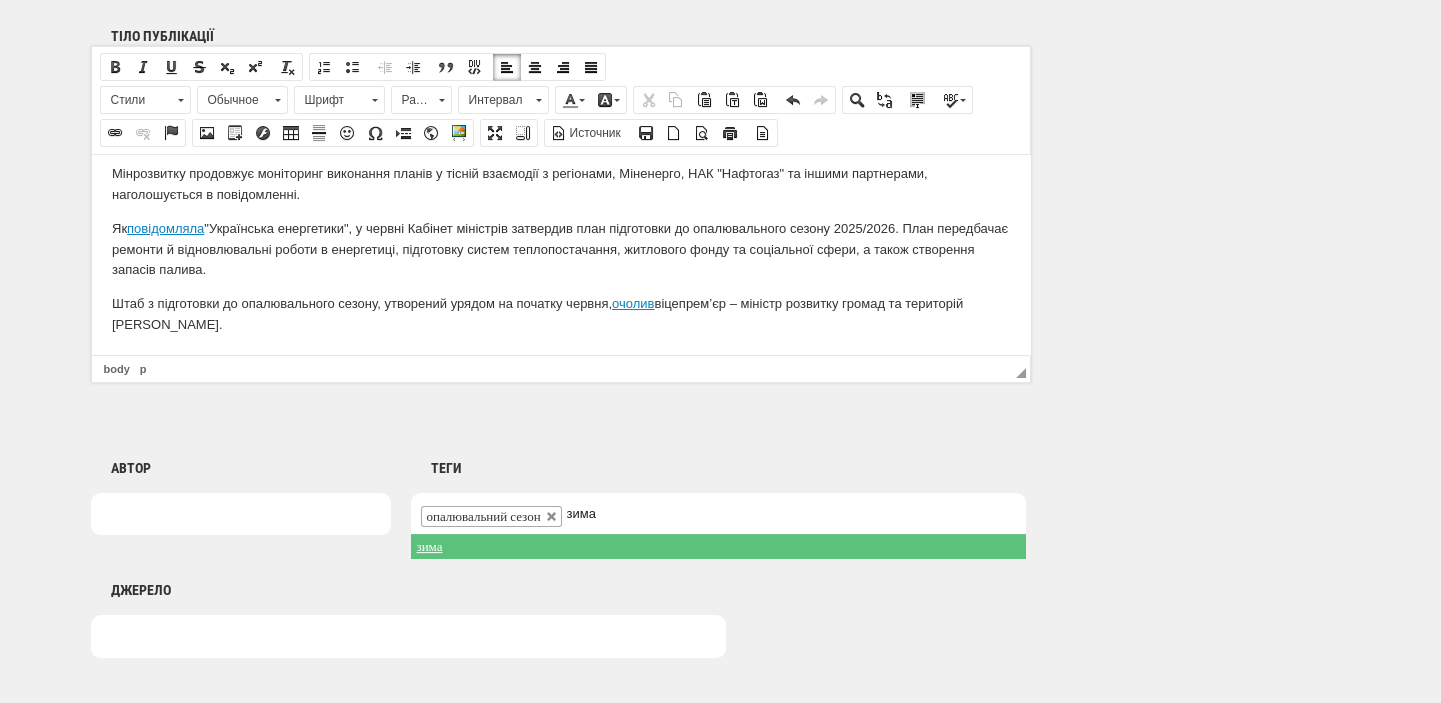 type on "зима" 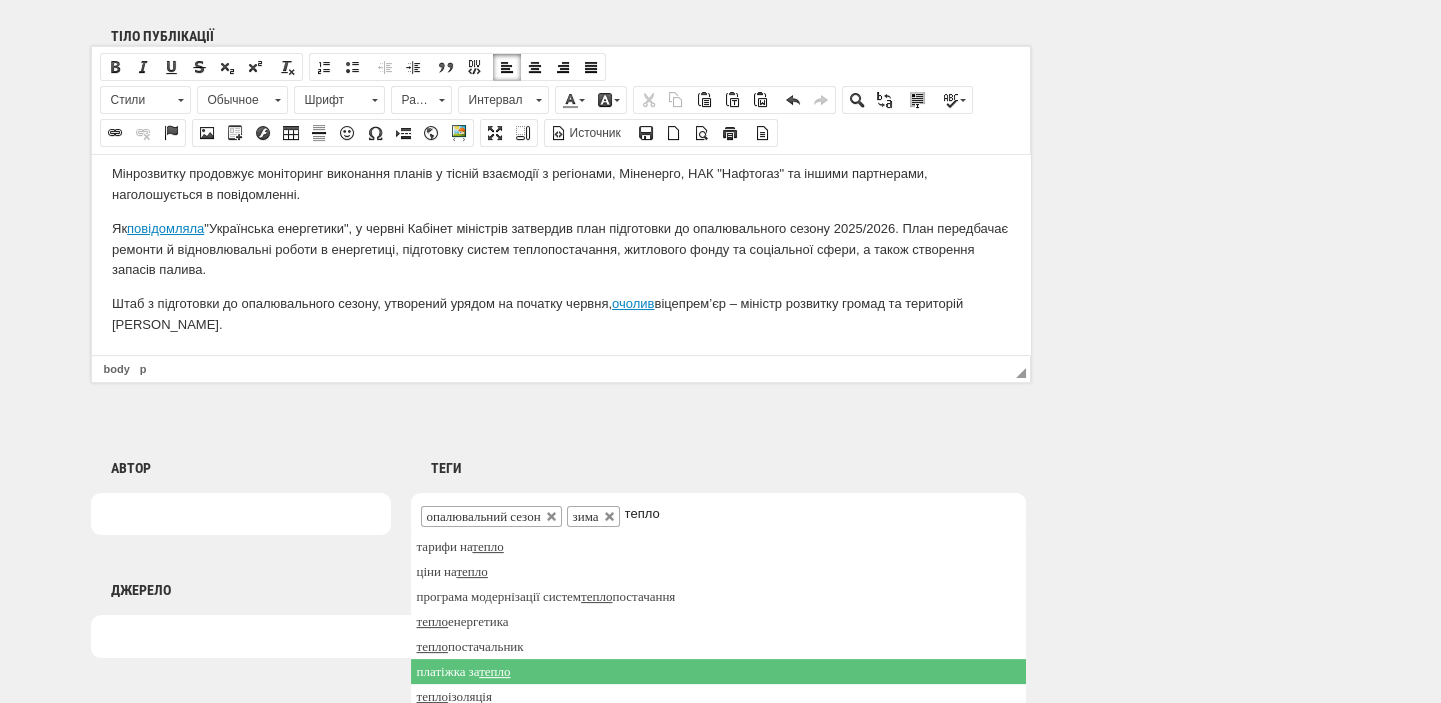 scroll, scrollTop: 85, scrollLeft: 0, axis: vertical 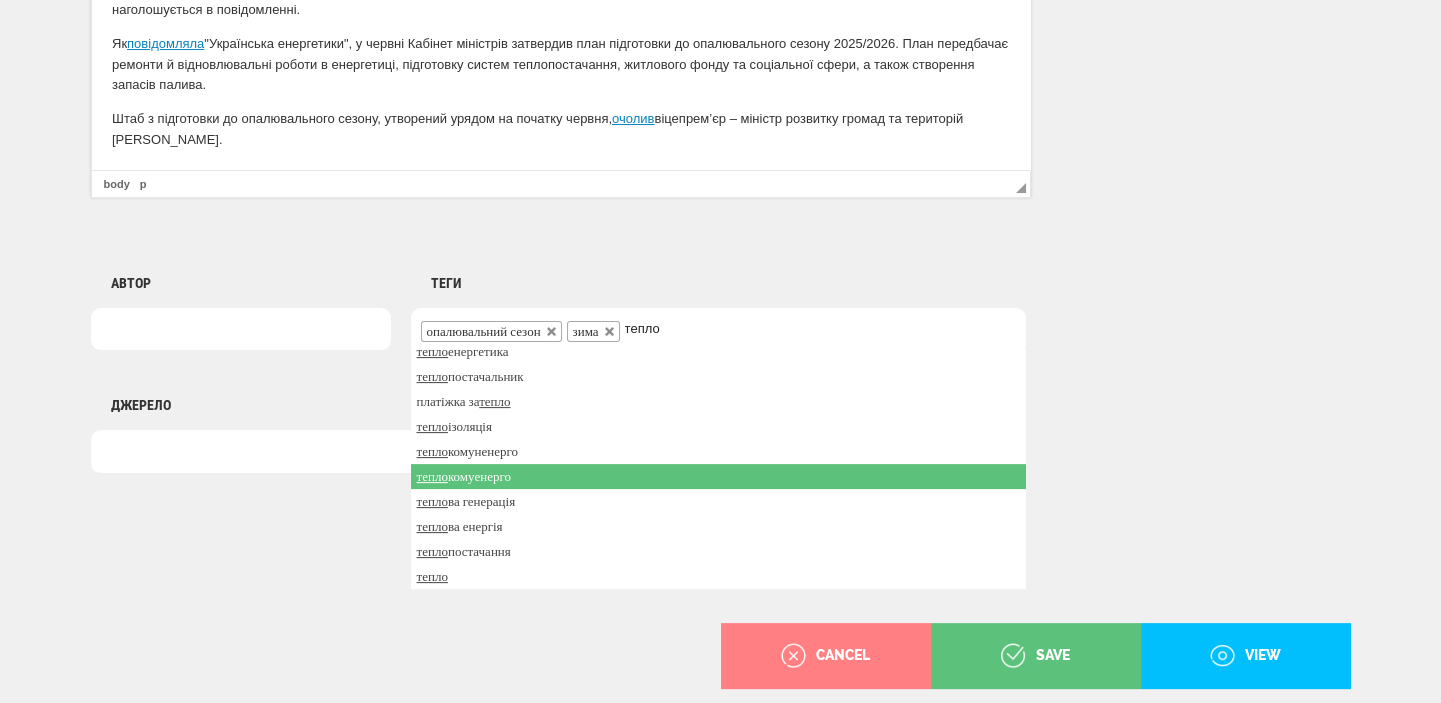 type on "тепло" 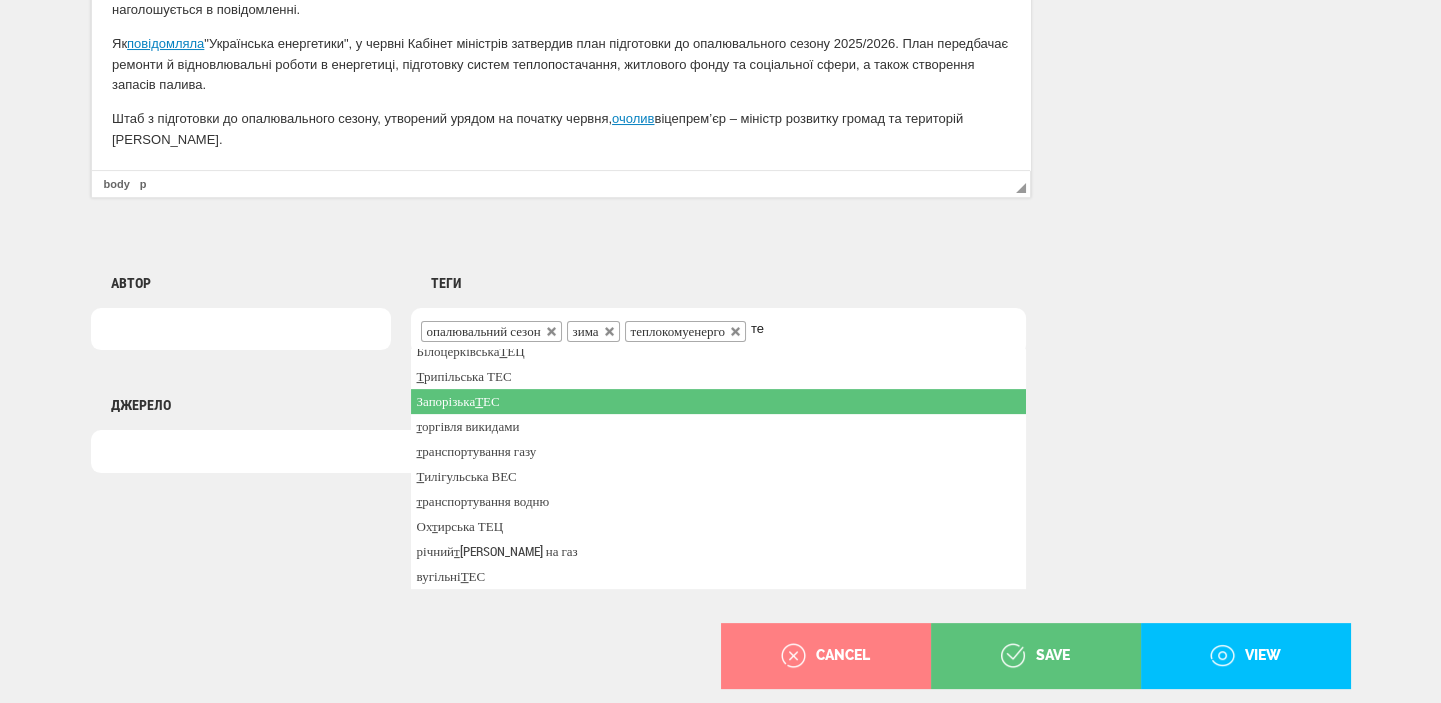 scroll, scrollTop: 0, scrollLeft: 0, axis: both 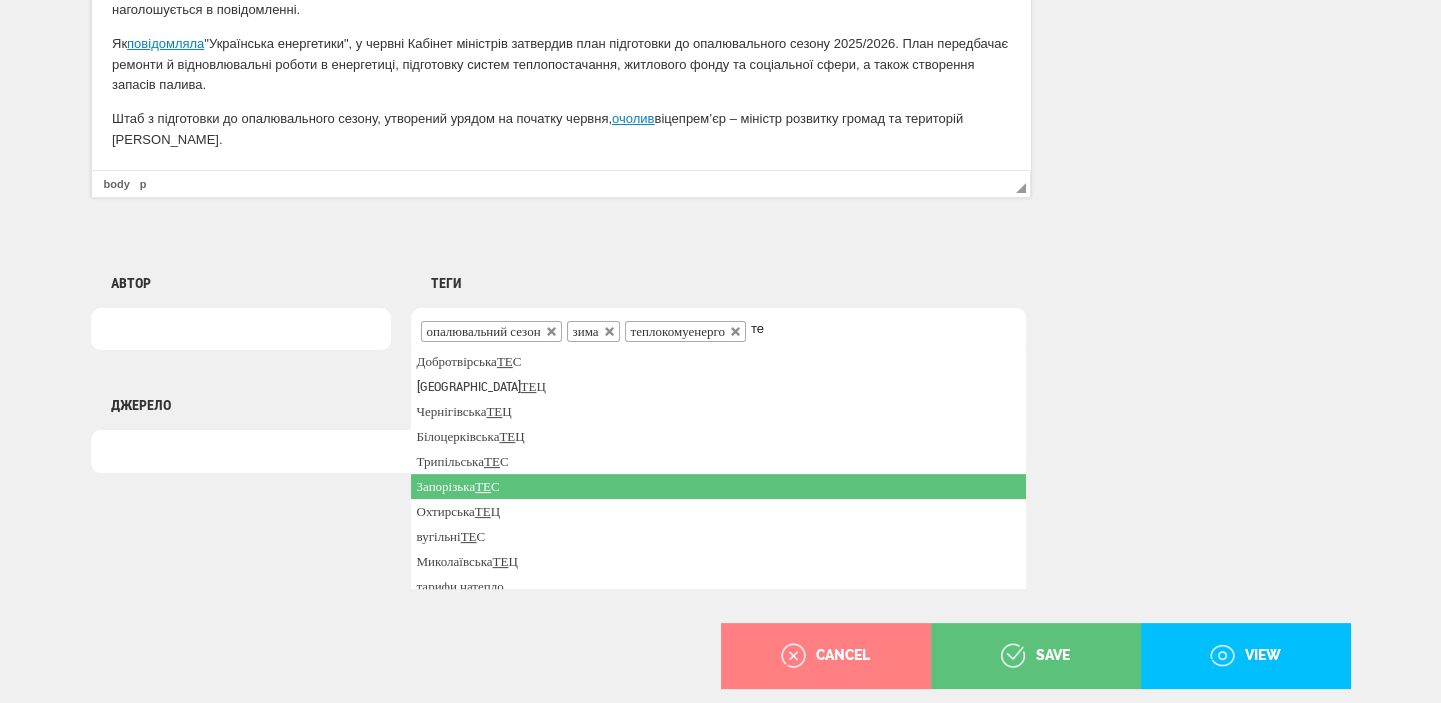type on "т" 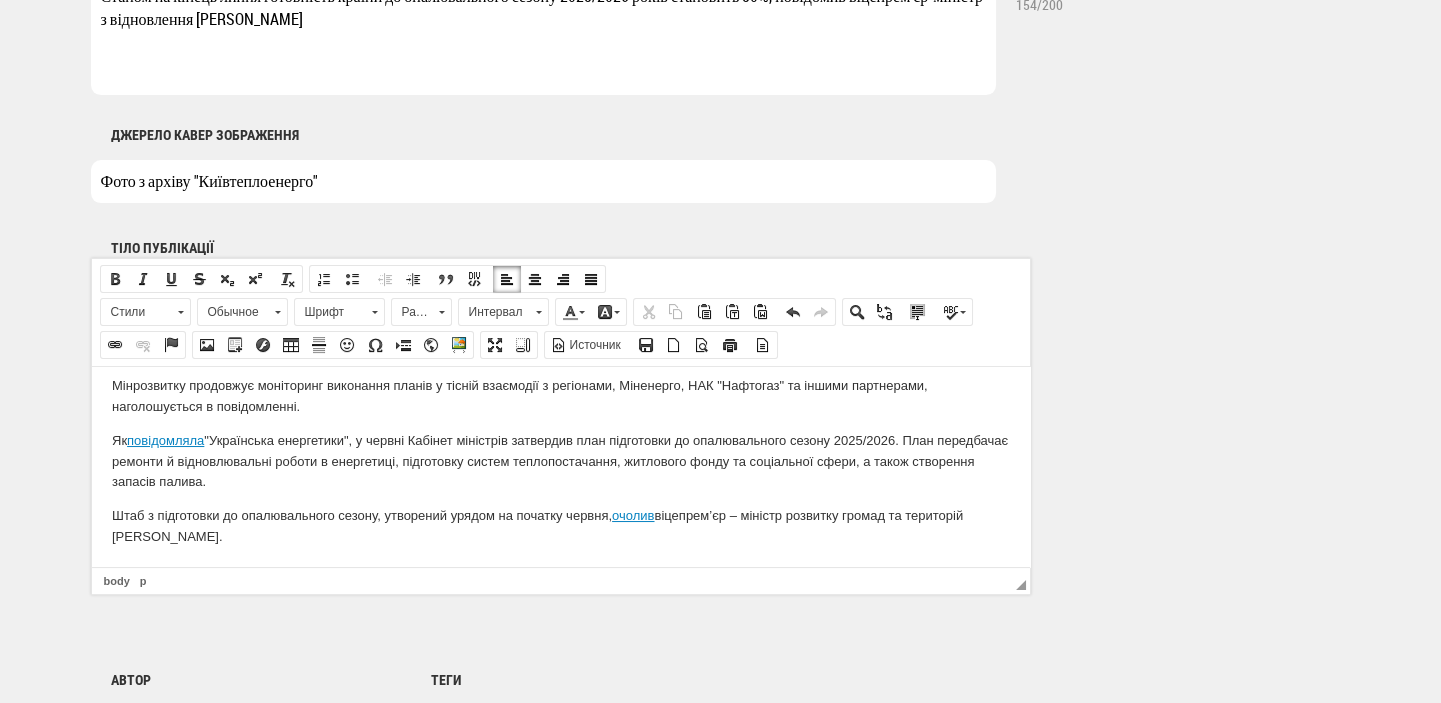 scroll, scrollTop: 1493, scrollLeft: 0, axis: vertical 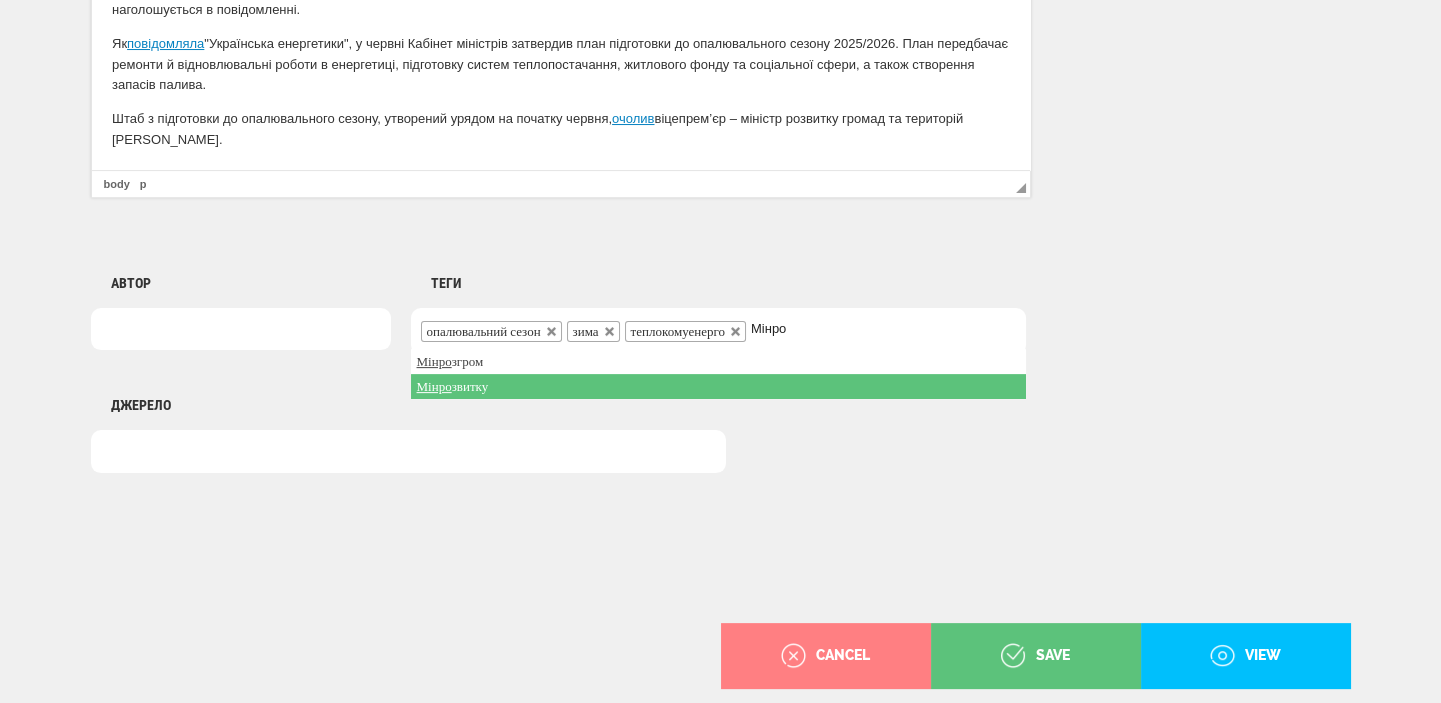 type on "Мінро" 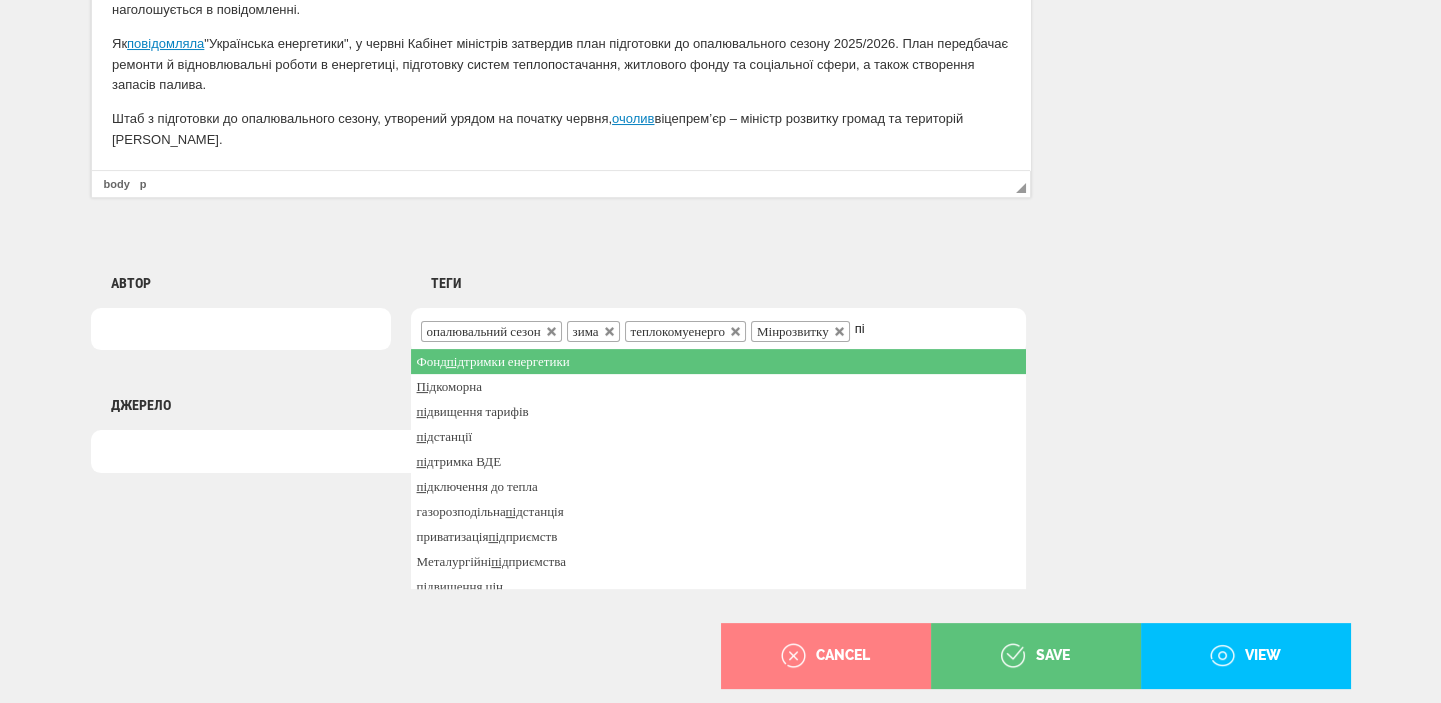 type on "п" 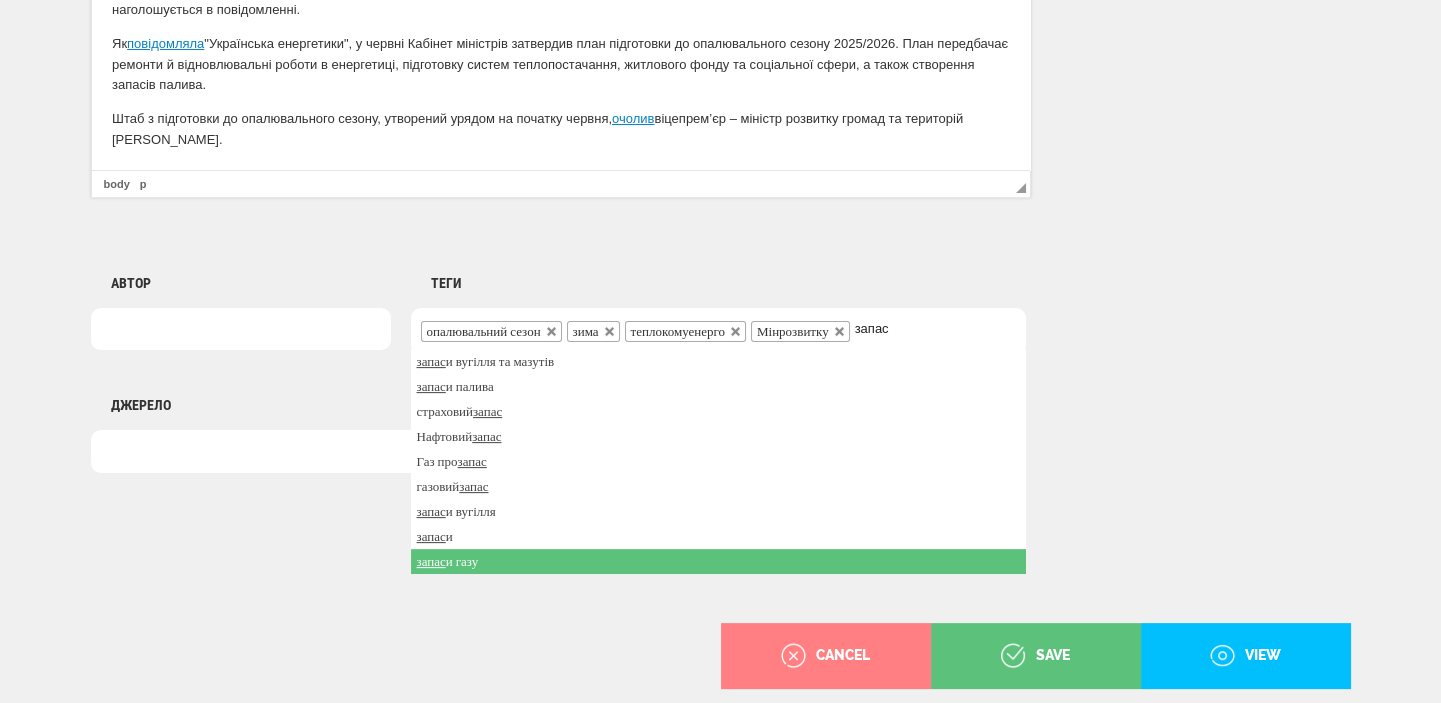 type on "запас" 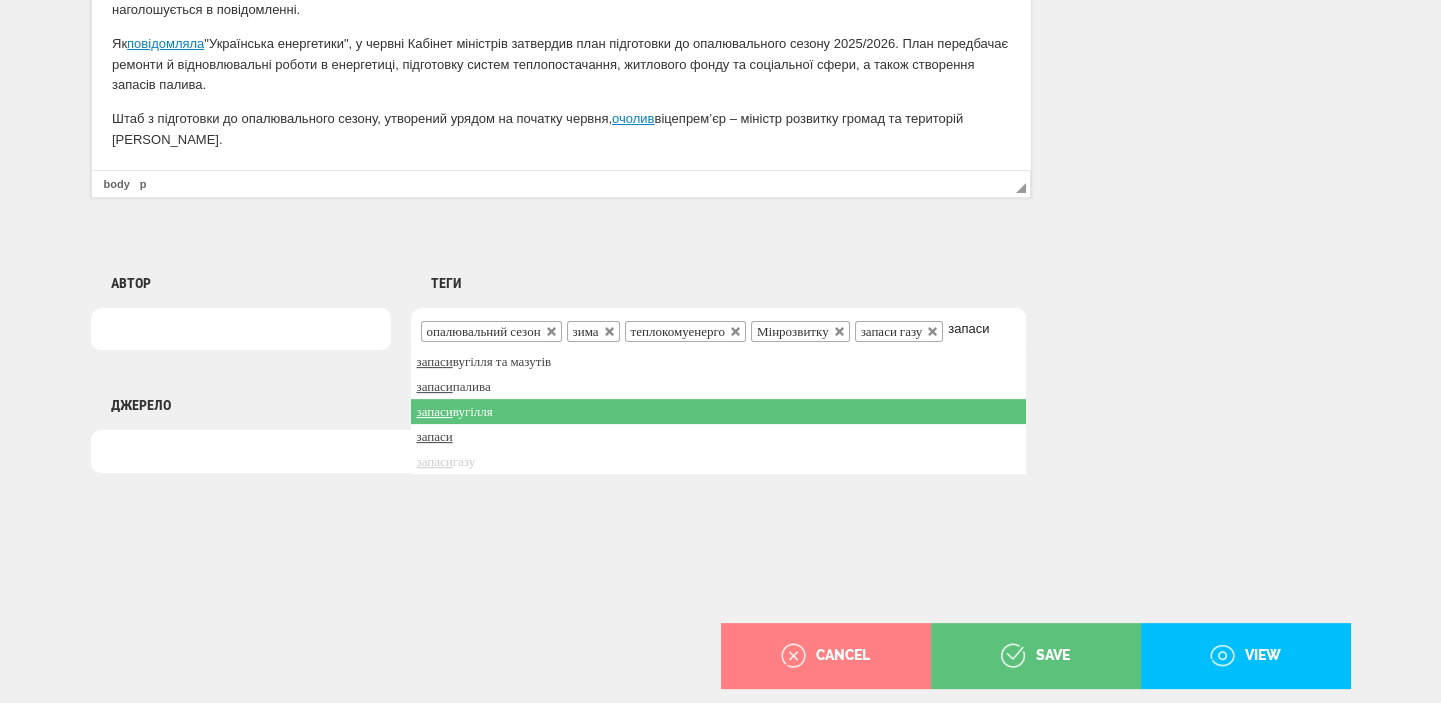 type on "запаси" 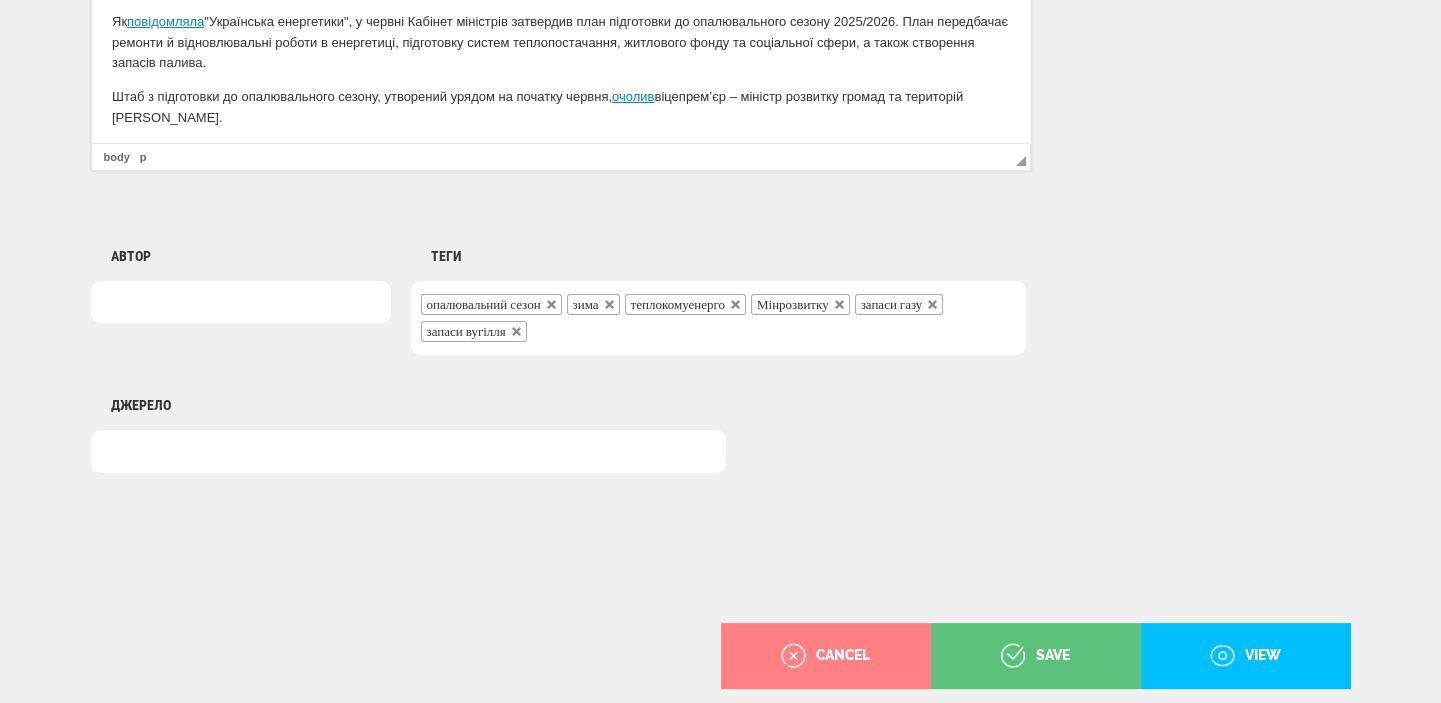 scroll, scrollTop: 497, scrollLeft: 0, axis: vertical 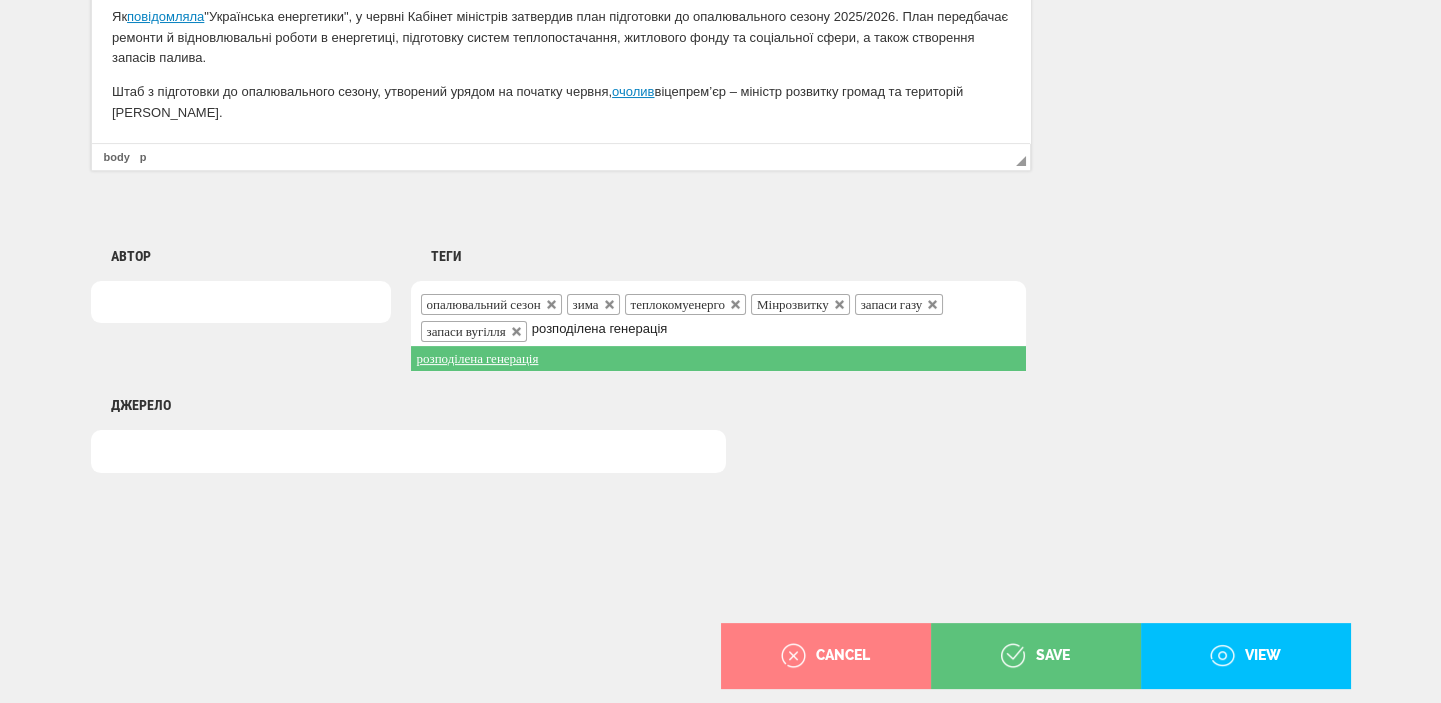 type on "розподілена генерація" 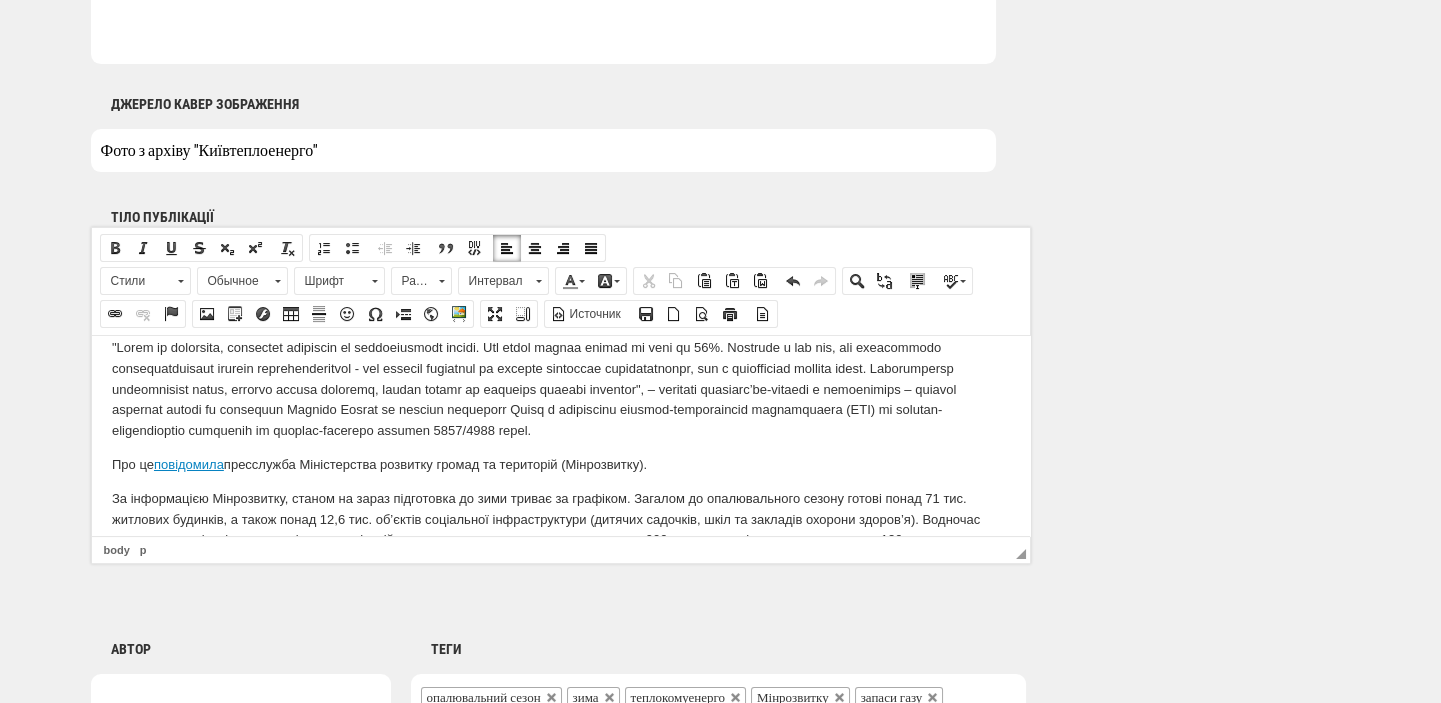 scroll, scrollTop: 0, scrollLeft: 0, axis: both 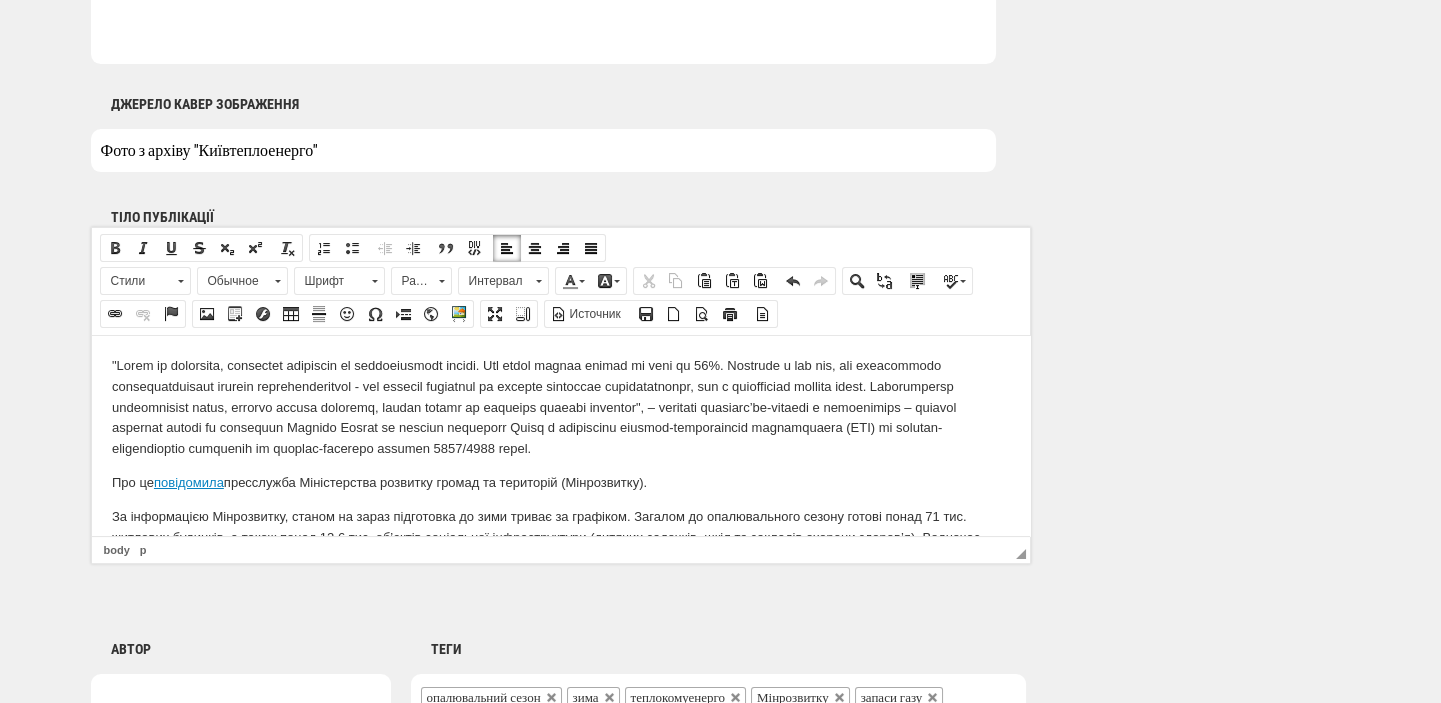 click at bounding box center [560, 407] 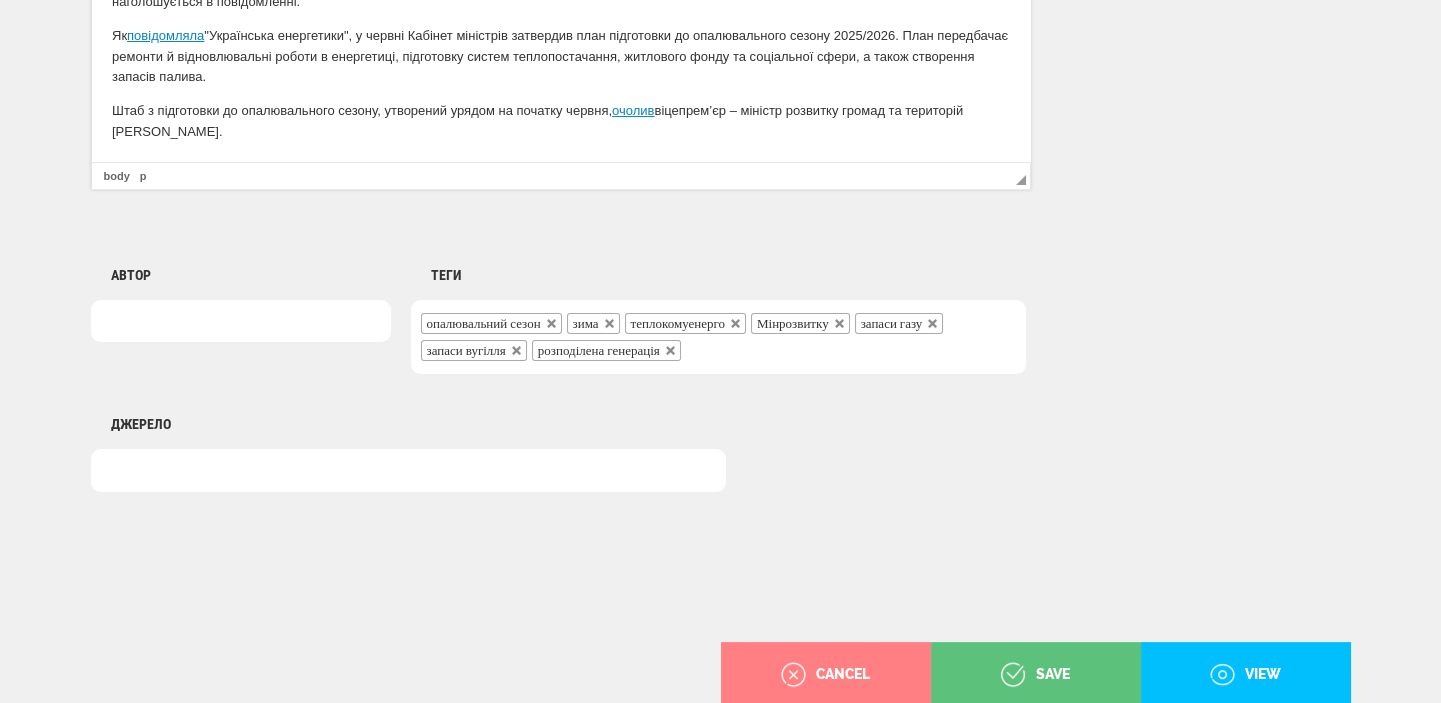 scroll, scrollTop: 1525, scrollLeft: 0, axis: vertical 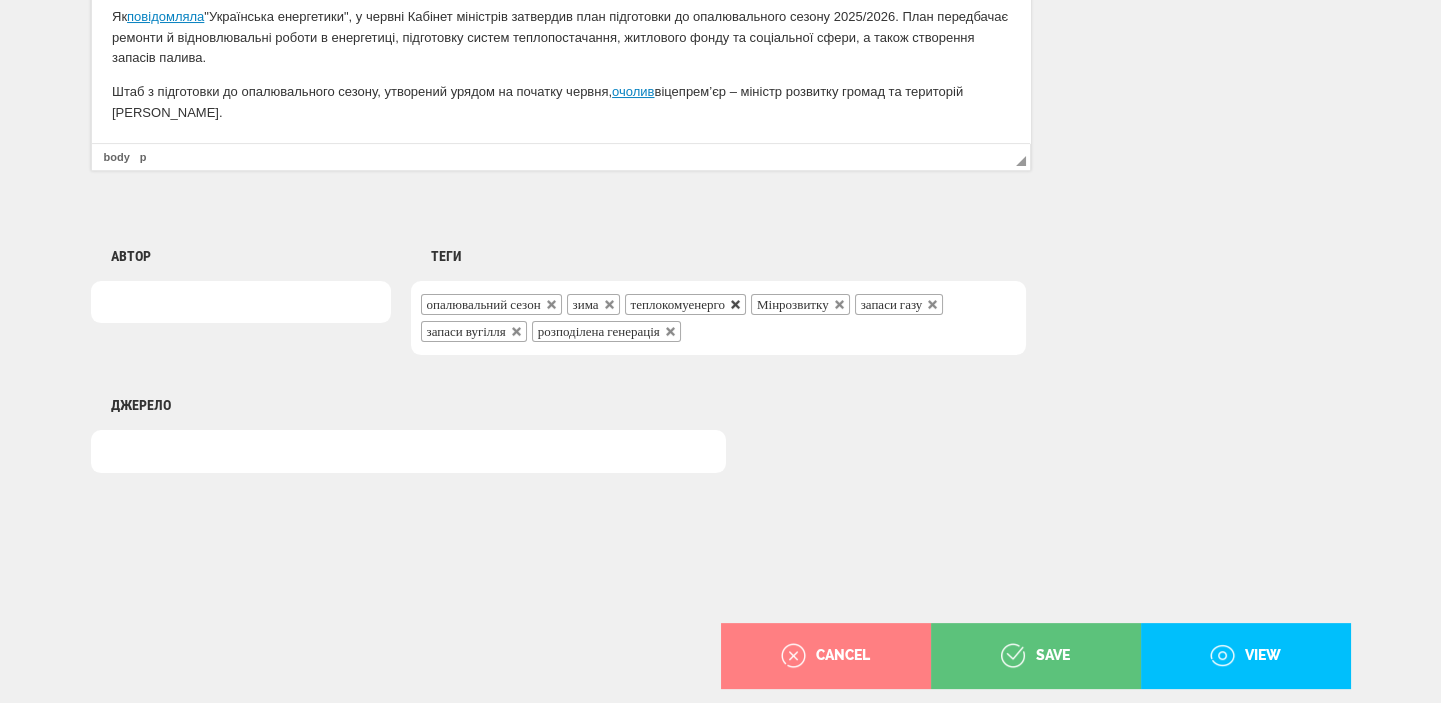 click at bounding box center (736, 305) 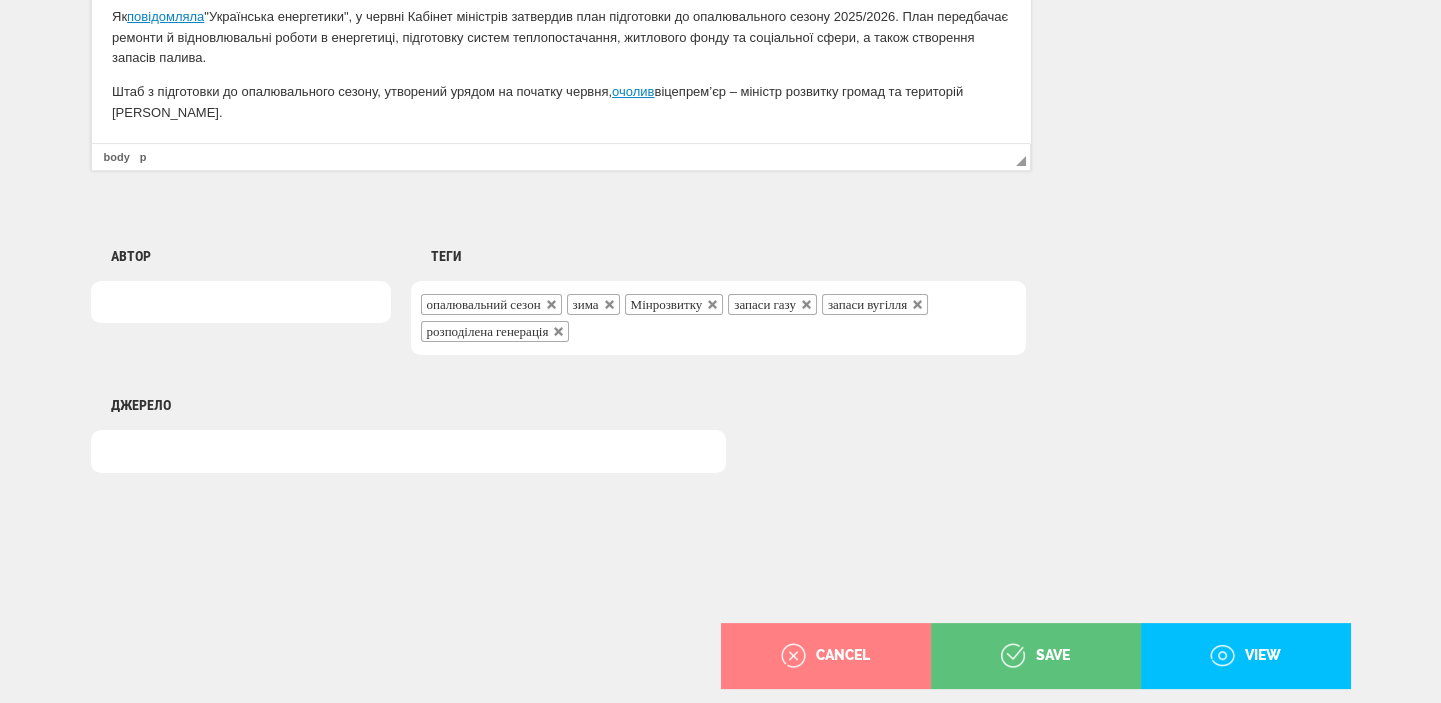 click at bounding box center (586, 329) 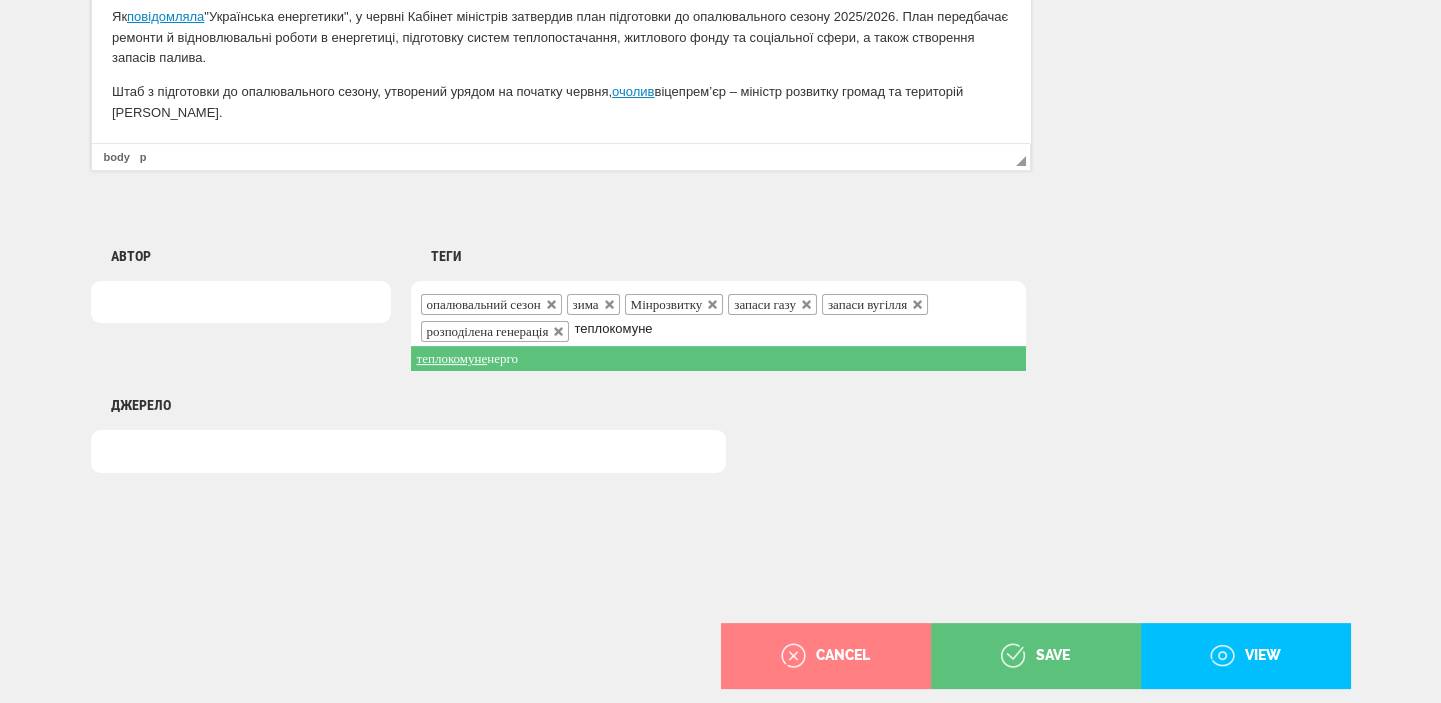 type on "теплокомуне" 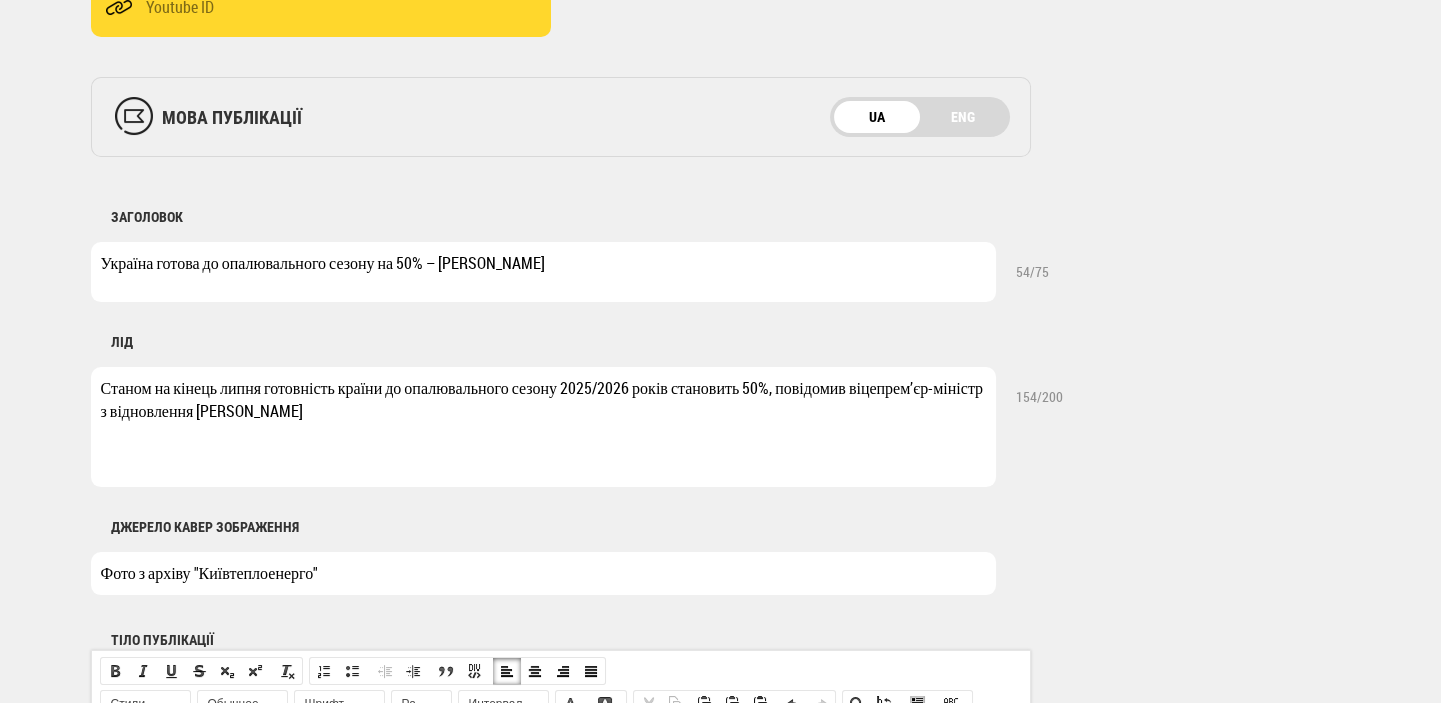 scroll, scrollTop: 0, scrollLeft: 0, axis: both 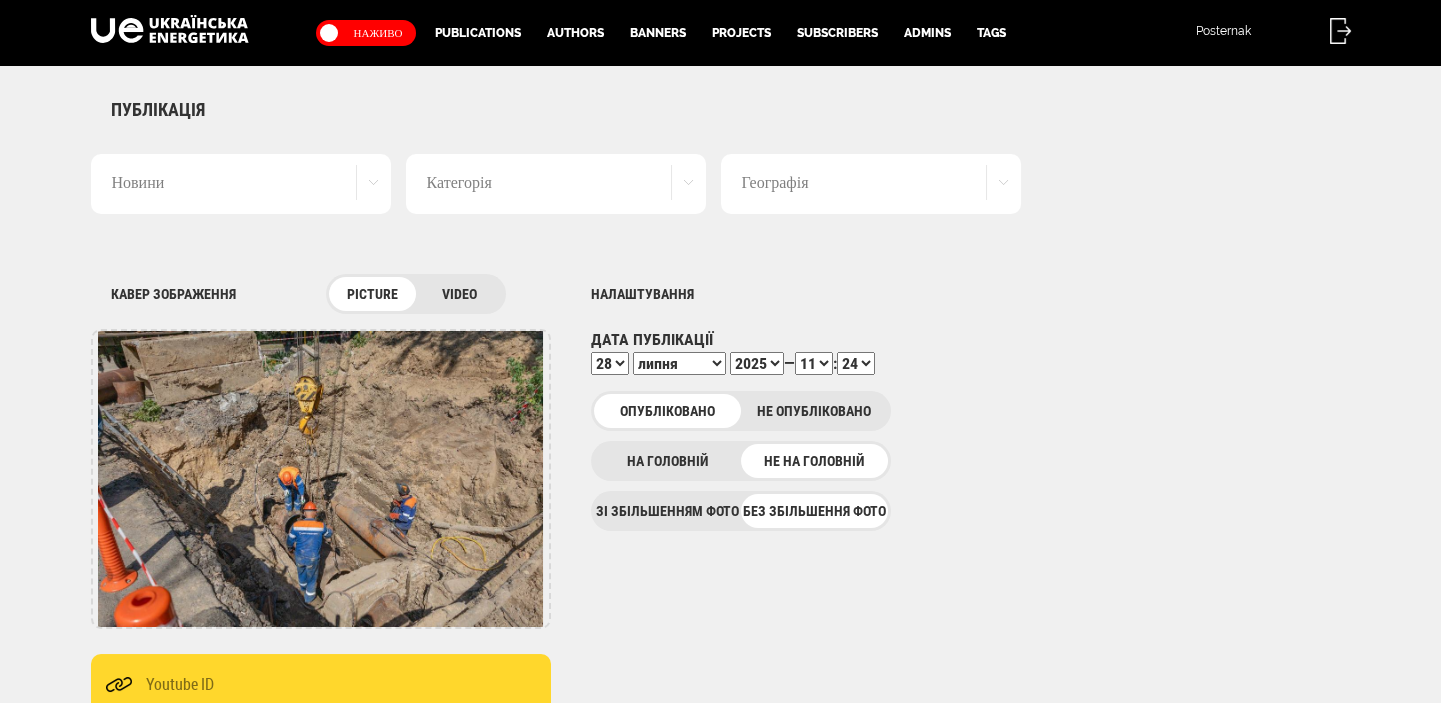 click on "00
01
02
03
04
05
06
07
08
09
10
11
12
13
14
15
16
17
18
19
20
21
22
23
24
25
26
27
28
29
30
31
32
33
34
35
36
37
38
39
40
41
42
43
44
45
46
47
48
49
50
51
52
53
54
55
56
57
58
59" at bounding box center (856, 363) 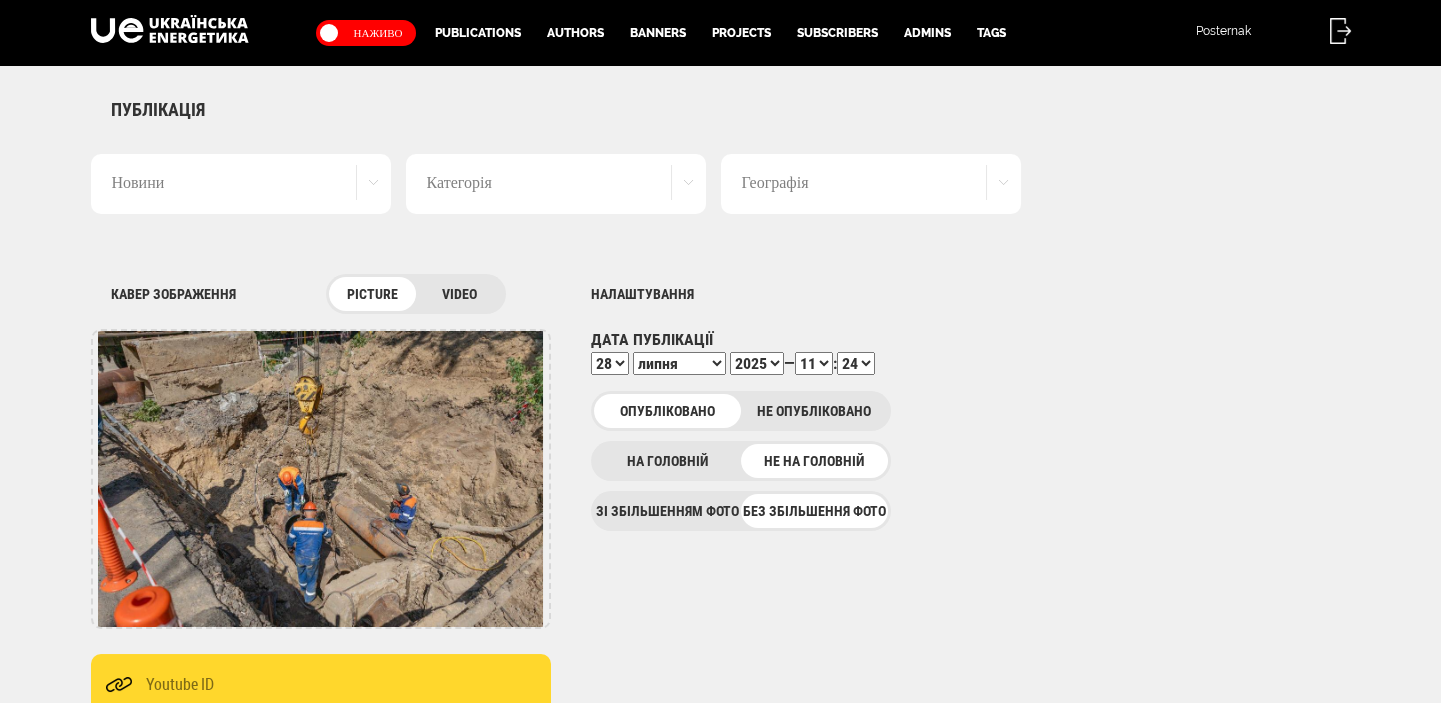 select on "32" 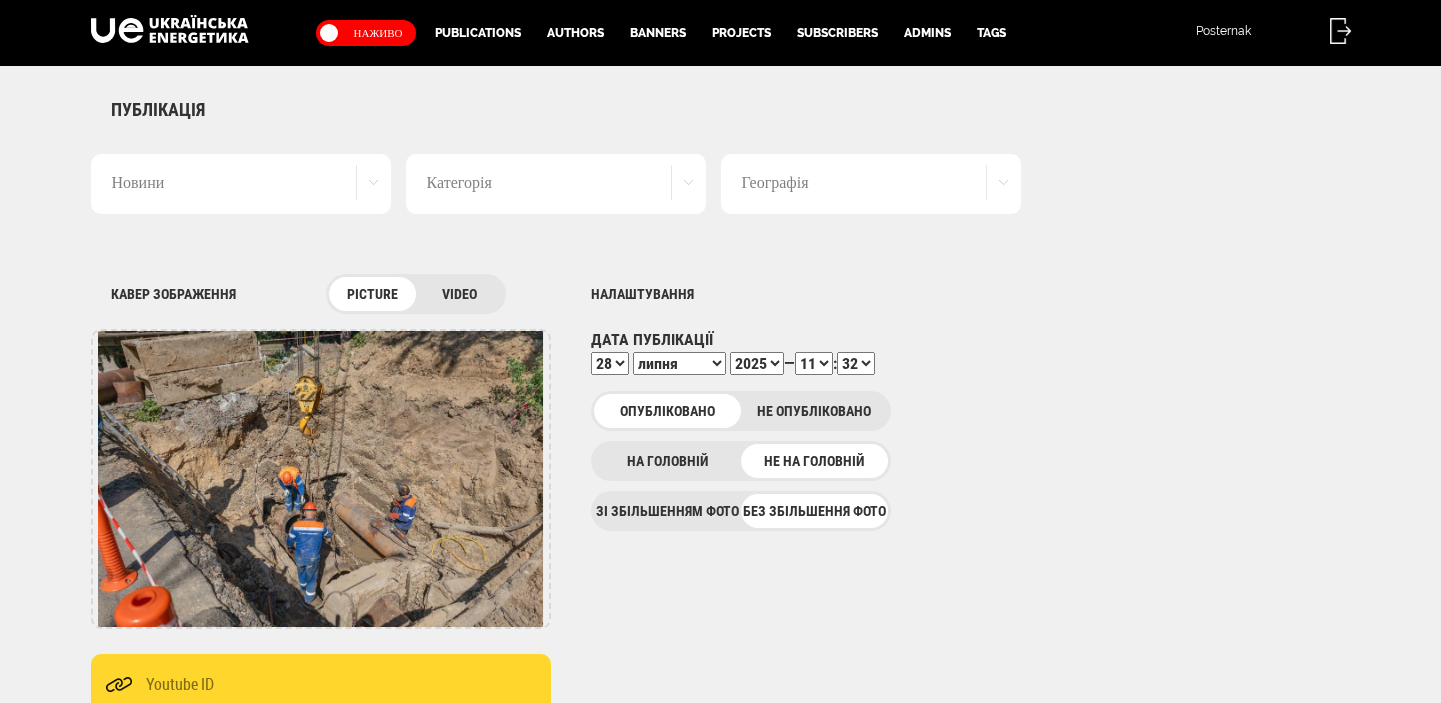 click on "00
01
02
03
04
05
06
07
08
09
10
11
12
13
14
15
16
17
18
19
20
21
22
23
24
25
26
27
28
29
30
31
32
33
34
35
36
37
38
39
40
41
42
43
44
45
46
47
48
49
50
51
52
53
54
55
56
57
58
59" at bounding box center (856, 363) 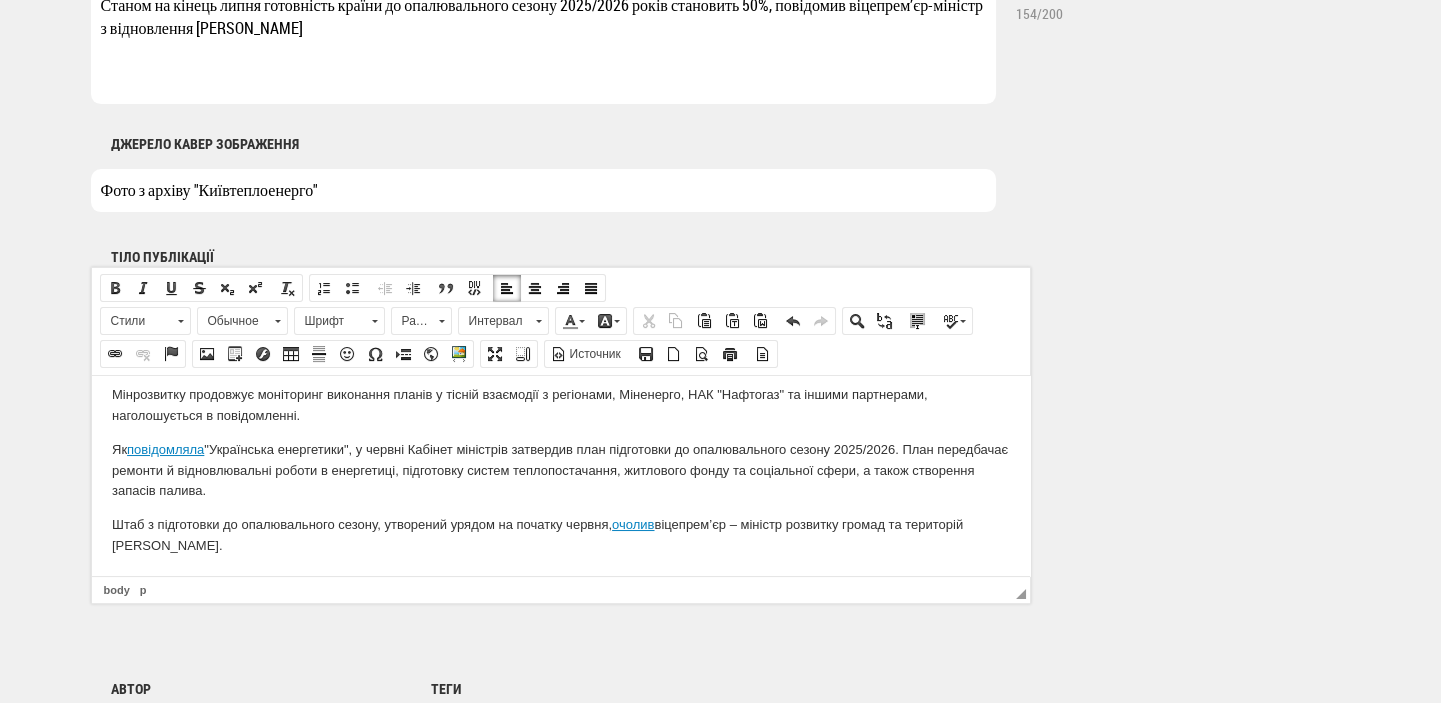 scroll, scrollTop: 1525, scrollLeft: 0, axis: vertical 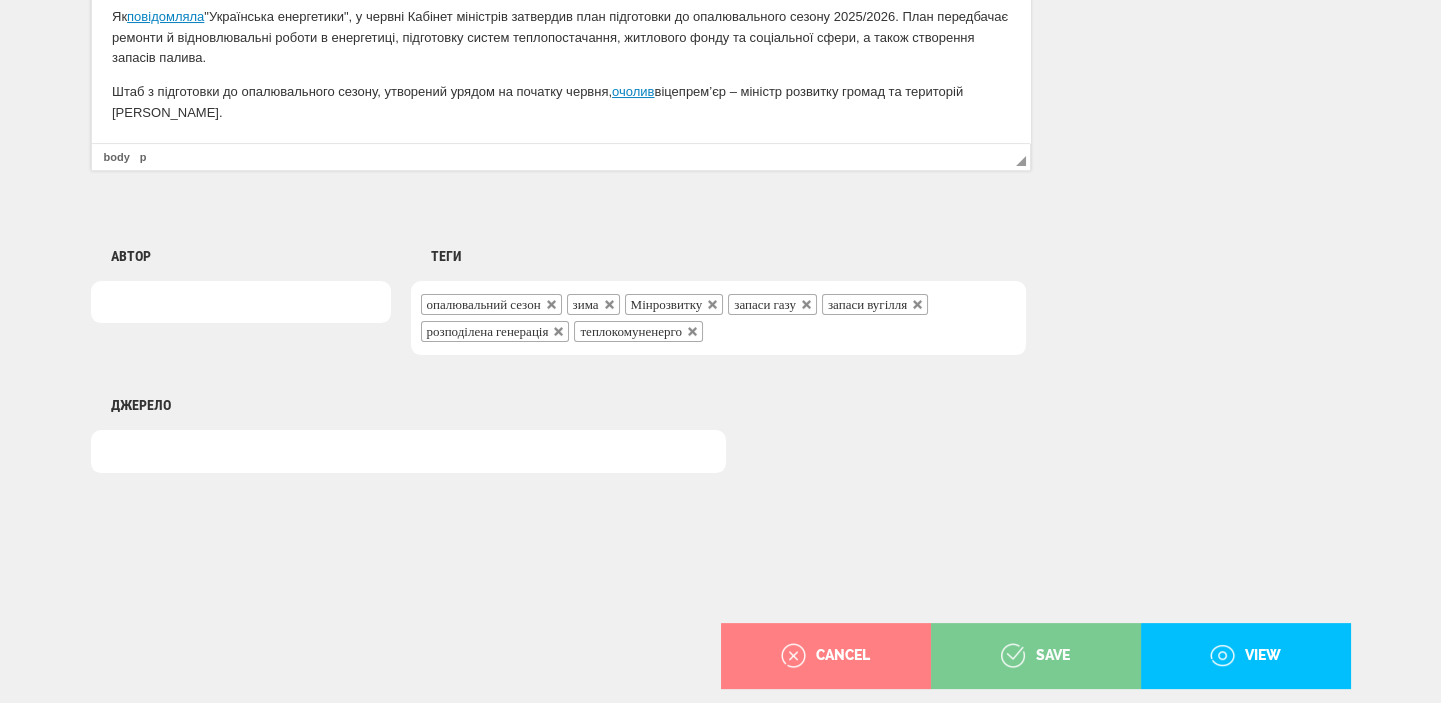 click on "save" at bounding box center (1035, 656) 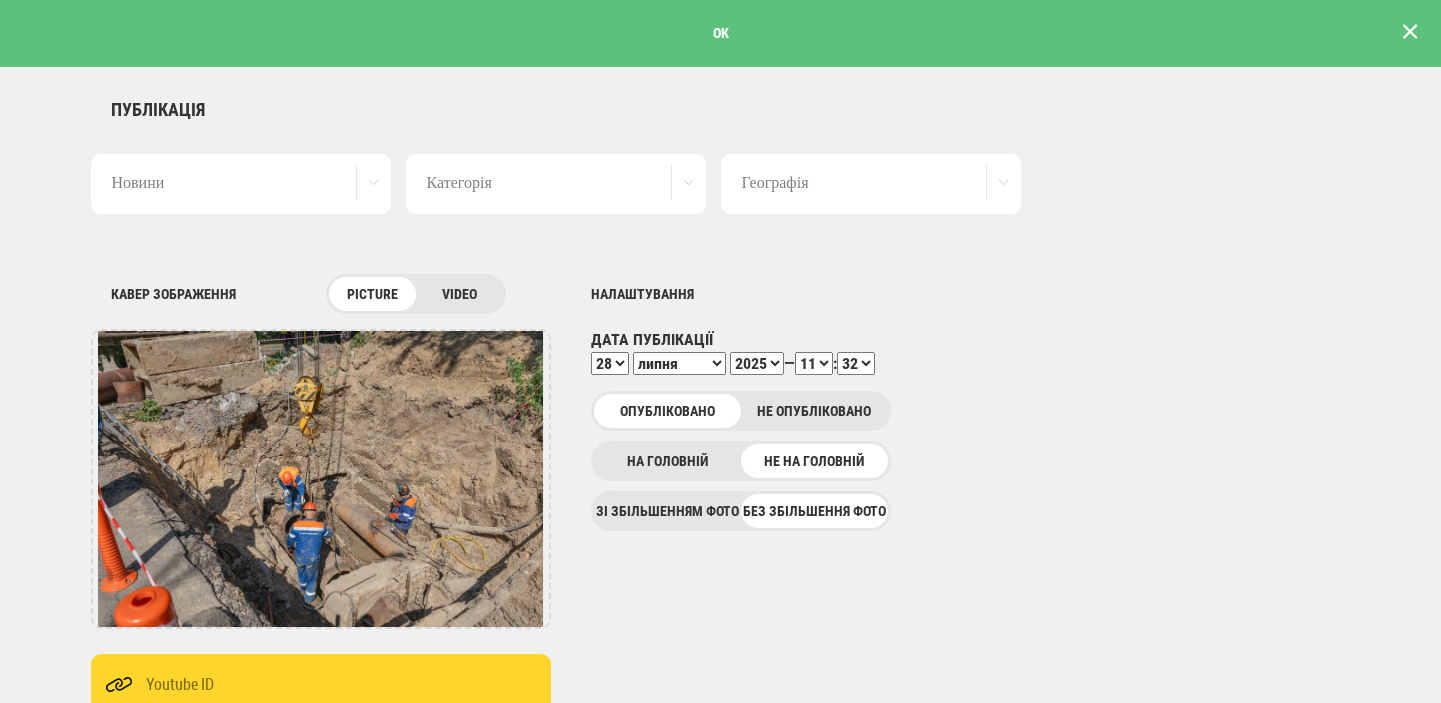scroll, scrollTop: 0, scrollLeft: 0, axis: both 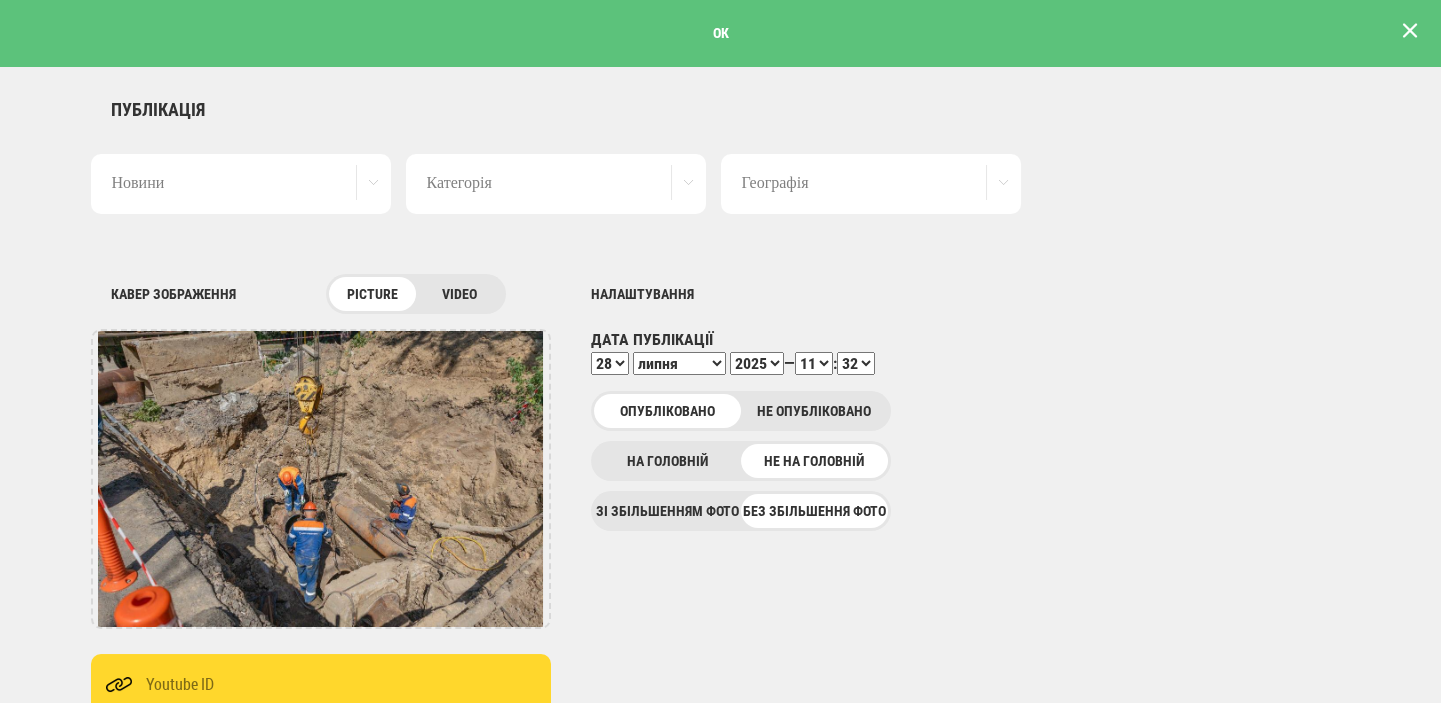 click at bounding box center (1410, 31) 